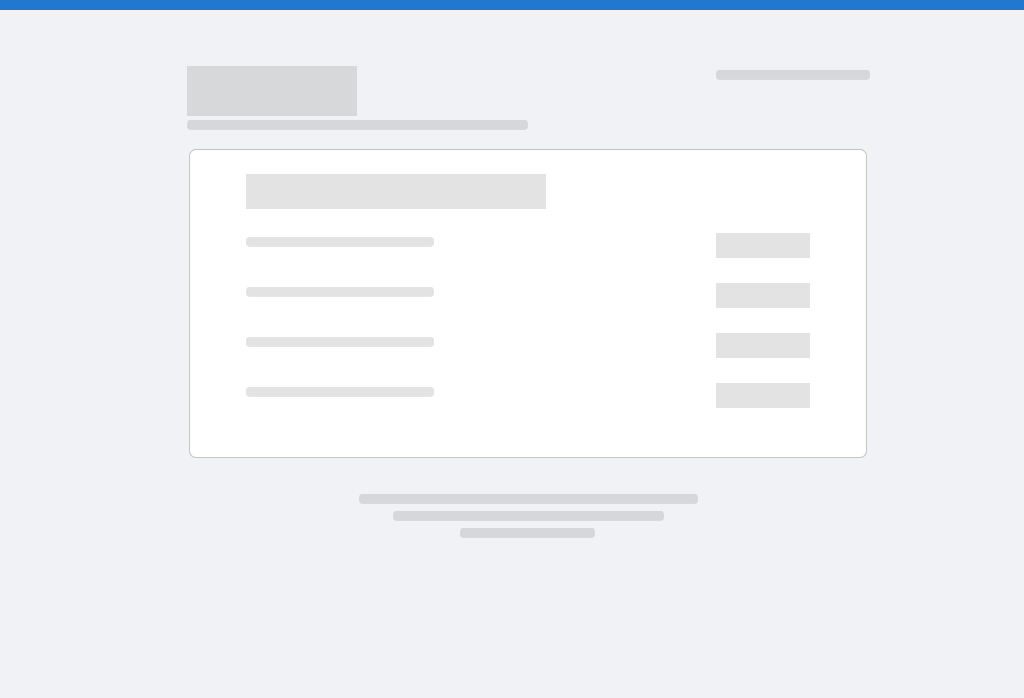scroll, scrollTop: 0, scrollLeft: 0, axis: both 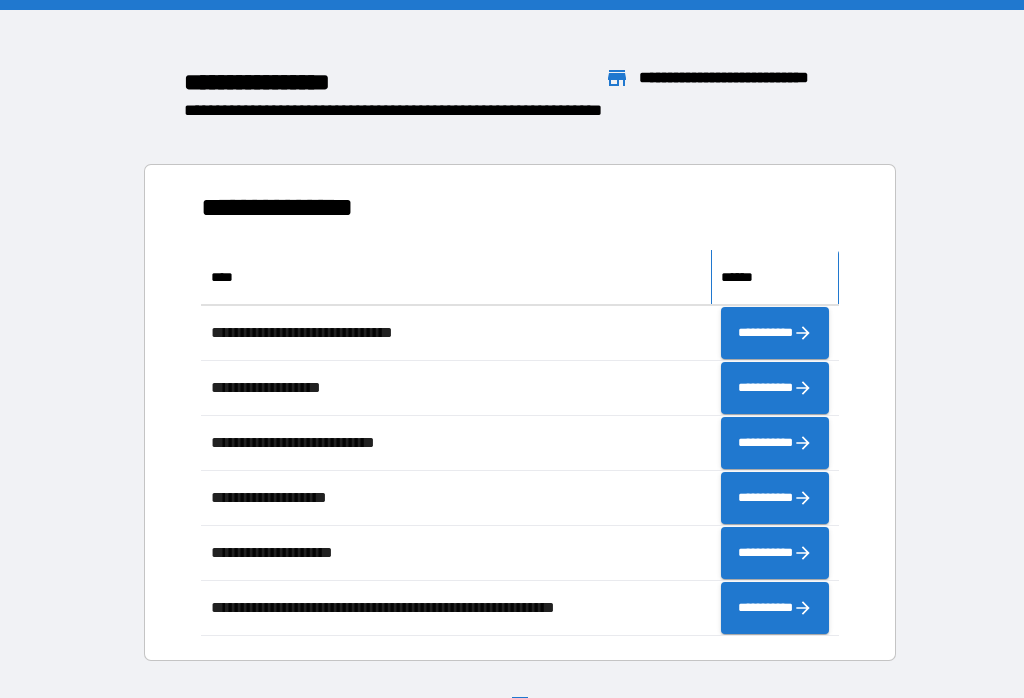 click on "******" at bounding box center (741, 277) 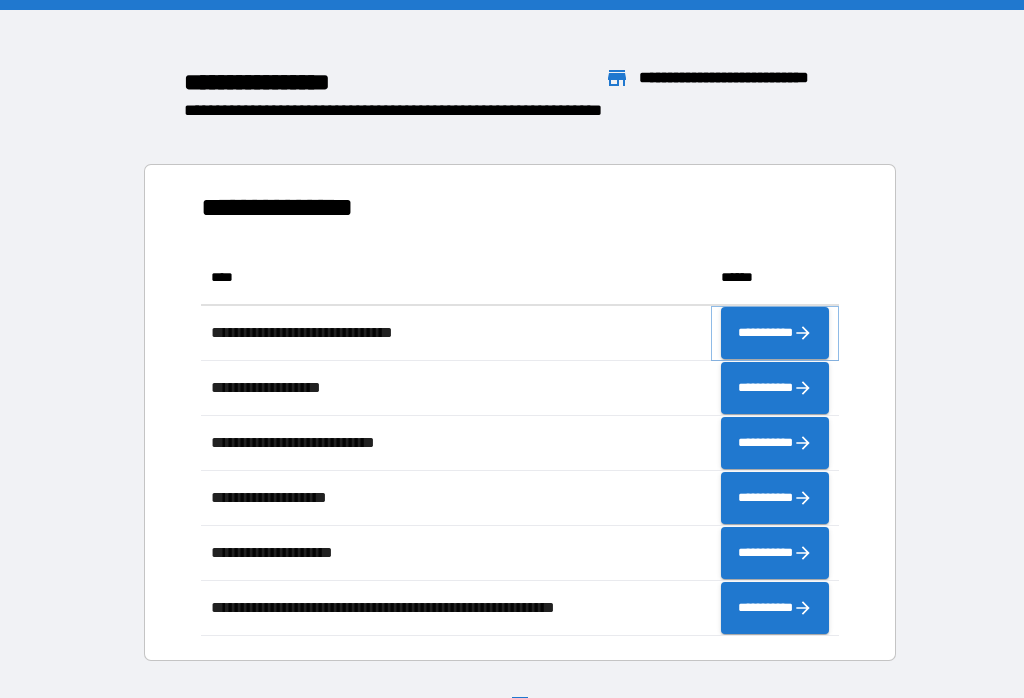 click on "**********" at bounding box center [775, 333] 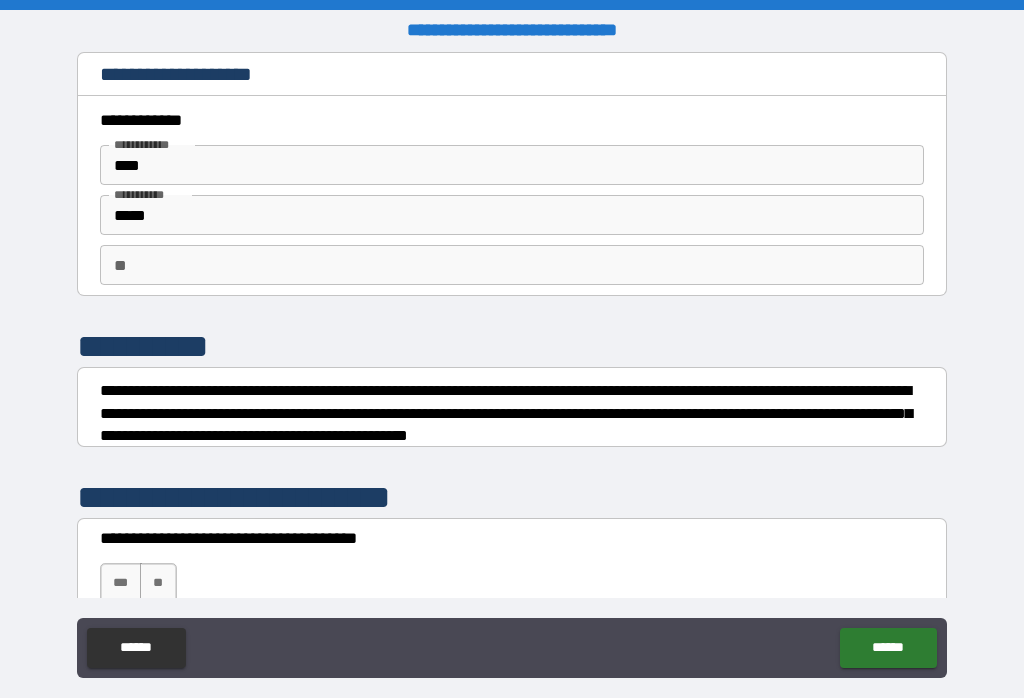 click on "** **" at bounding box center [512, 265] 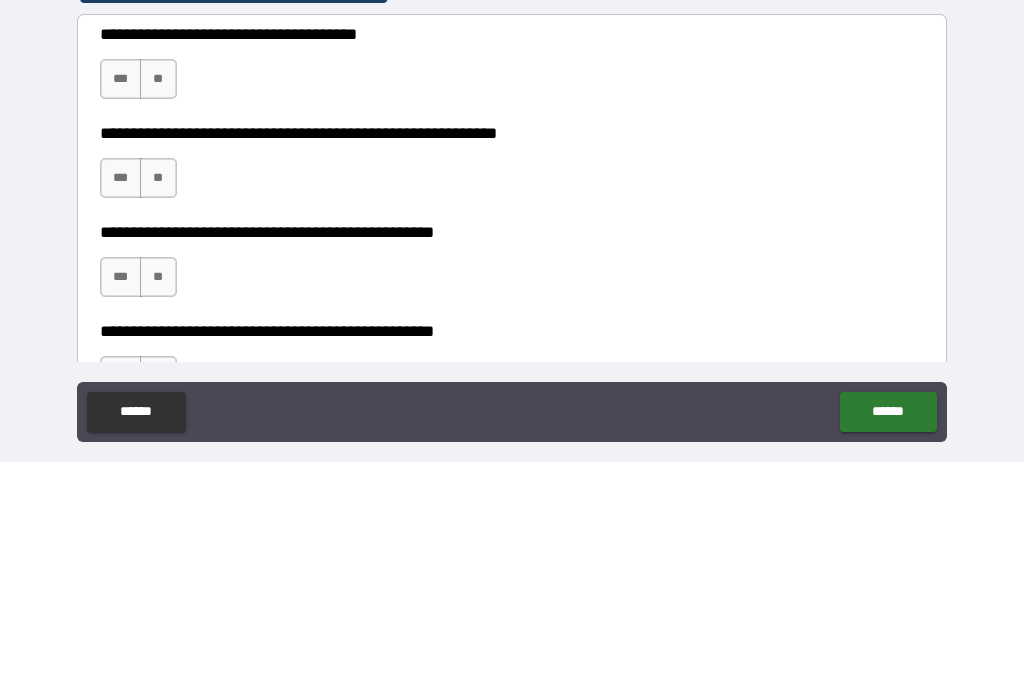 scroll, scrollTop: 269, scrollLeft: 0, axis: vertical 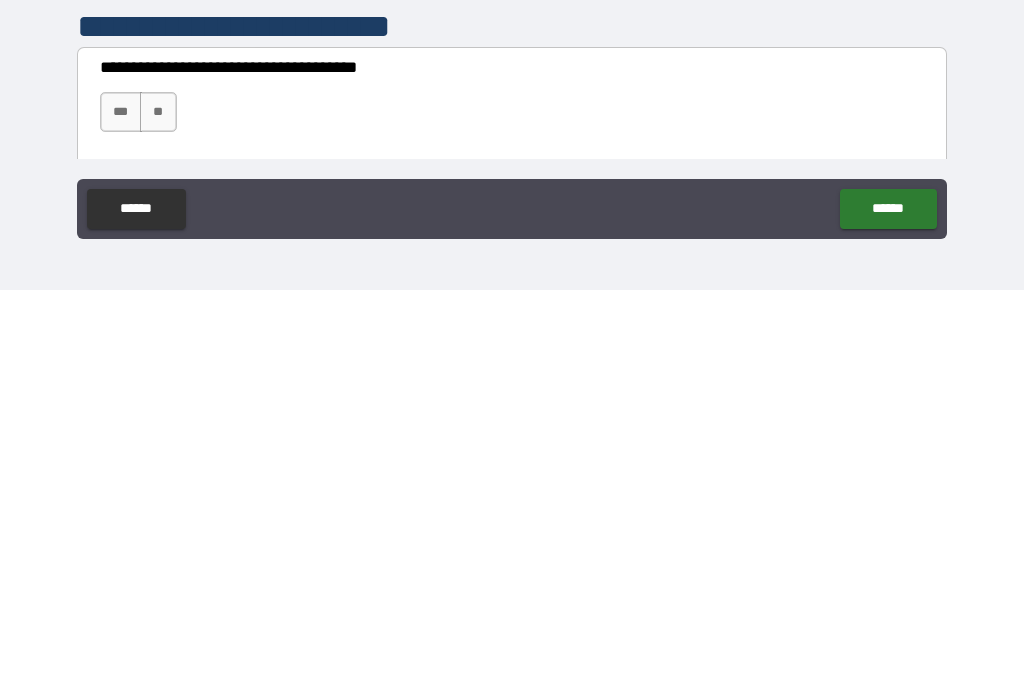 type on "*" 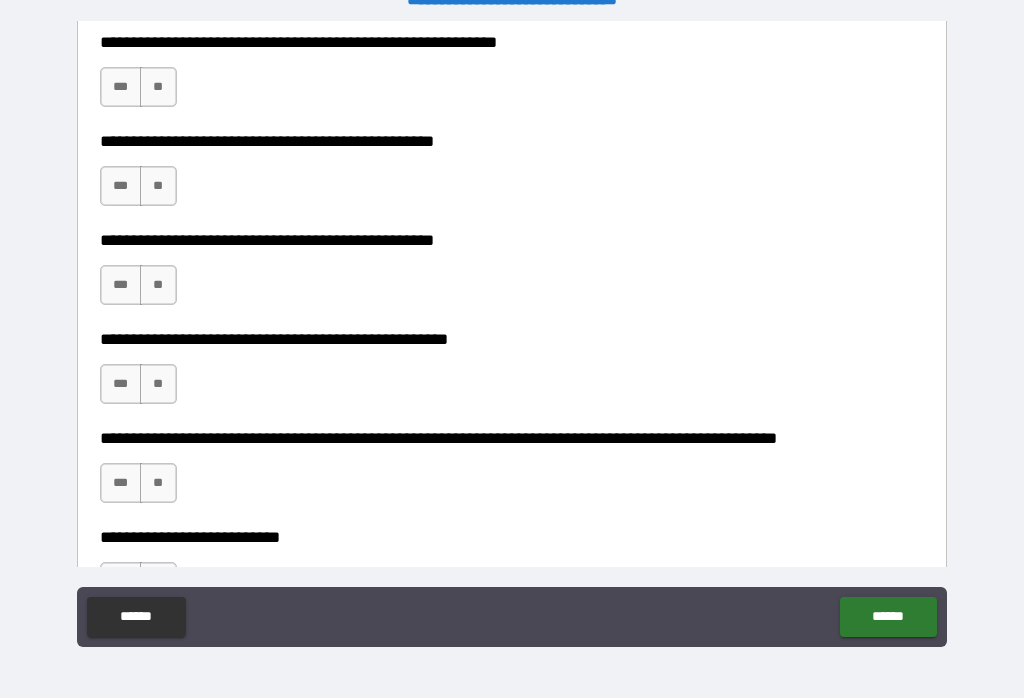 scroll, scrollTop: 563, scrollLeft: 0, axis: vertical 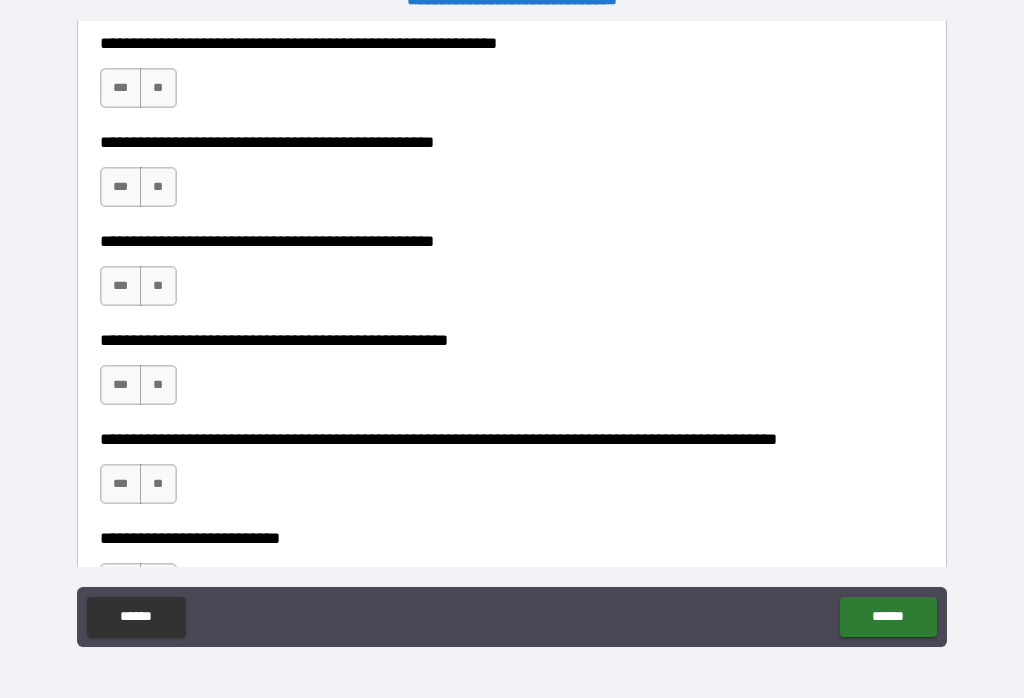click on "**" at bounding box center (158, 88) 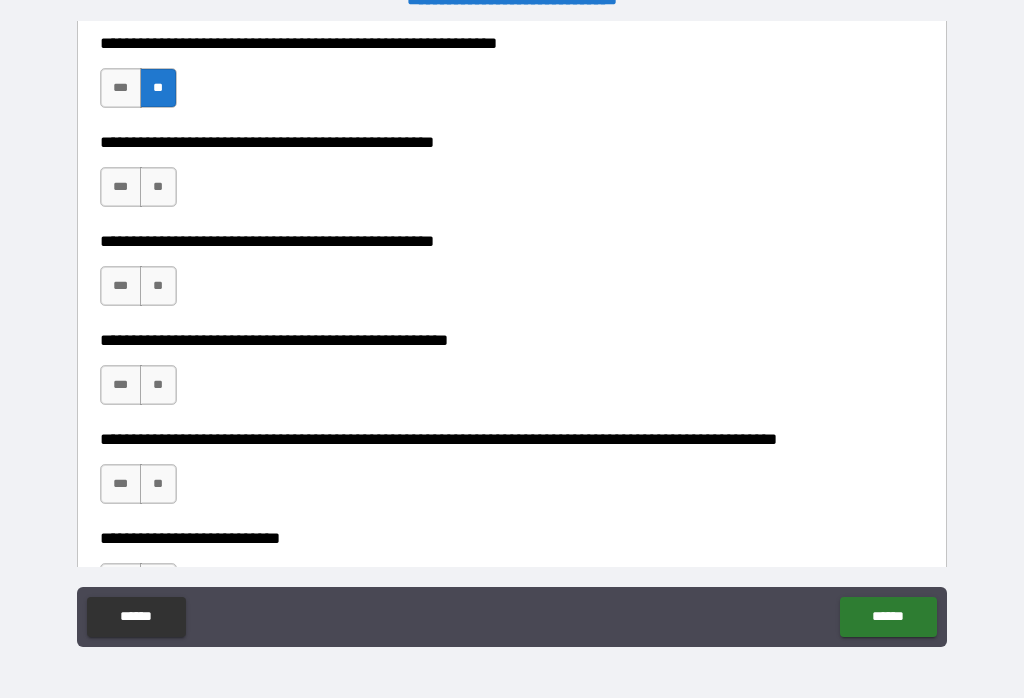 click on "**" at bounding box center (158, 187) 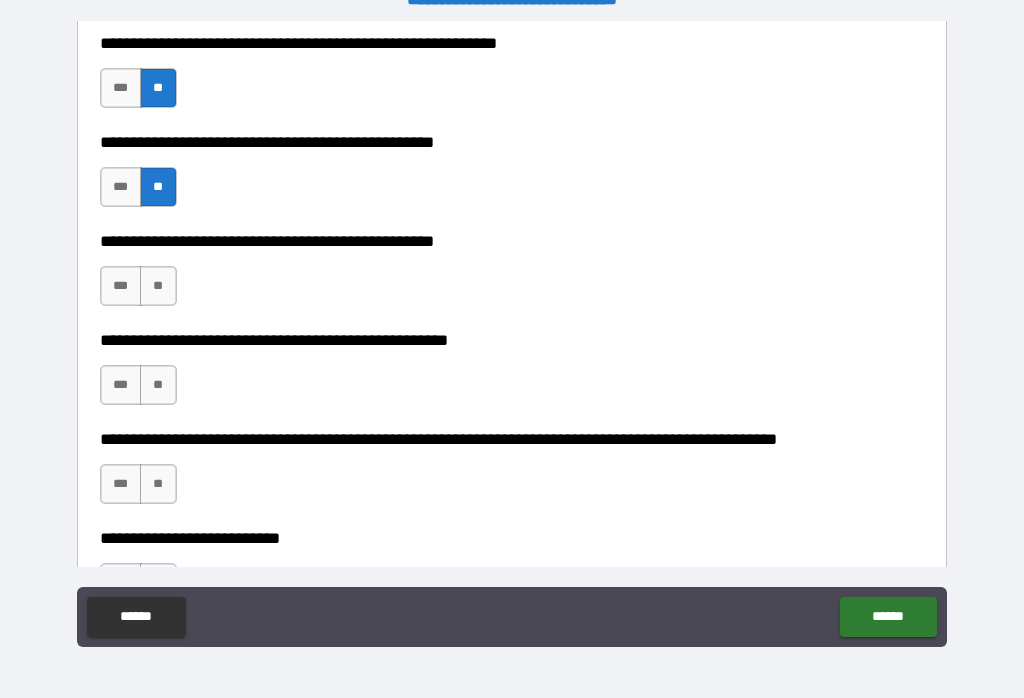click on "**" at bounding box center [158, 286] 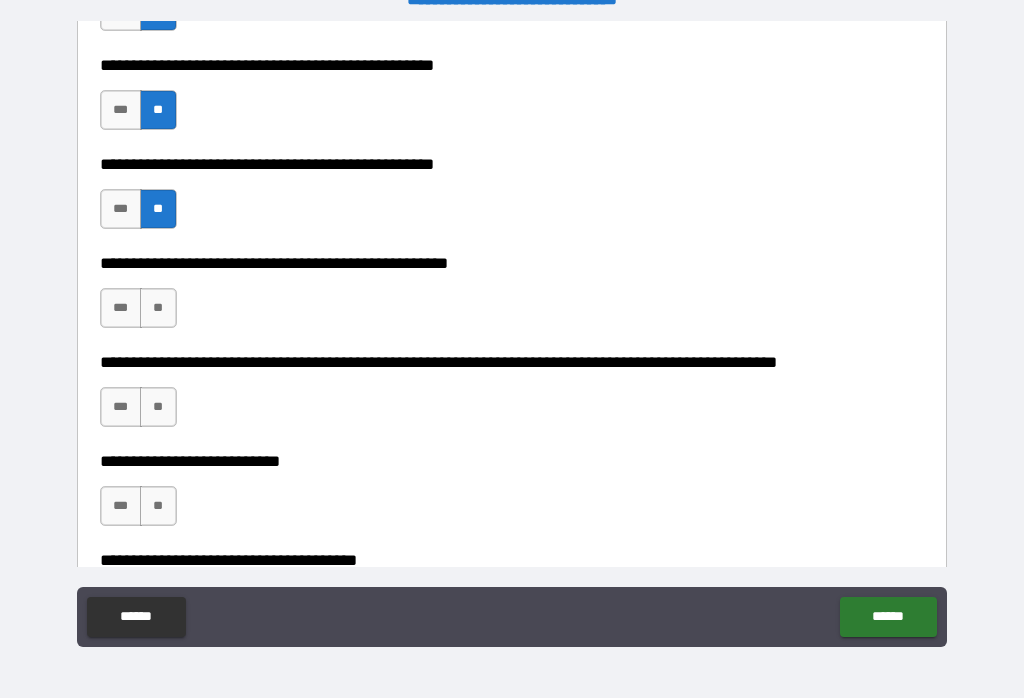 scroll, scrollTop: 638, scrollLeft: 0, axis: vertical 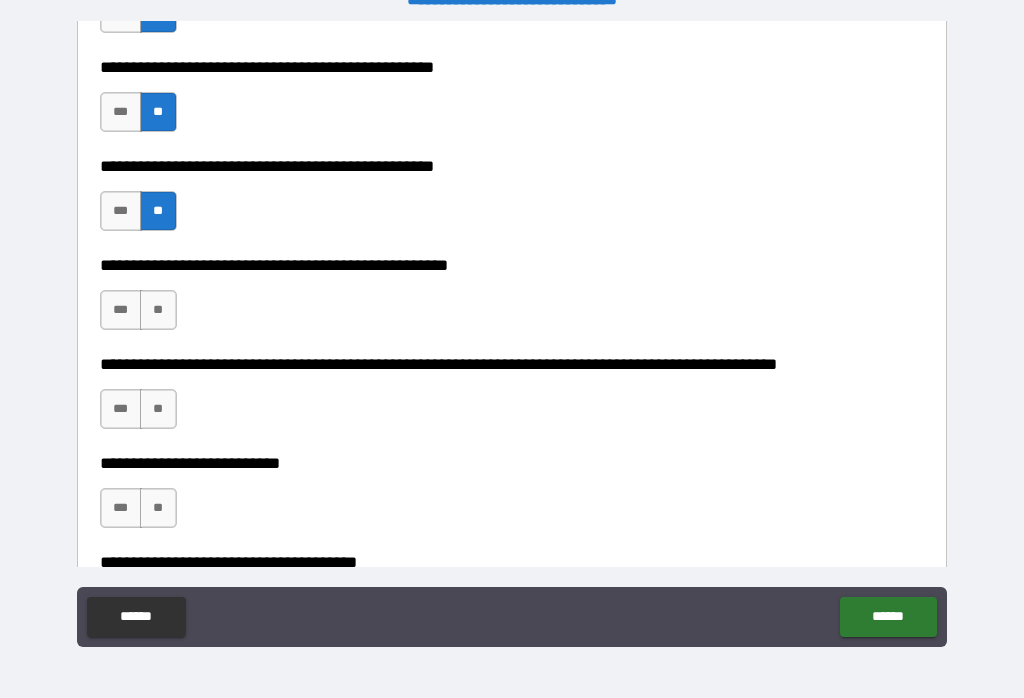 click on "**" at bounding box center [158, 310] 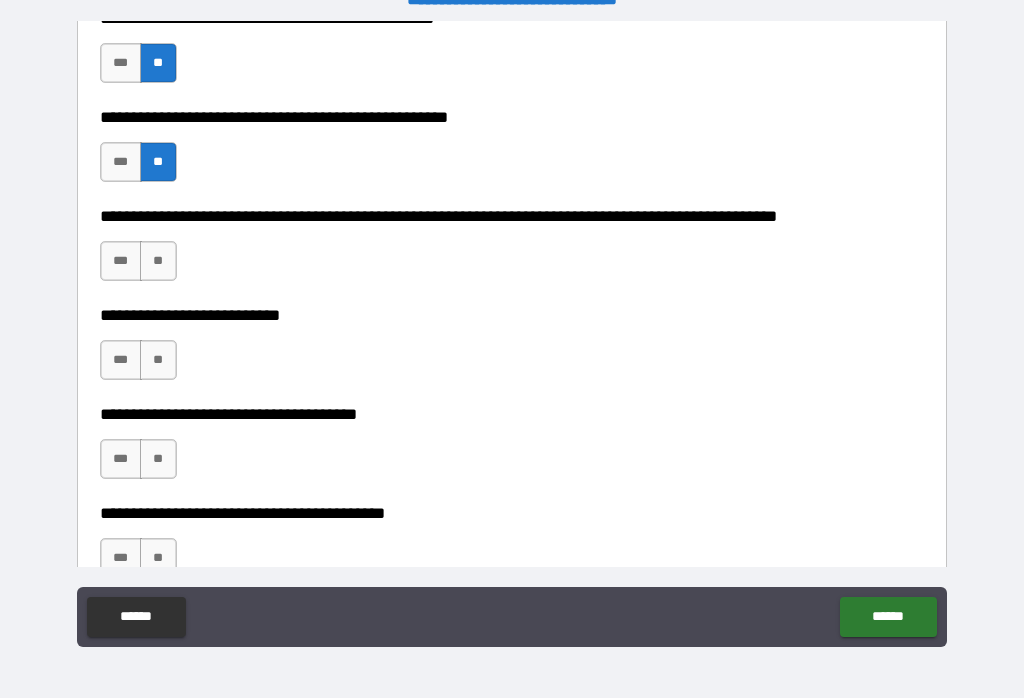 scroll, scrollTop: 787, scrollLeft: 0, axis: vertical 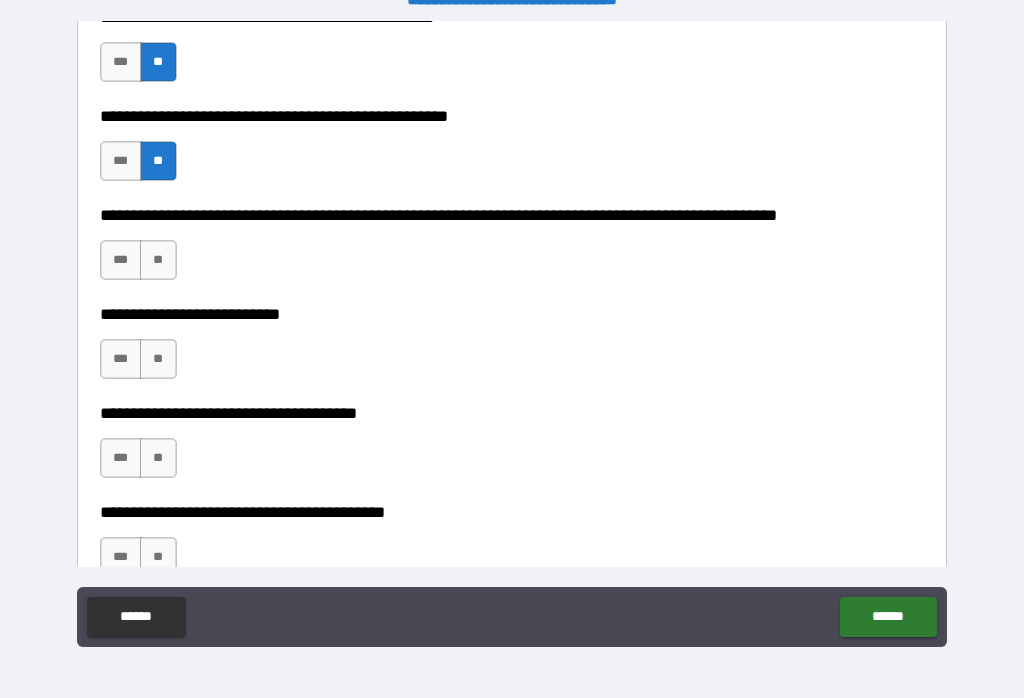 click on "**" at bounding box center [158, 260] 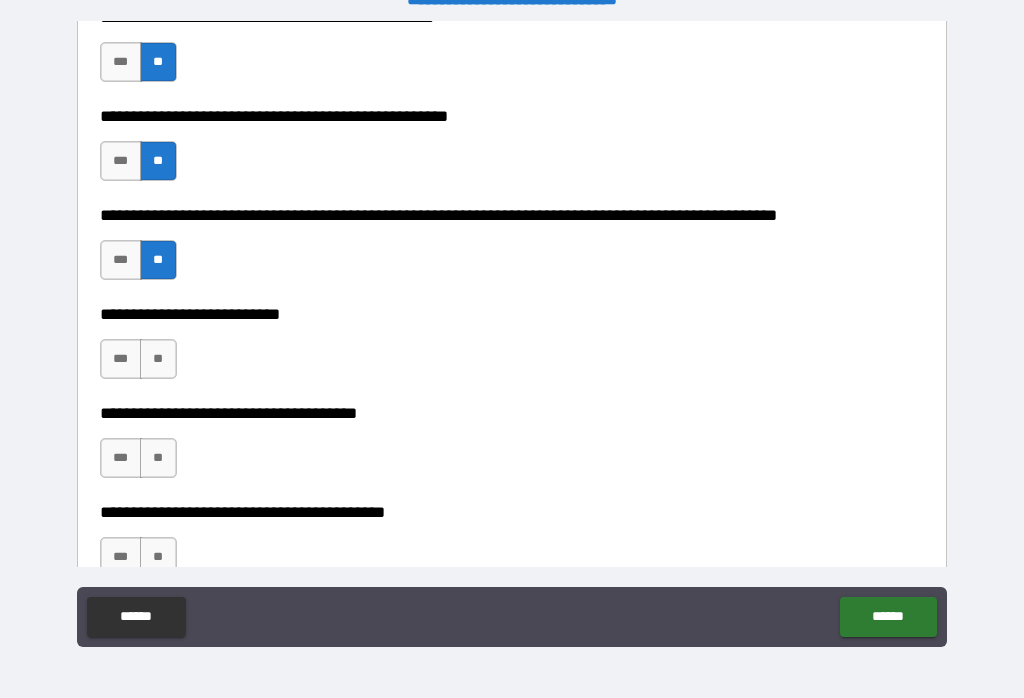 click on "**" at bounding box center [158, 359] 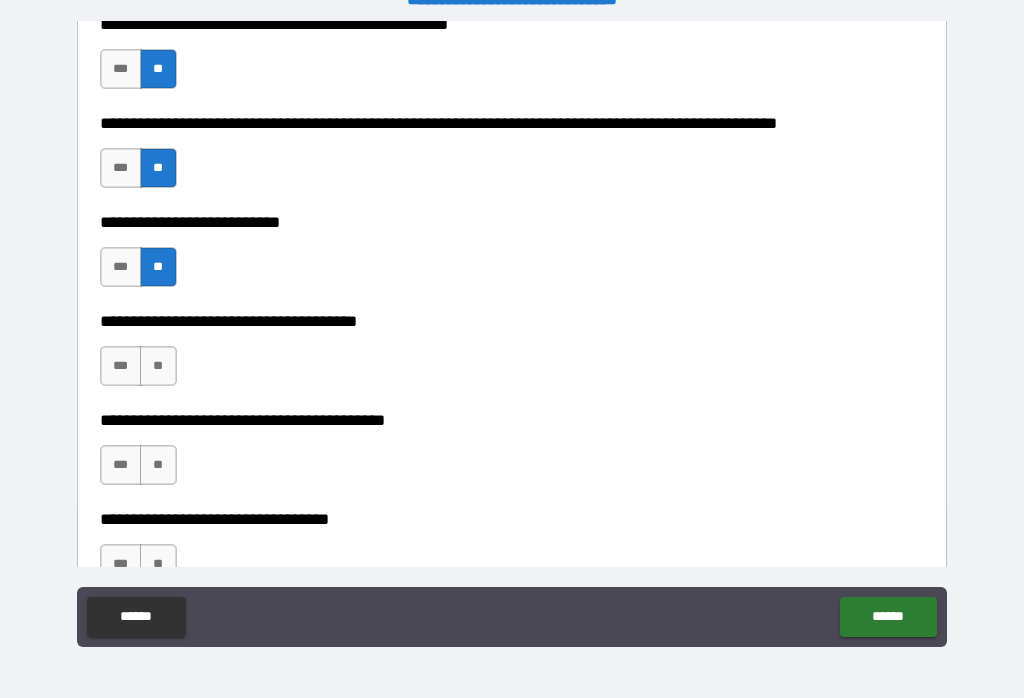 scroll, scrollTop: 889, scrollLeft: 0, axis: vertical 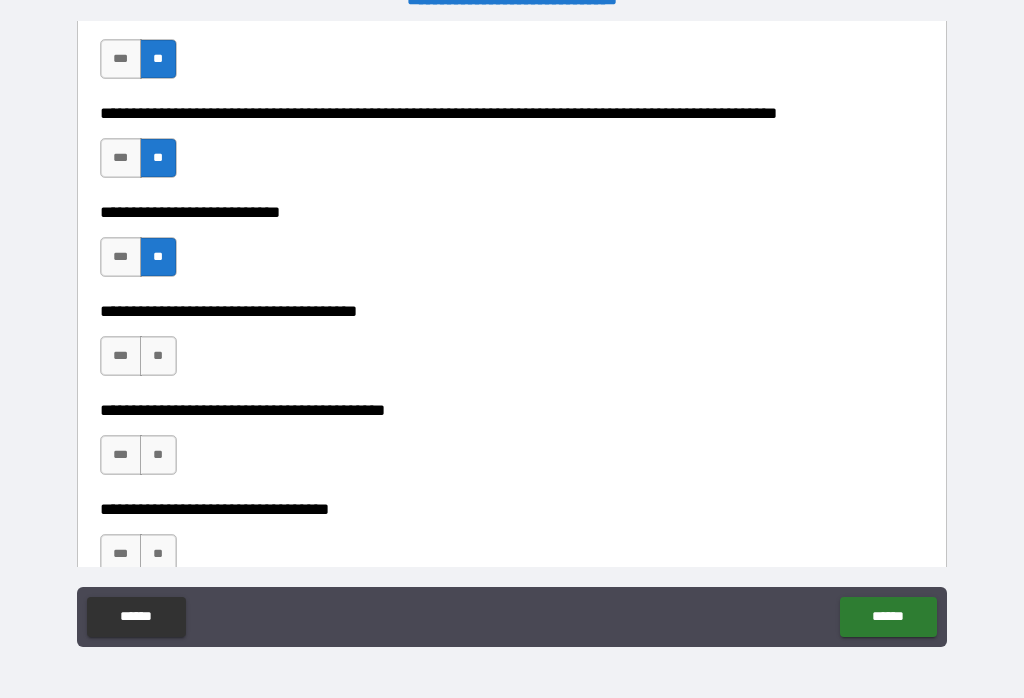click on "**" at bounding box center [158, 356] 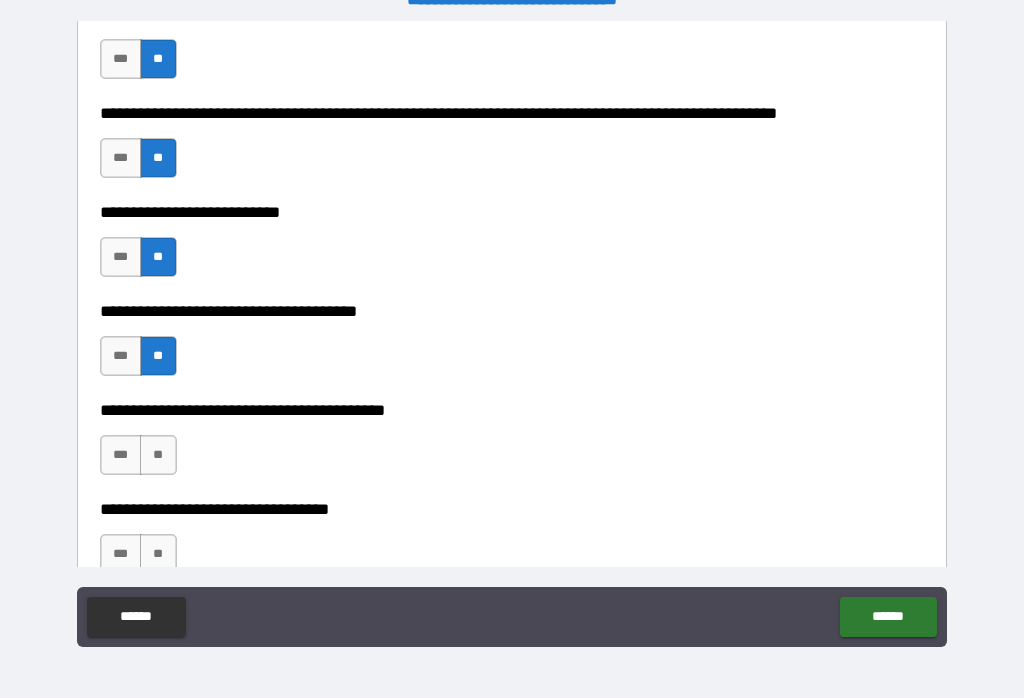click on "**" at bounding box center (158, 455) 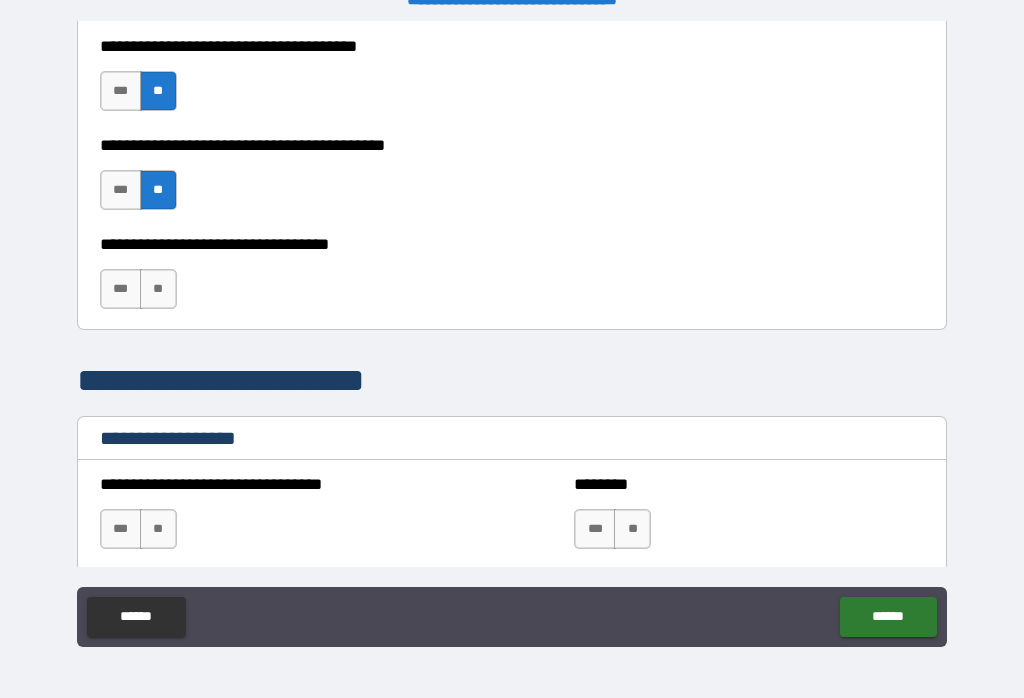 scroll, scrollTop: 1155, scrollLeft: 0, axis: vertical 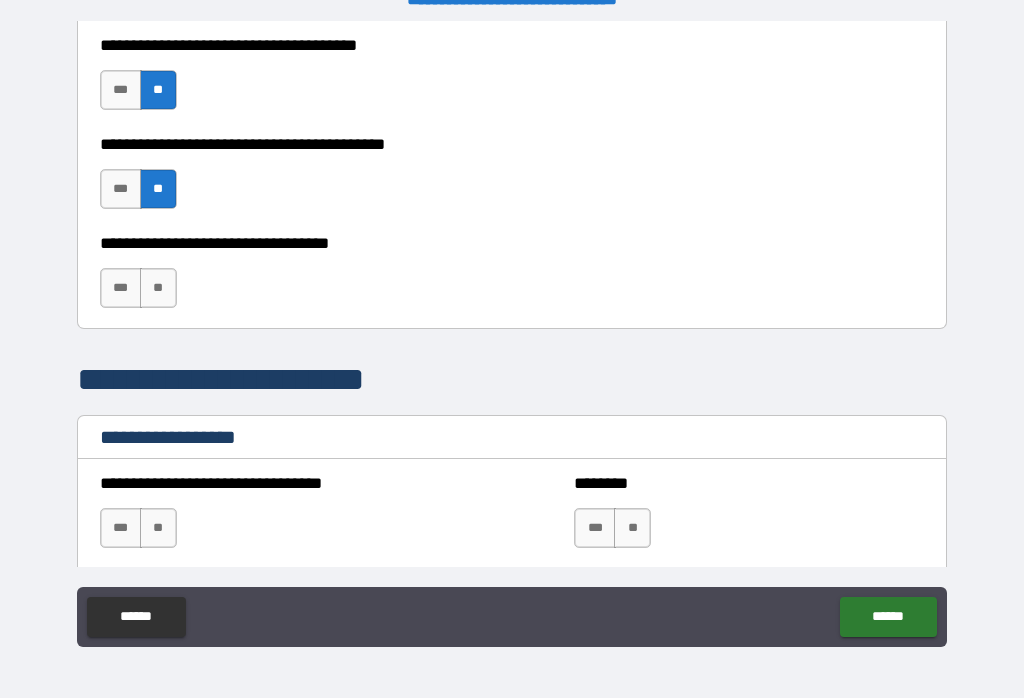 click on "**" at bounding box center [158, 288] 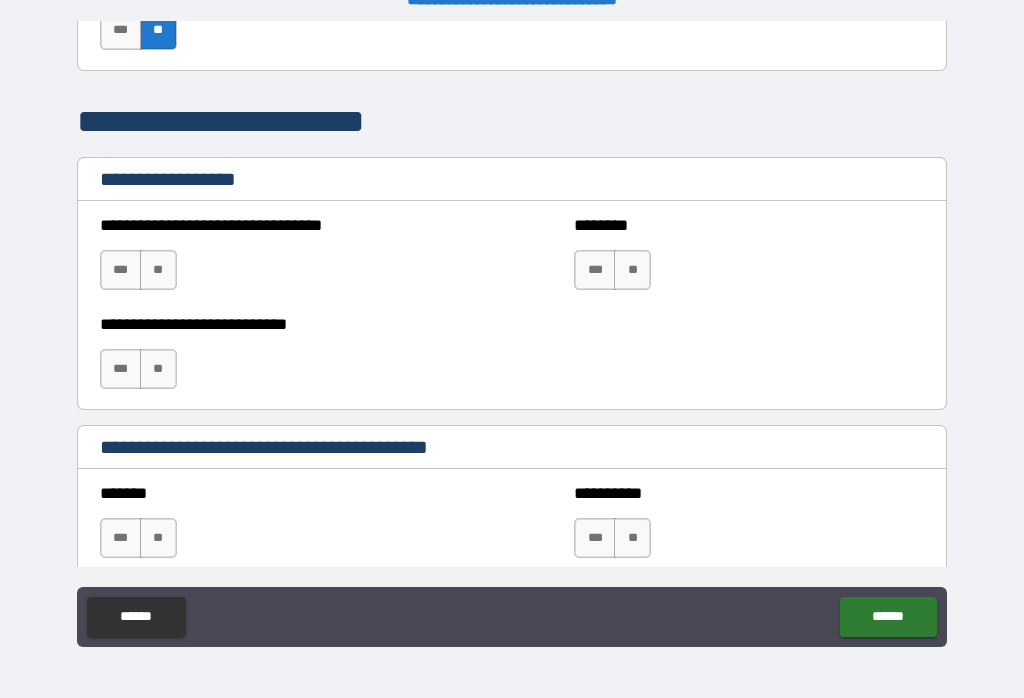 scroll, scrollTop: 1428, scrollLeft: 0, axis: vertical 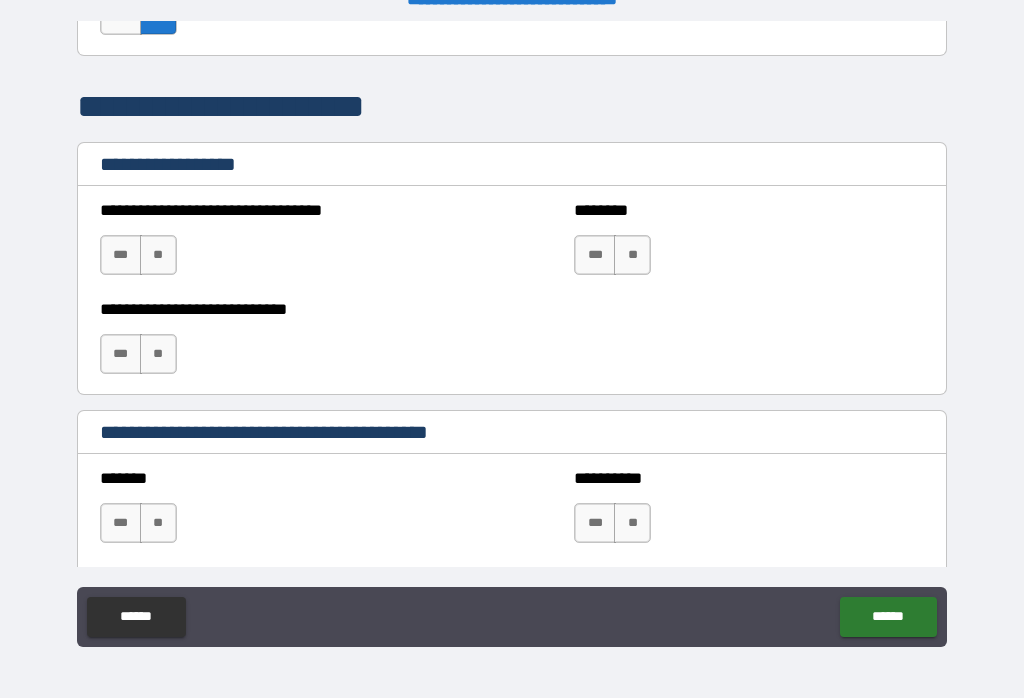 click on "**" at bounding box center [158, 255] 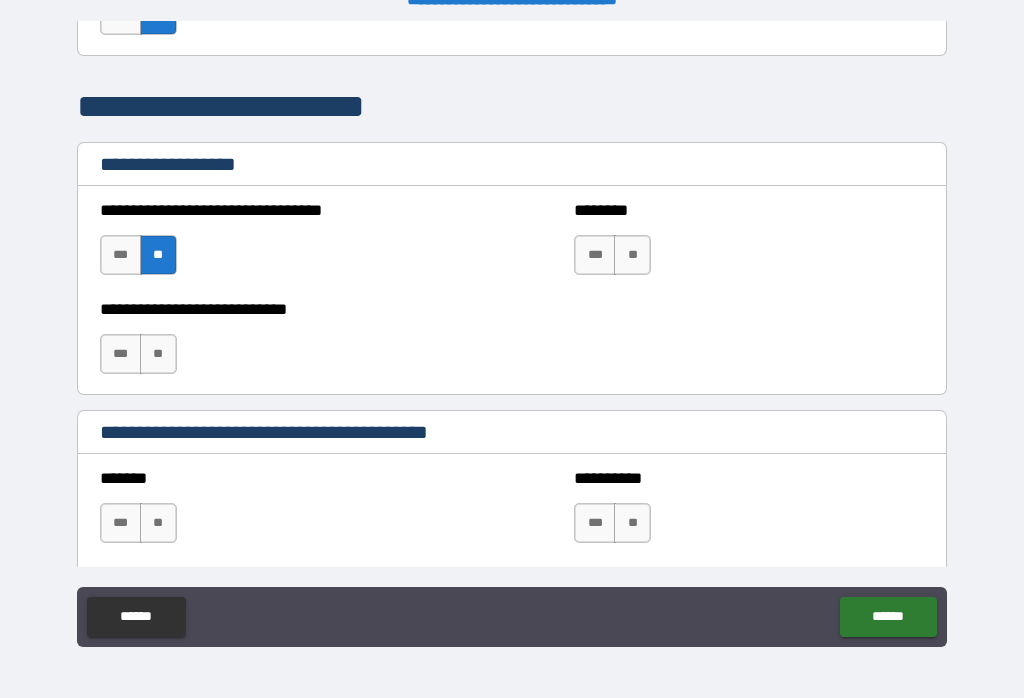 click on "**" at bounding box center (158, 354) 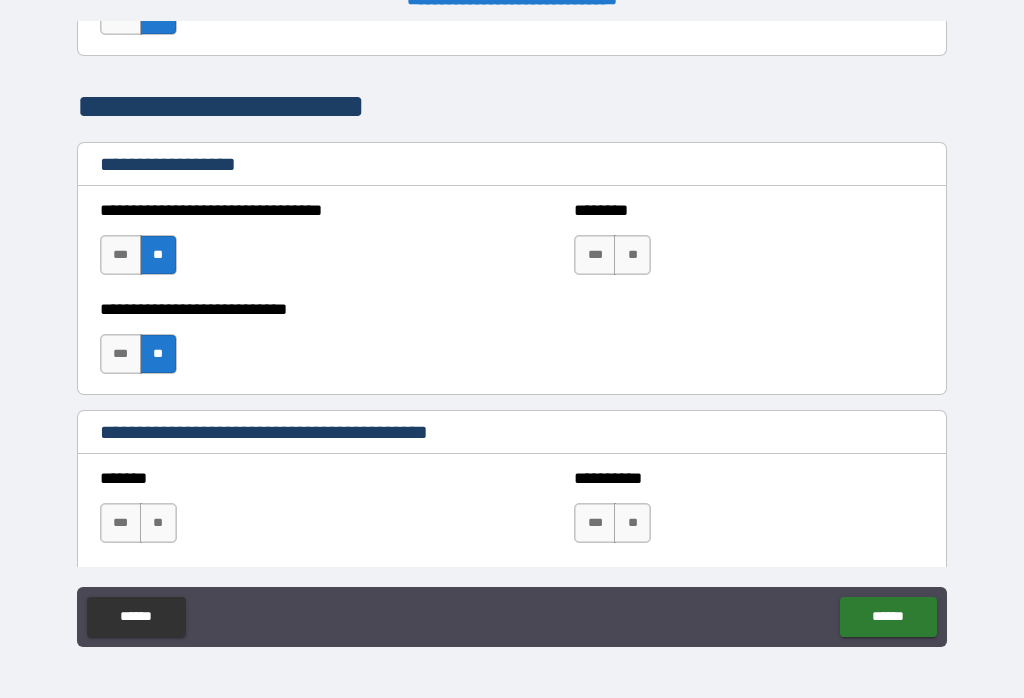 click on "**" at bounding box center [632, 255] 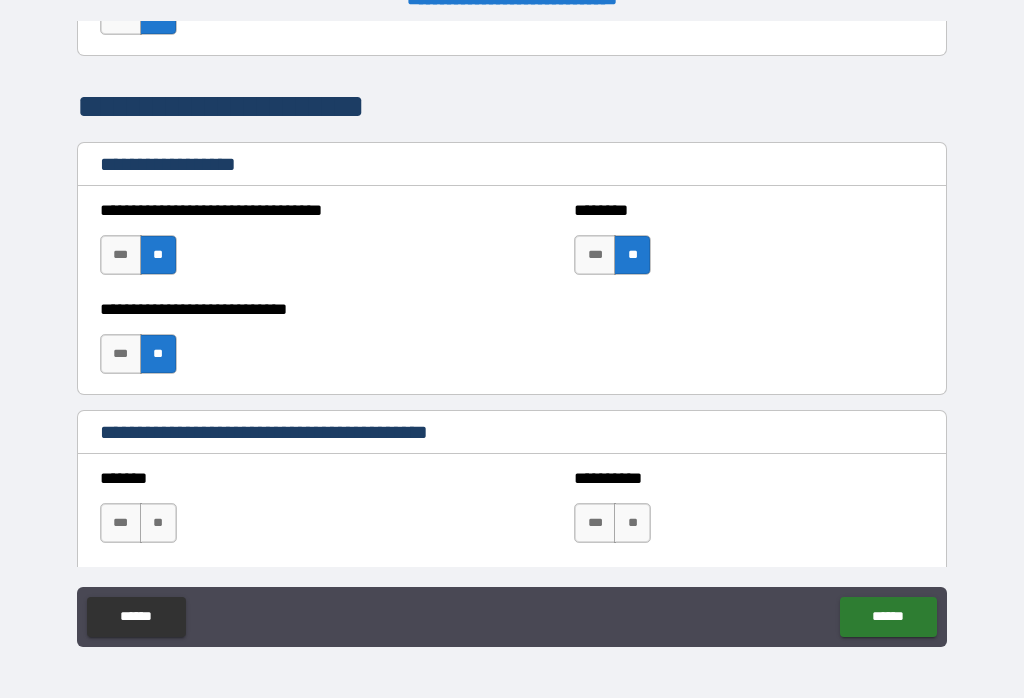 click on "**" at bounding box center (632, 255) 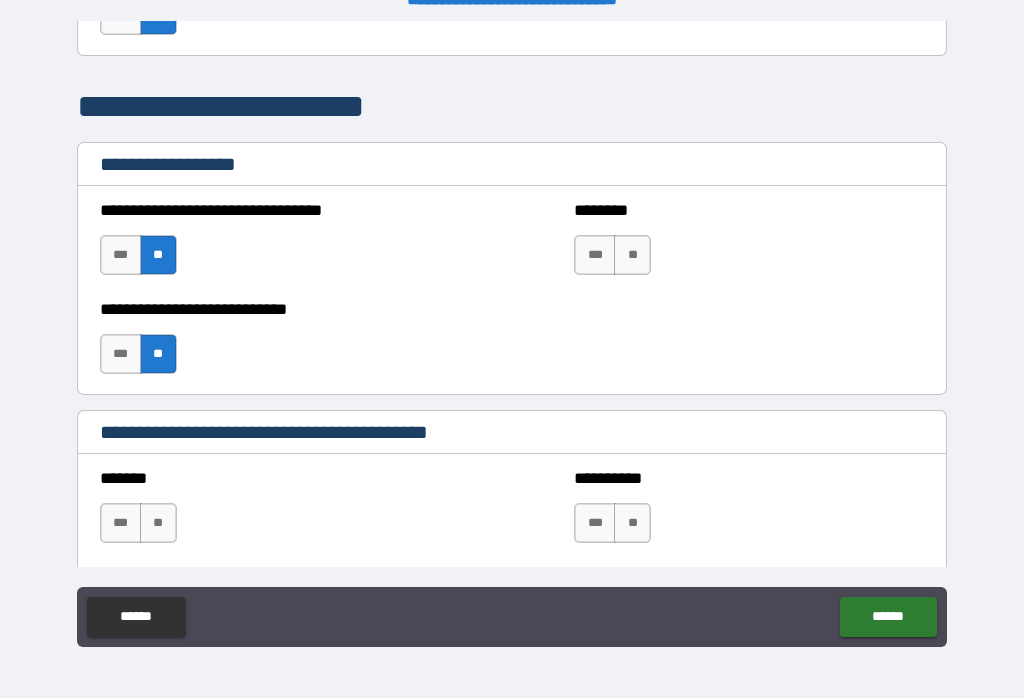 click on "**" at bounding box center [632, 255] 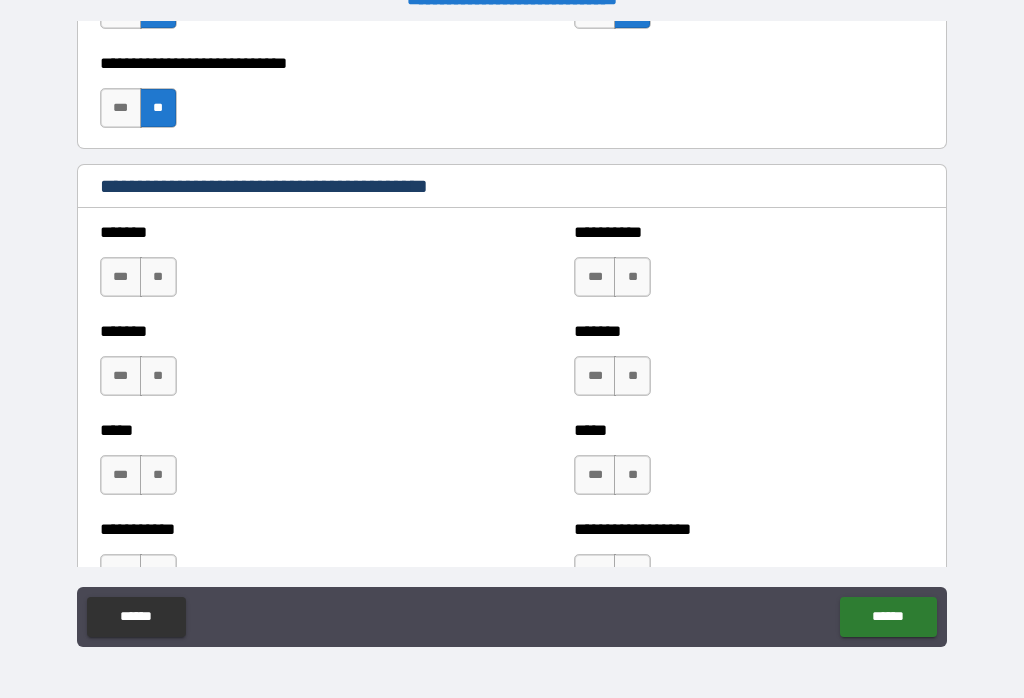 scroll, scrollTop: 1678, scrollLeft: 0, axis: vertical 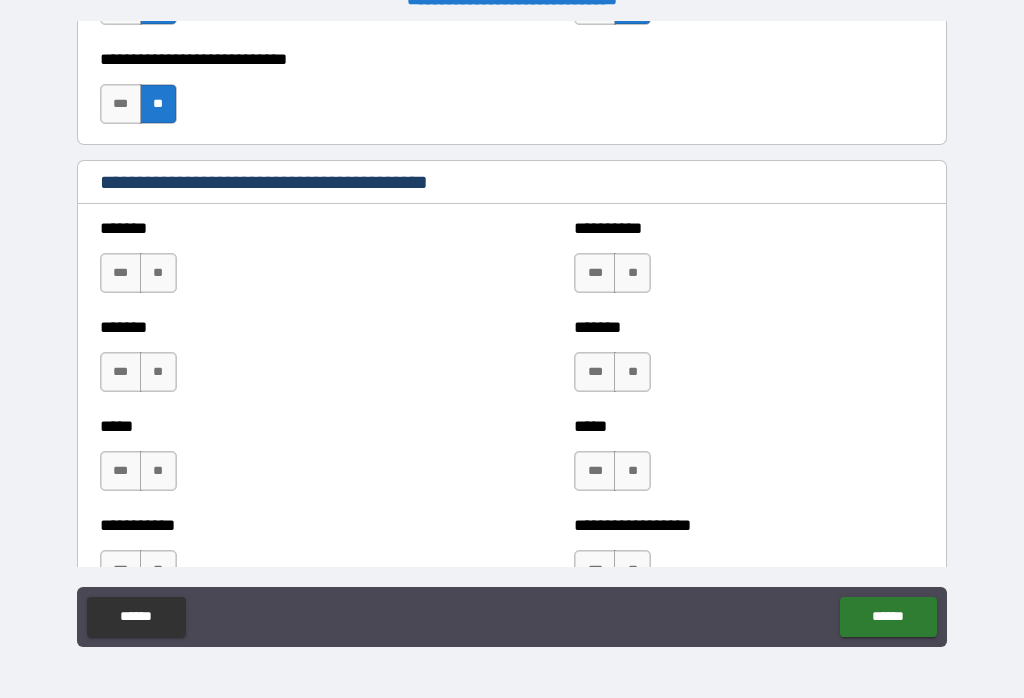 click on "**" at bounding box center (158, 273) 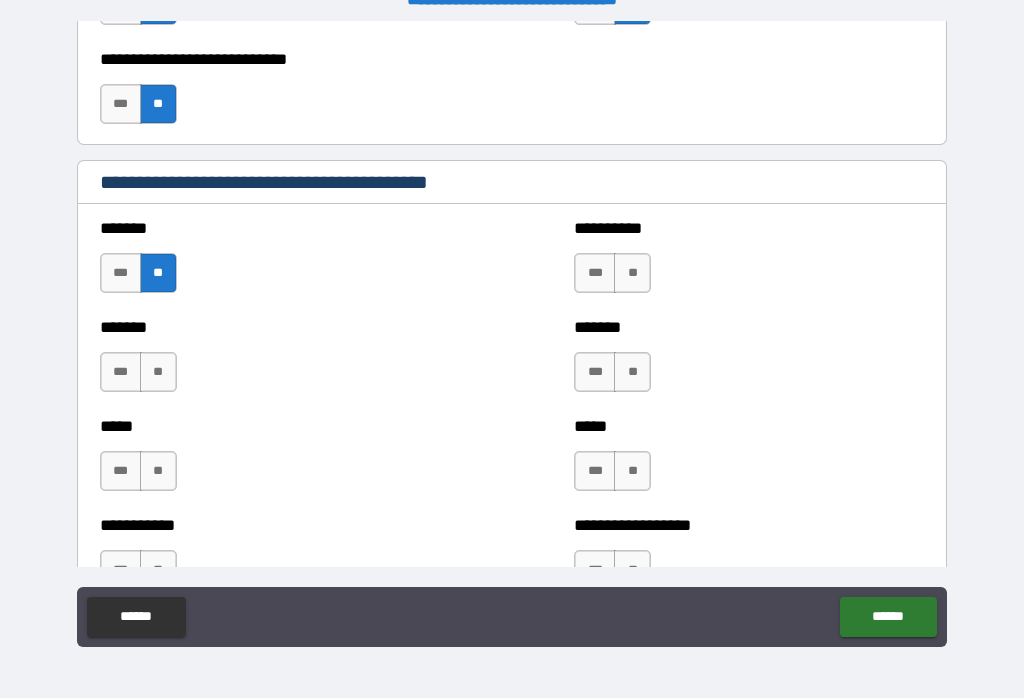 click on "**" at bounding box center (632, 273) 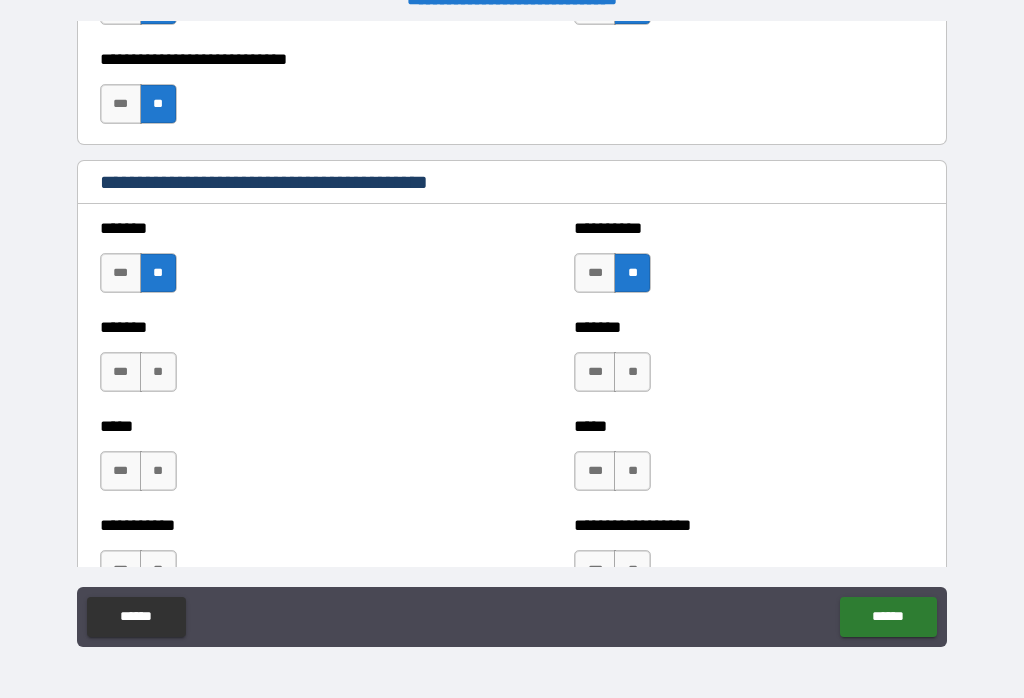 click on "**" at bounding box center (632, 372) 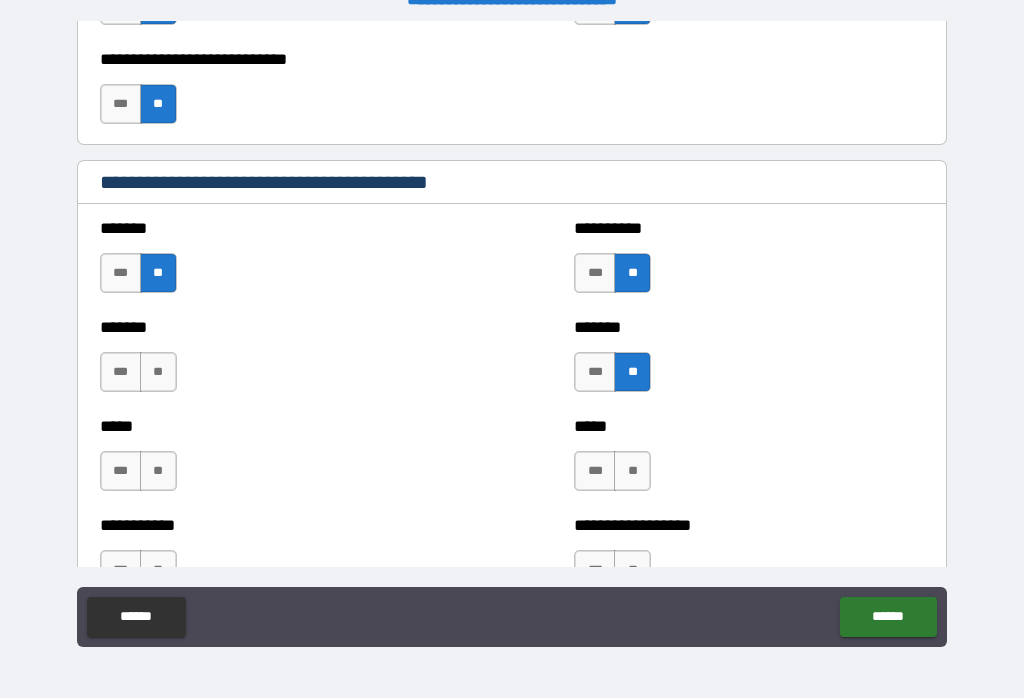 click on "**" at bounding box center [632, 471] 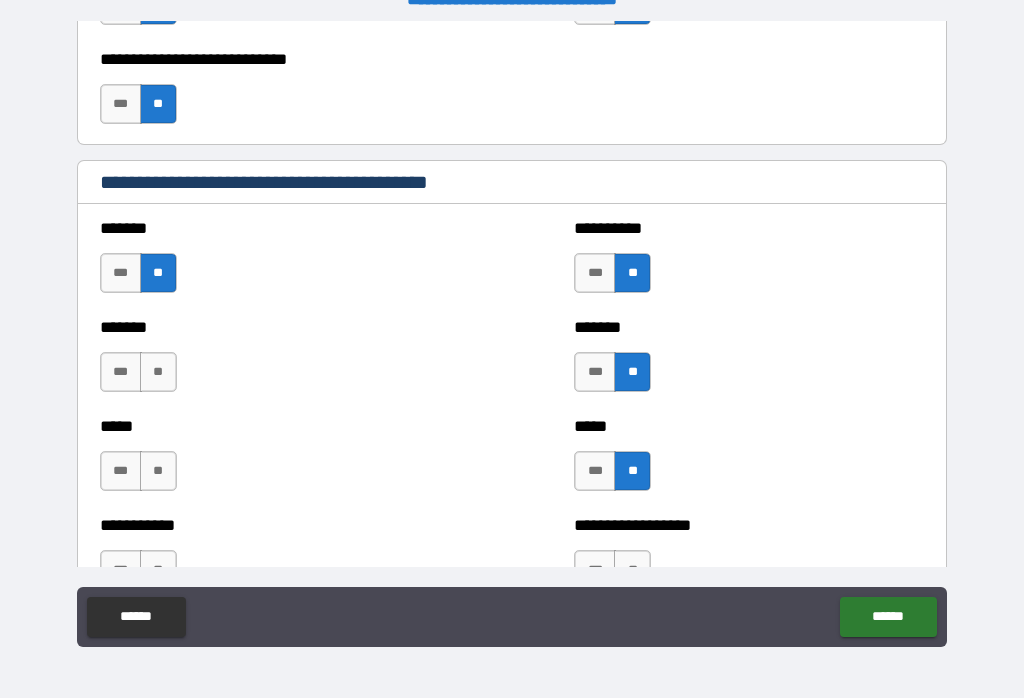 click on "**" at bounding box center [158, 372] 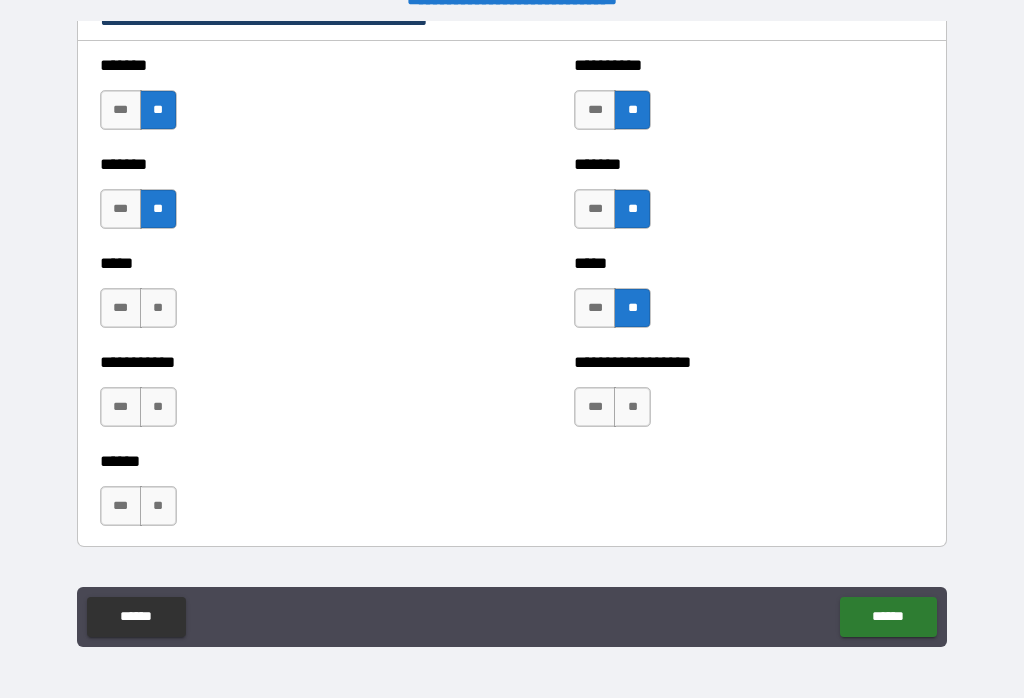 scroll, scrollTop: 1858, scrollLeft: 0, axis: vertical 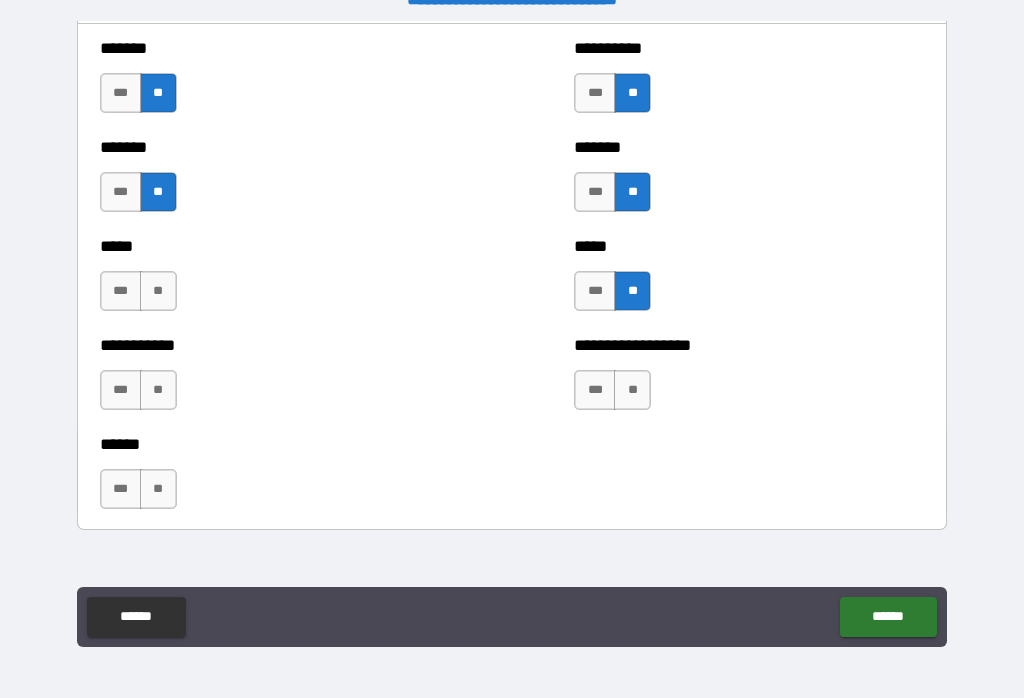 click on "**" at bounding box center (158, 291) 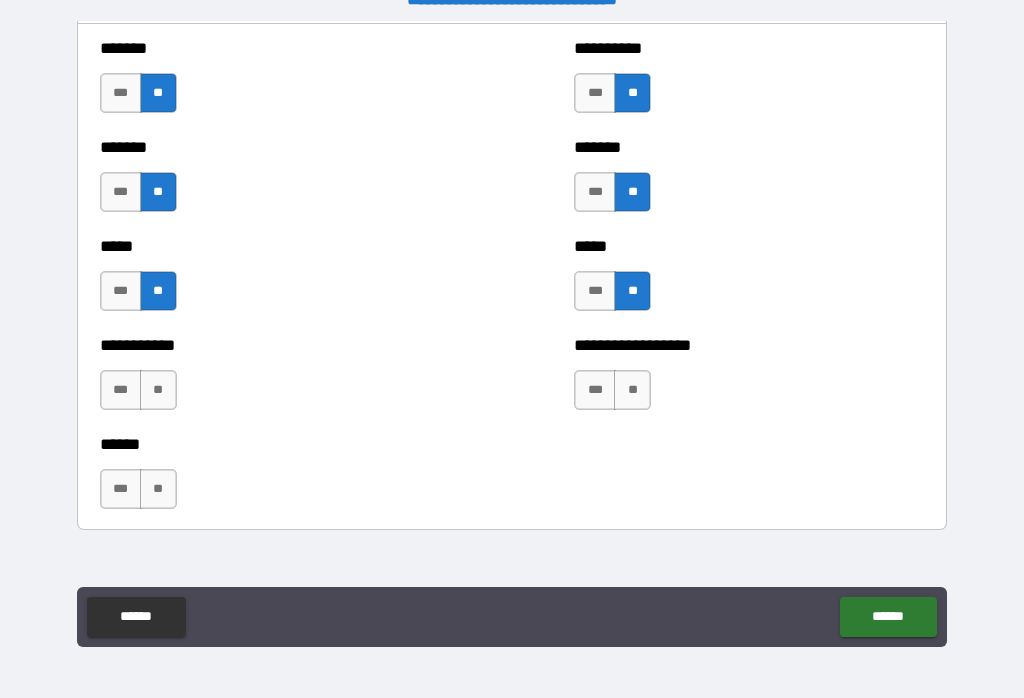 click on "**" at bounding box center [158, 390] 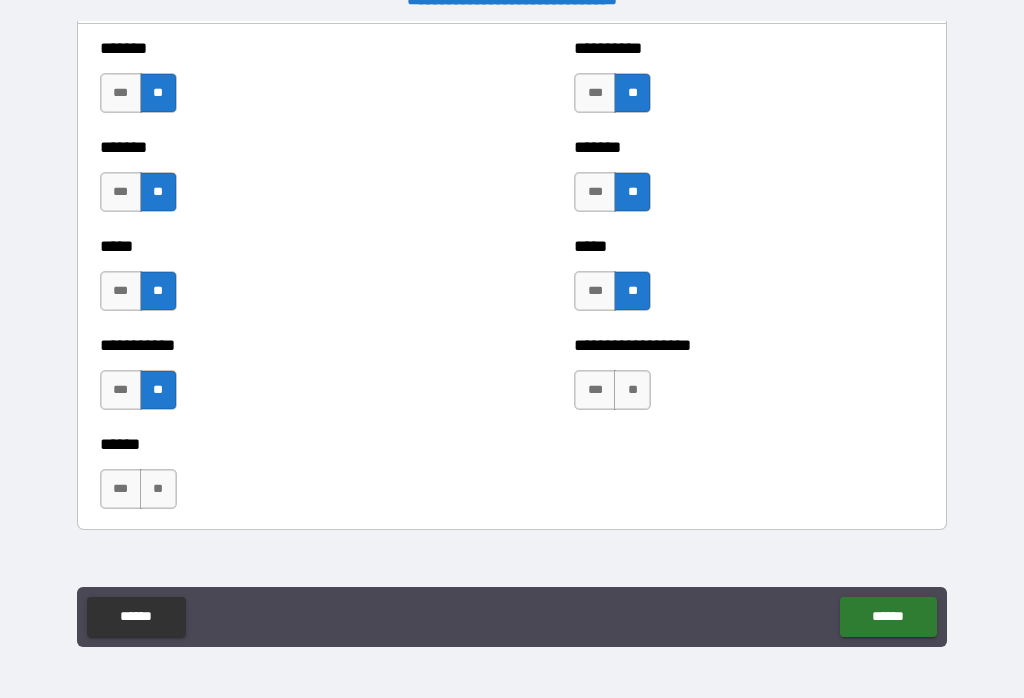 click on "**" at bounding box center [632, 390] 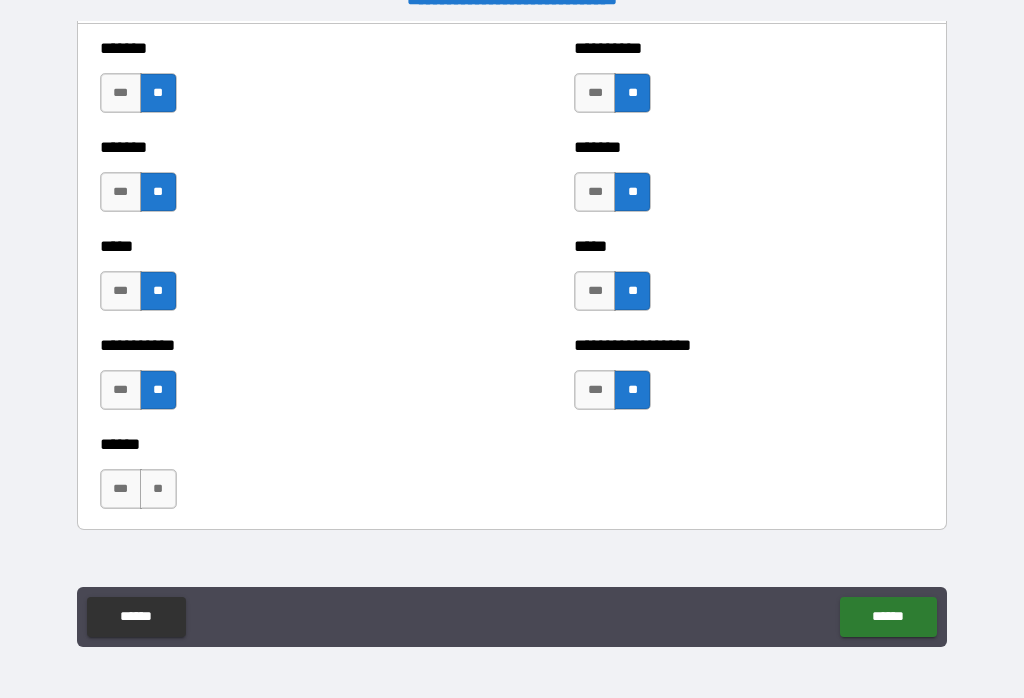 click on "**" at bounding box center [158, 489] 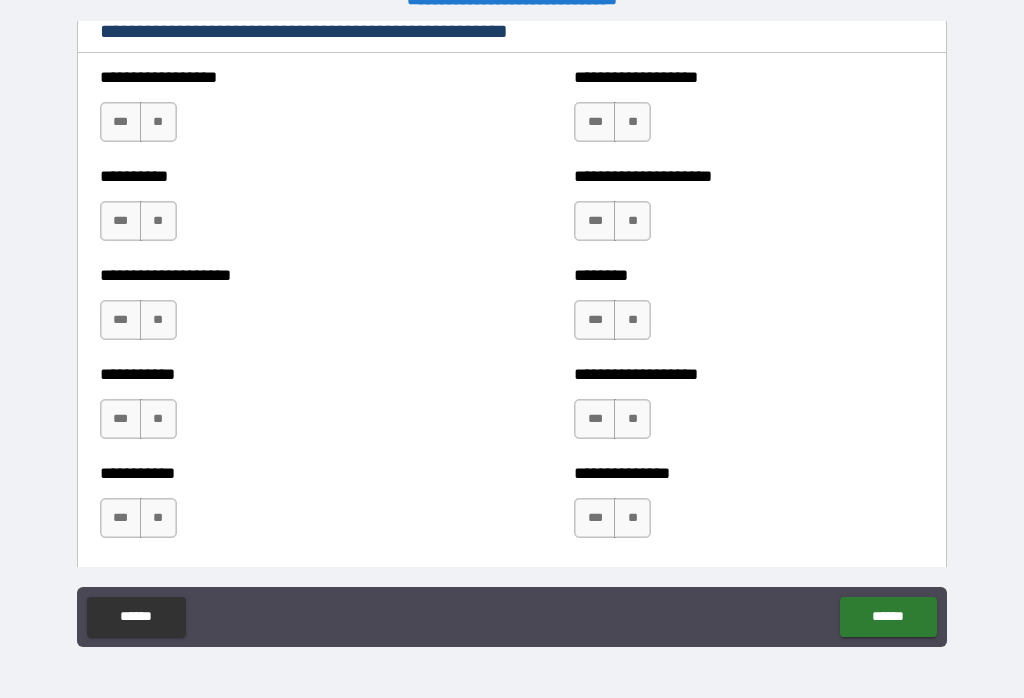 scroll, scrollTop: 2467, scrollLeft: 0, axis: vertical 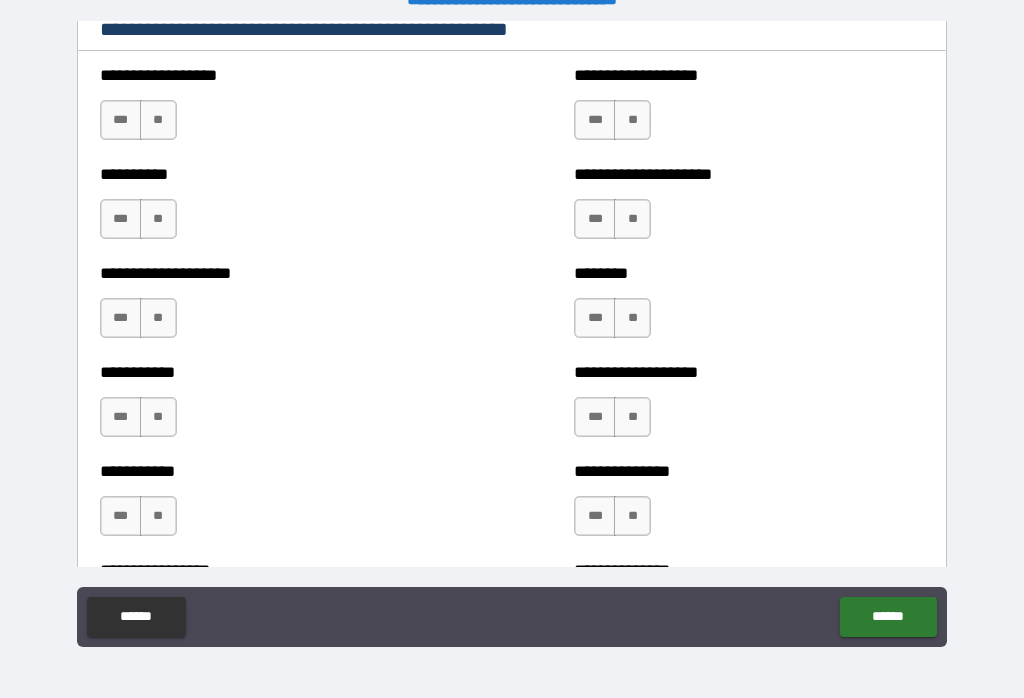 click on "**" at bounding box center (158, 120) 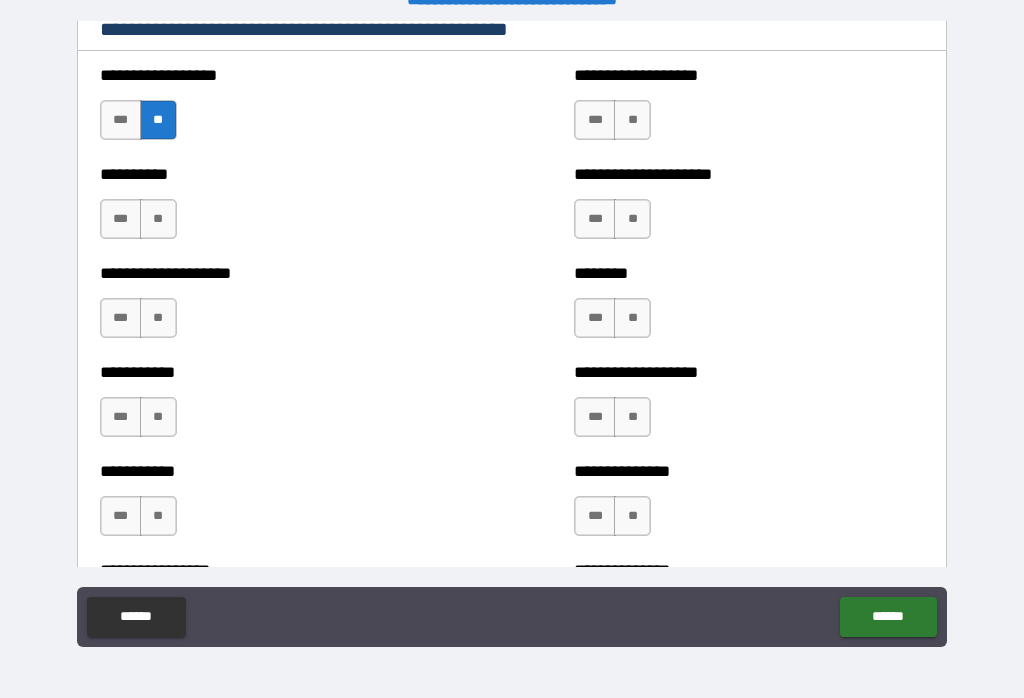 click on "**" at bounding box center [158, 219] 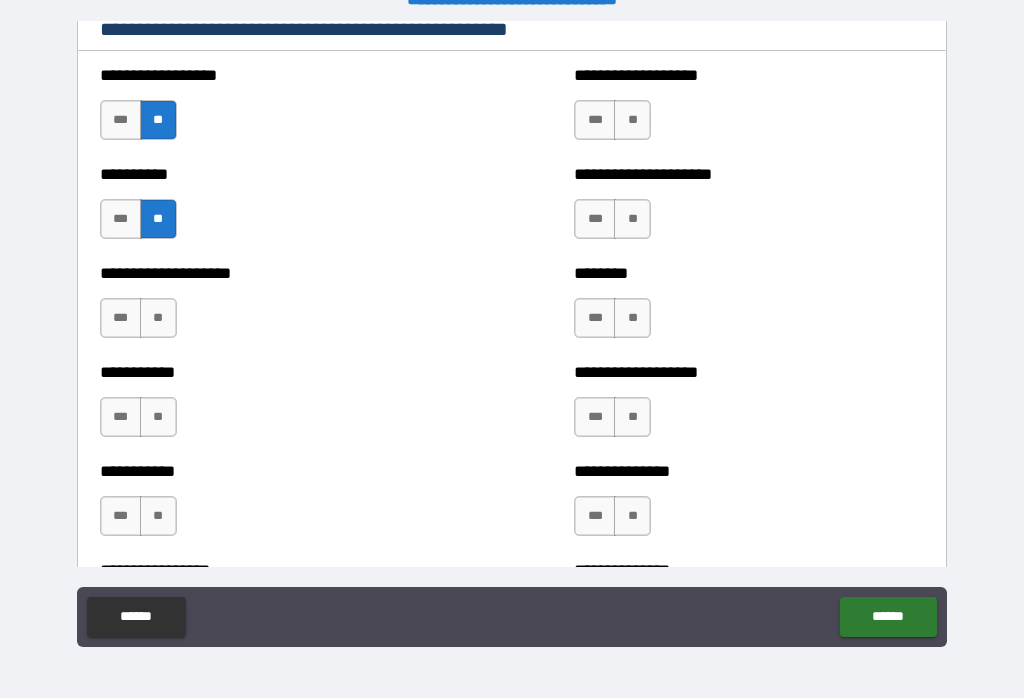 click on "**" at bounding box center [158, 318] 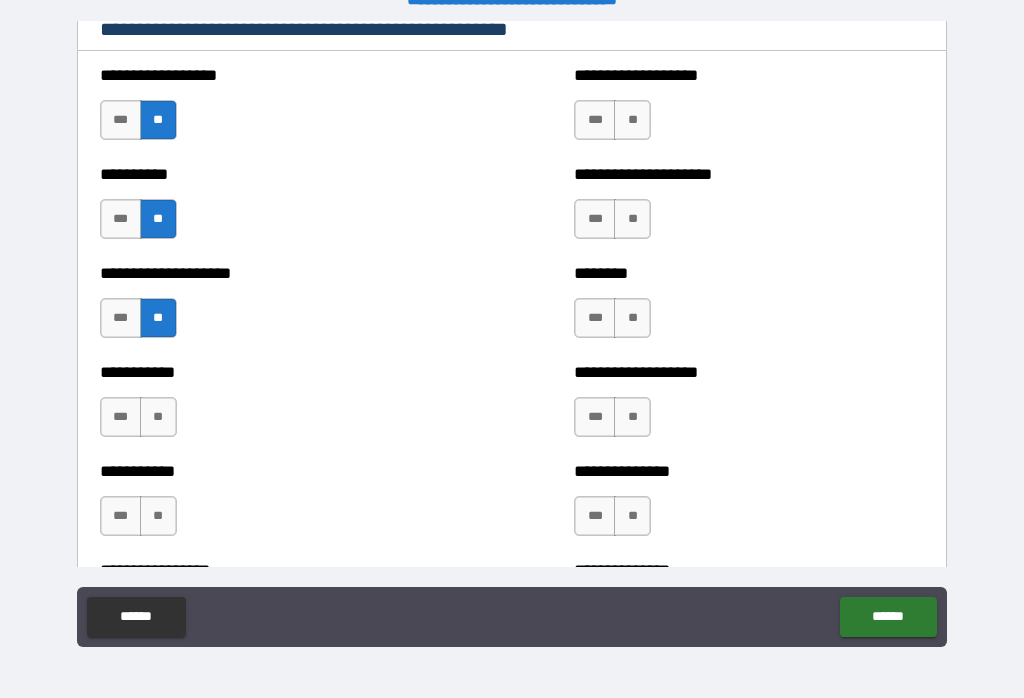 click on "**" at bounding box center (158, 417) 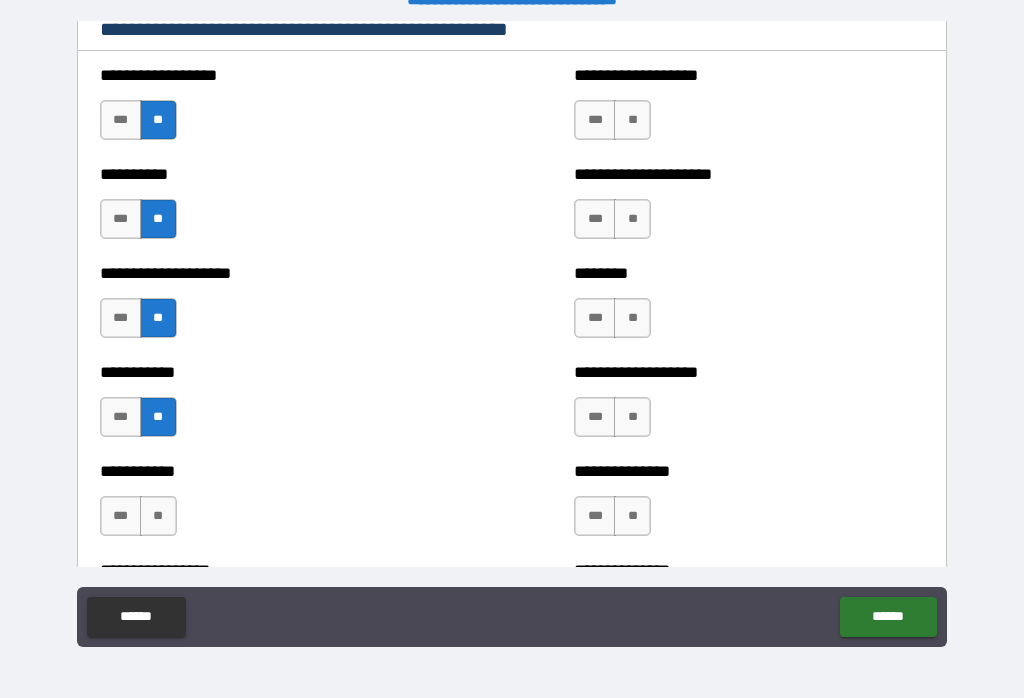 click on "**" at bounding box center [632, 120] 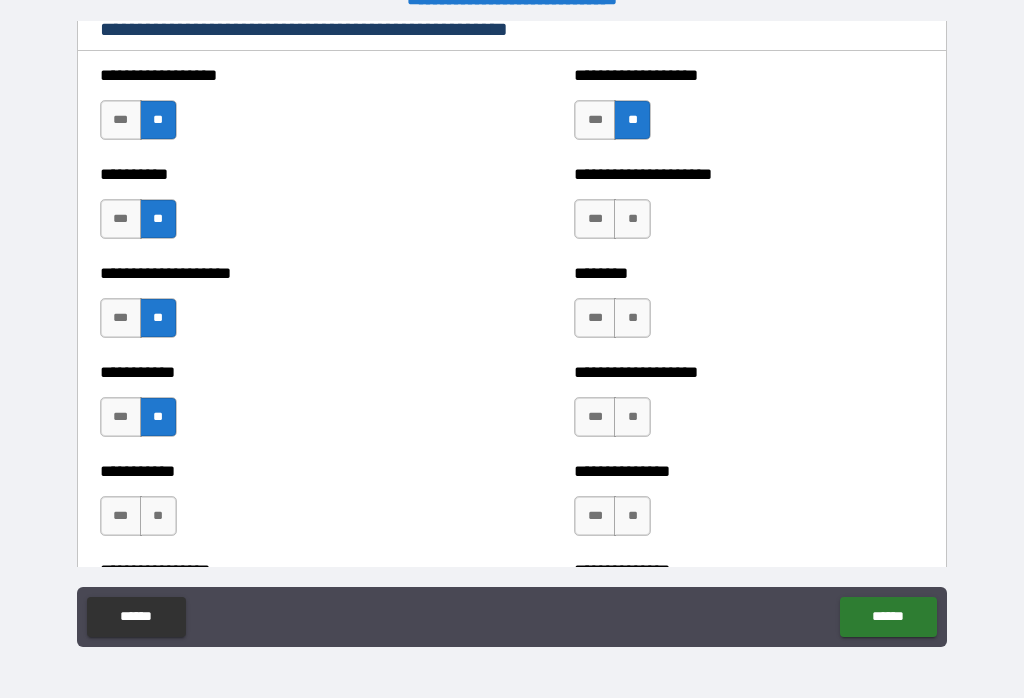 click on "**" at bounding box center [632, 219] 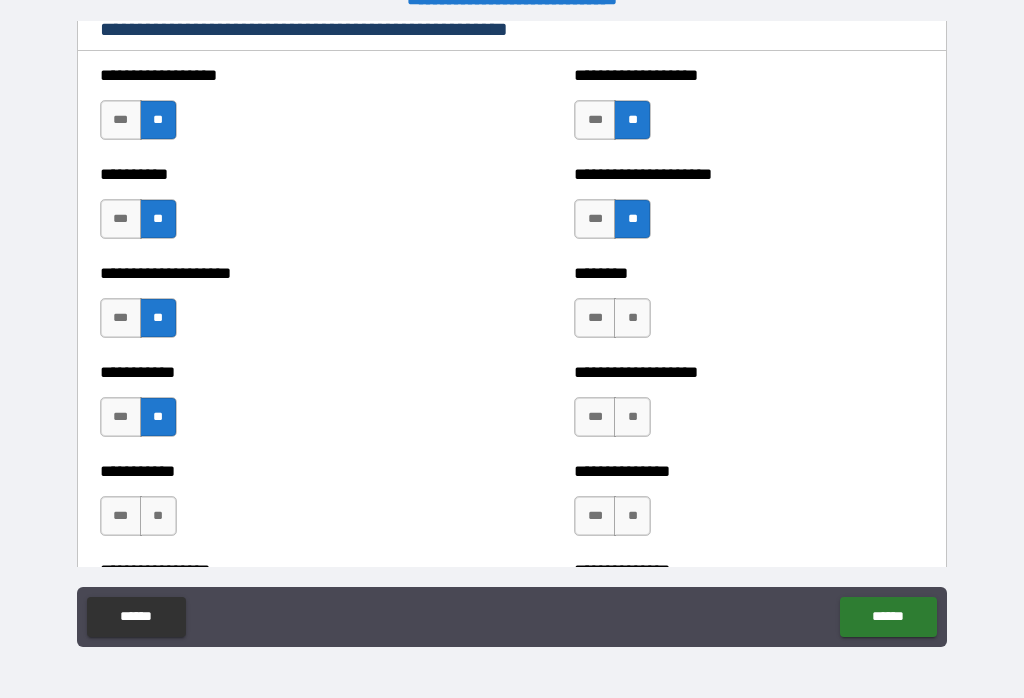 click on "**" at bounding box center (632, 318) 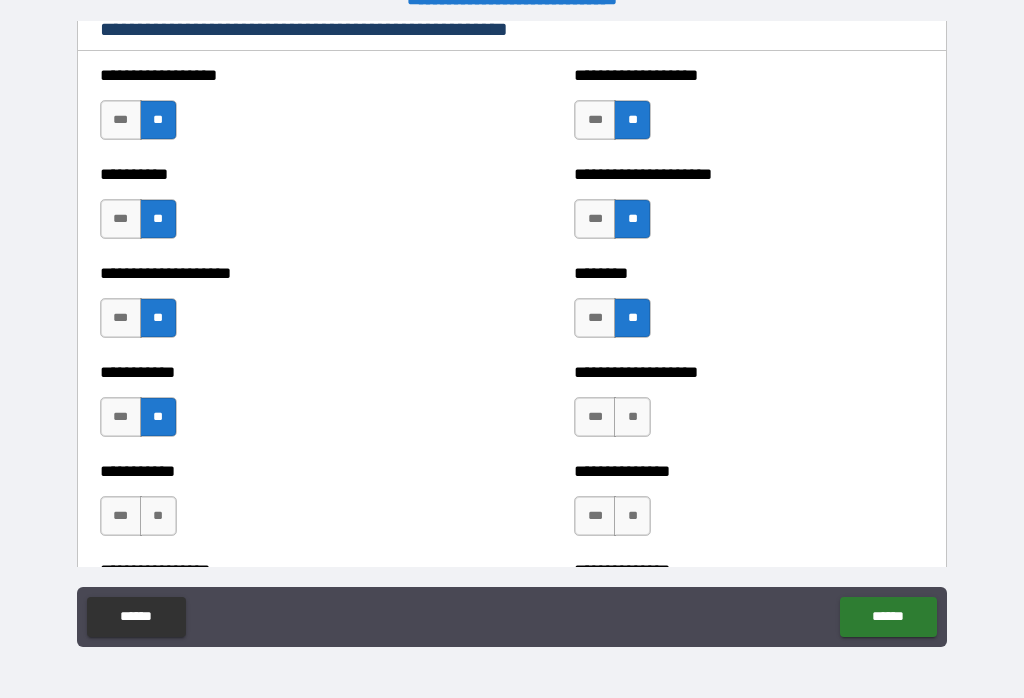 click on "**" at bounding box center (632, 417) 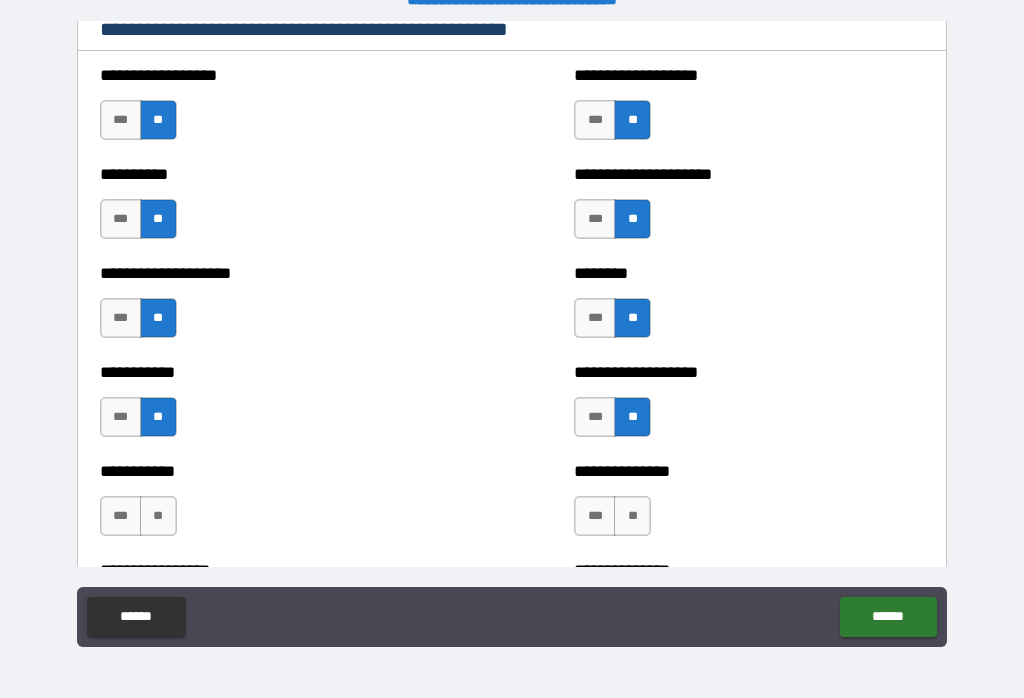 click on "**" at bounding box center (632, 516) 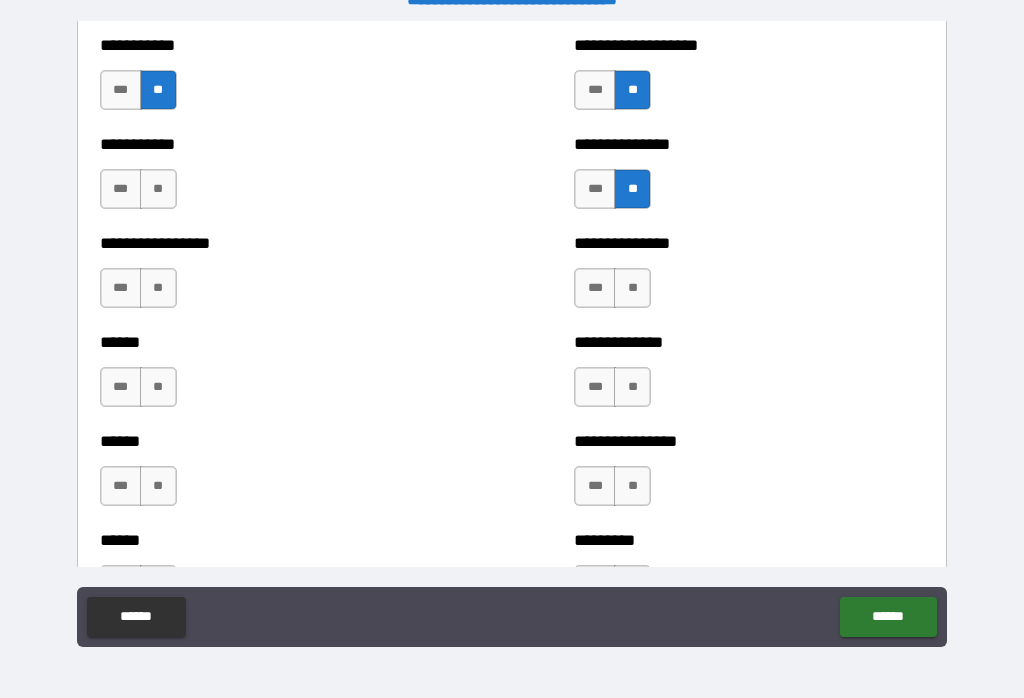 scroll, scrollTop: 2801, scrollLeft: 0, axis: vertical 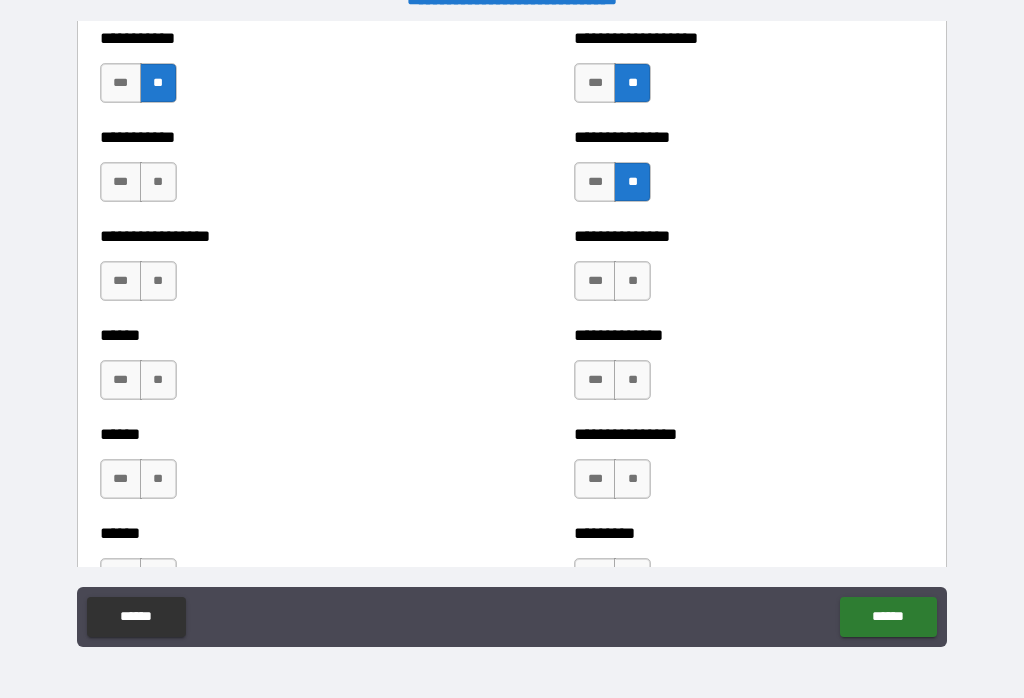 click on "**" at bounding box center (158, 182) 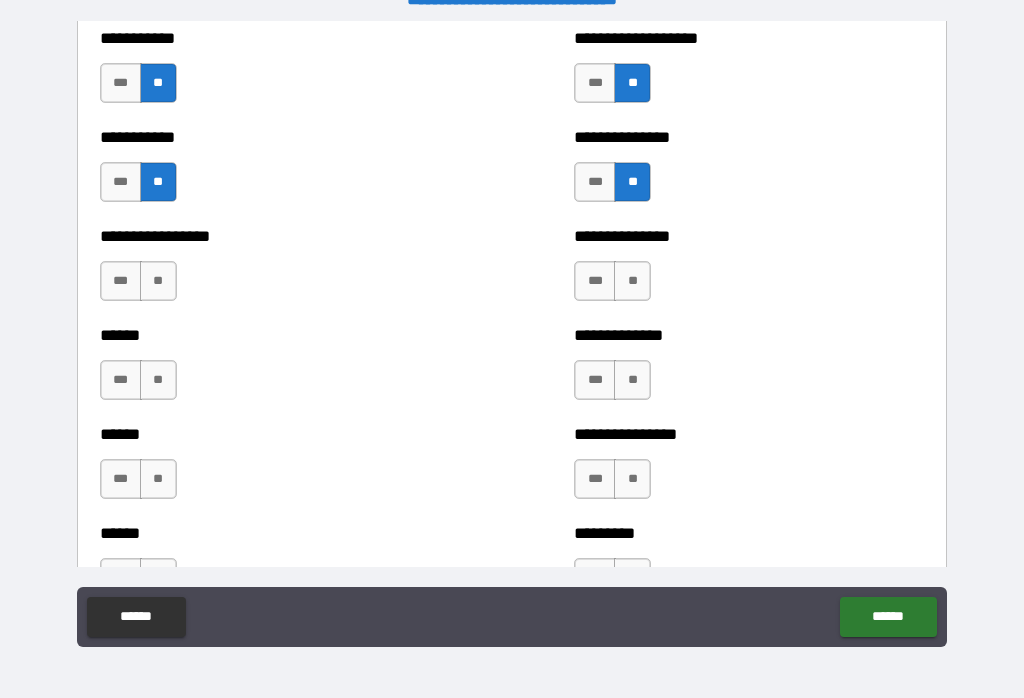 click on "**" at bounding box center (158, 281) 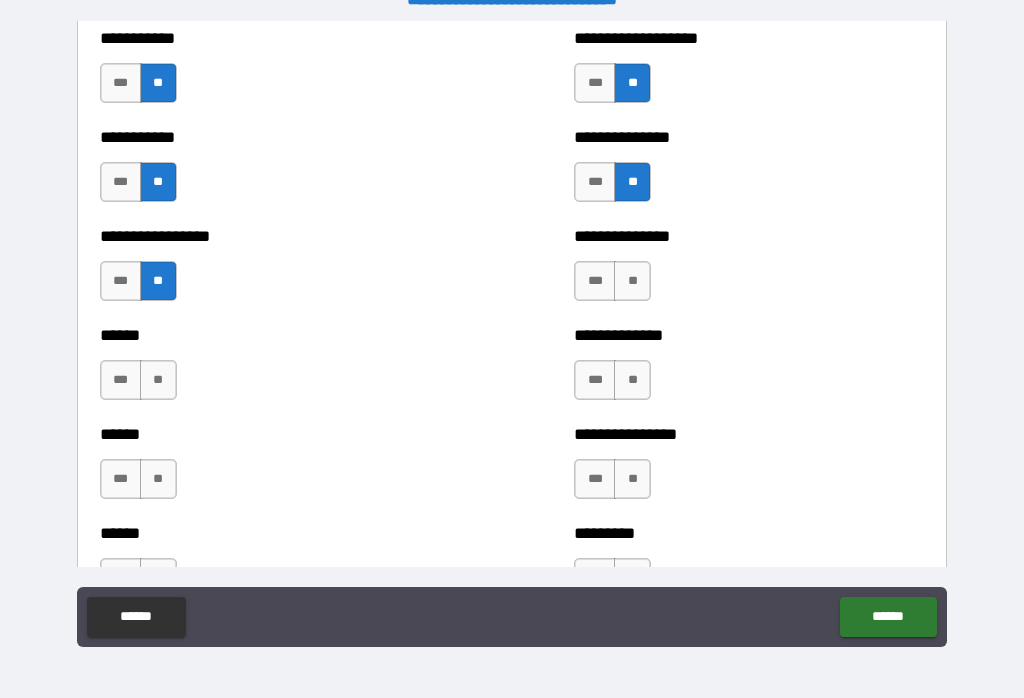 click on "**" at bounding box center [632, 281] 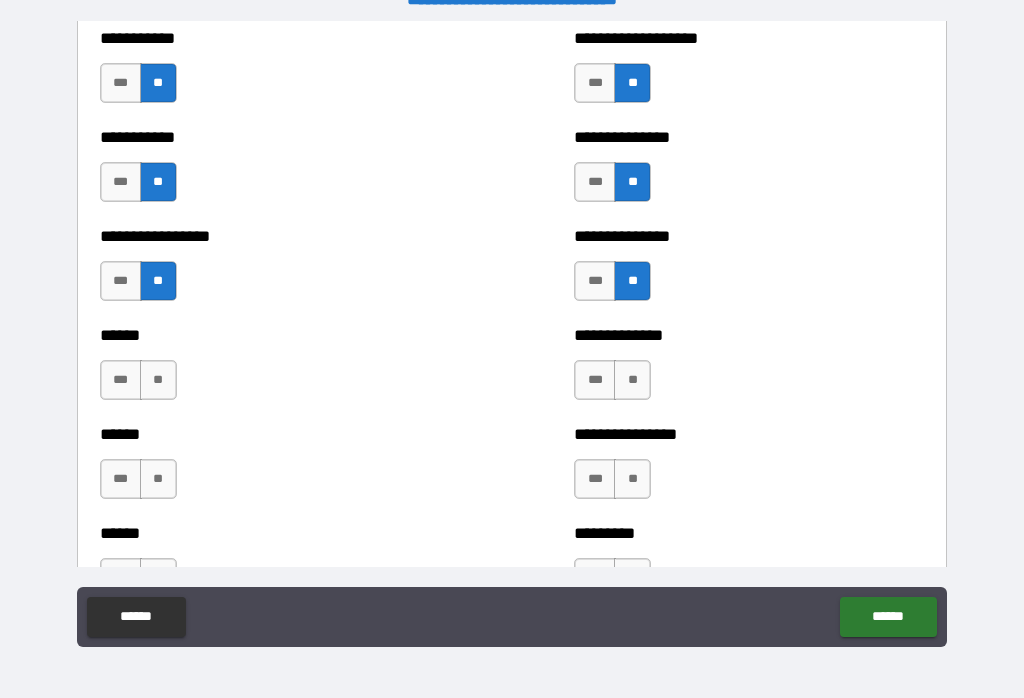 click on "**" at bounding box center (158, 380) 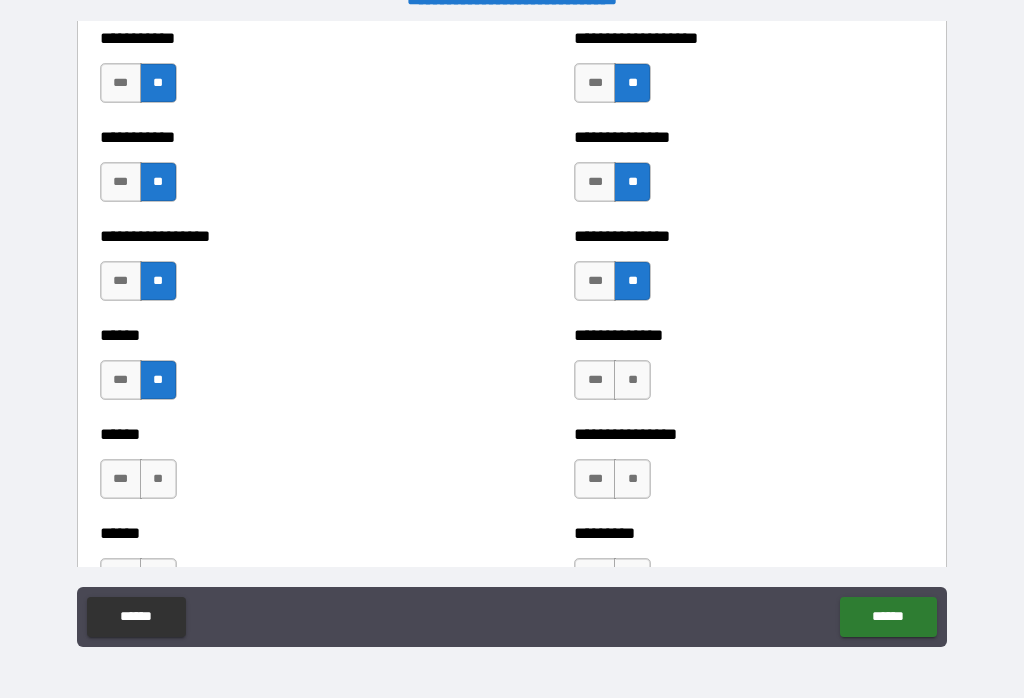 click on "**" at bounding box center [632, 380] 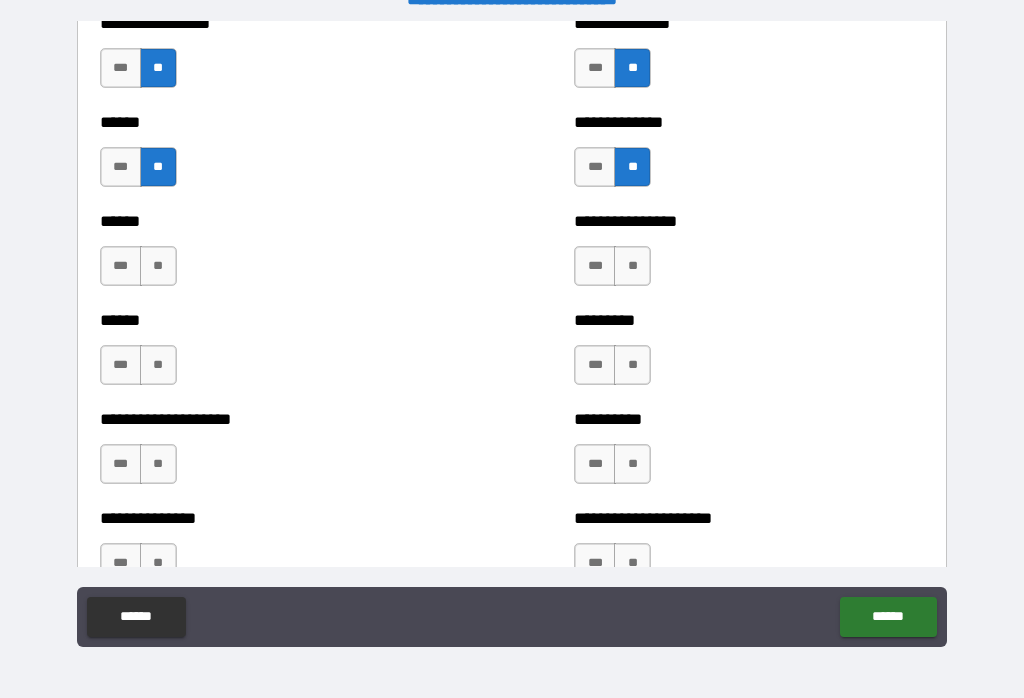 scroll, scrollTop: 3015, scrollLeft: 0, axis: vertical 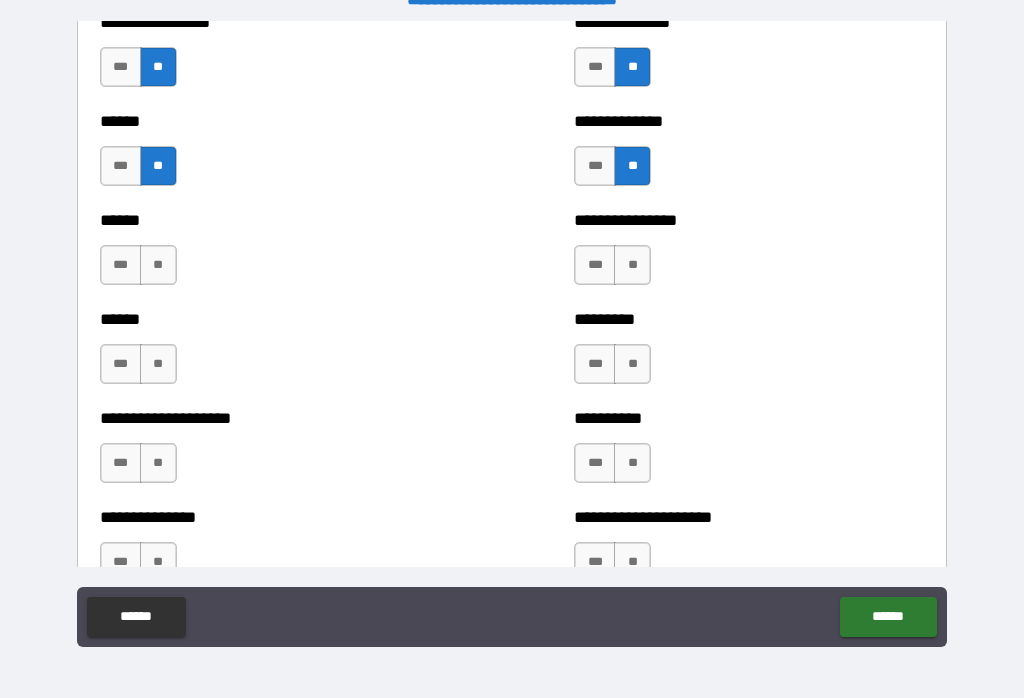 click on "**" at bounding box center (158, 265) 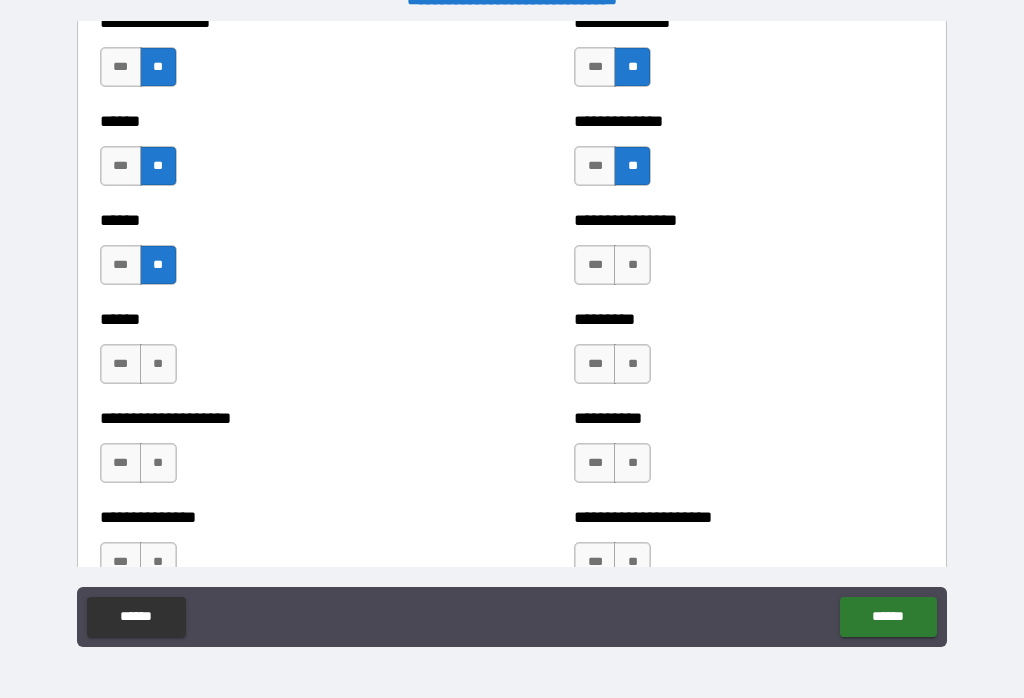 click on "**" at bounding box center (632, 265) 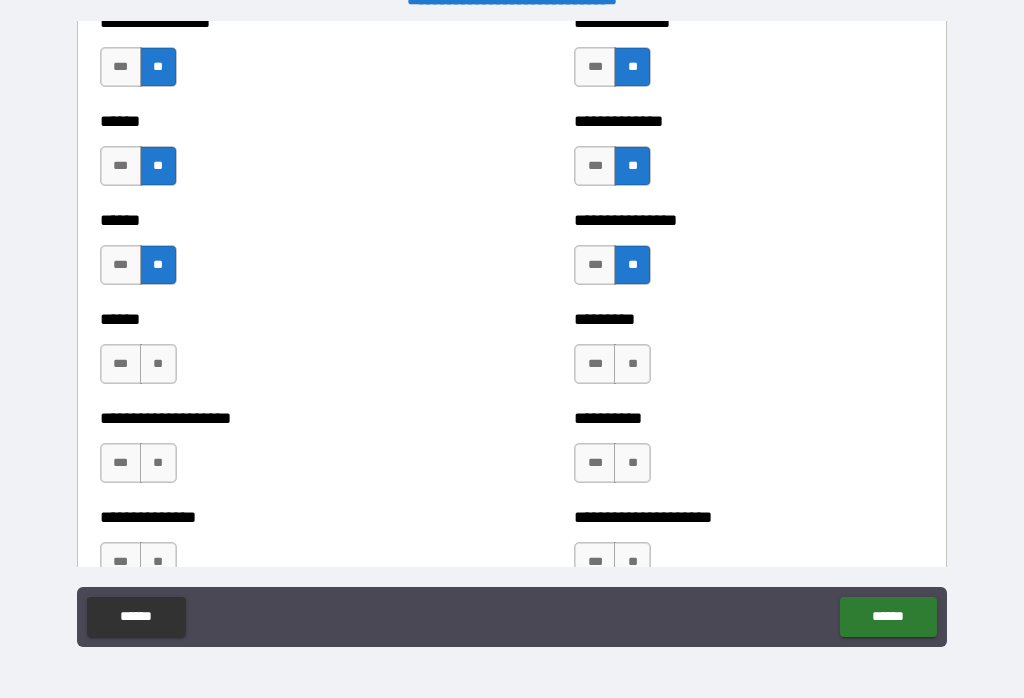click on "**" at bounding box center [158, 364] 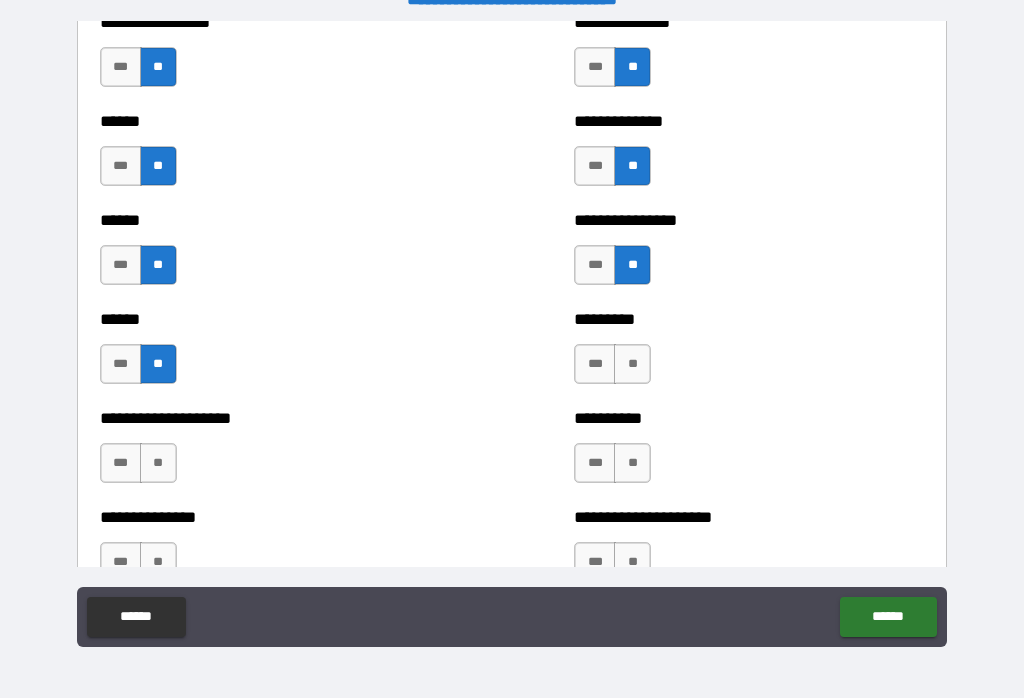 click on "**" at bounding box center [632, 364] 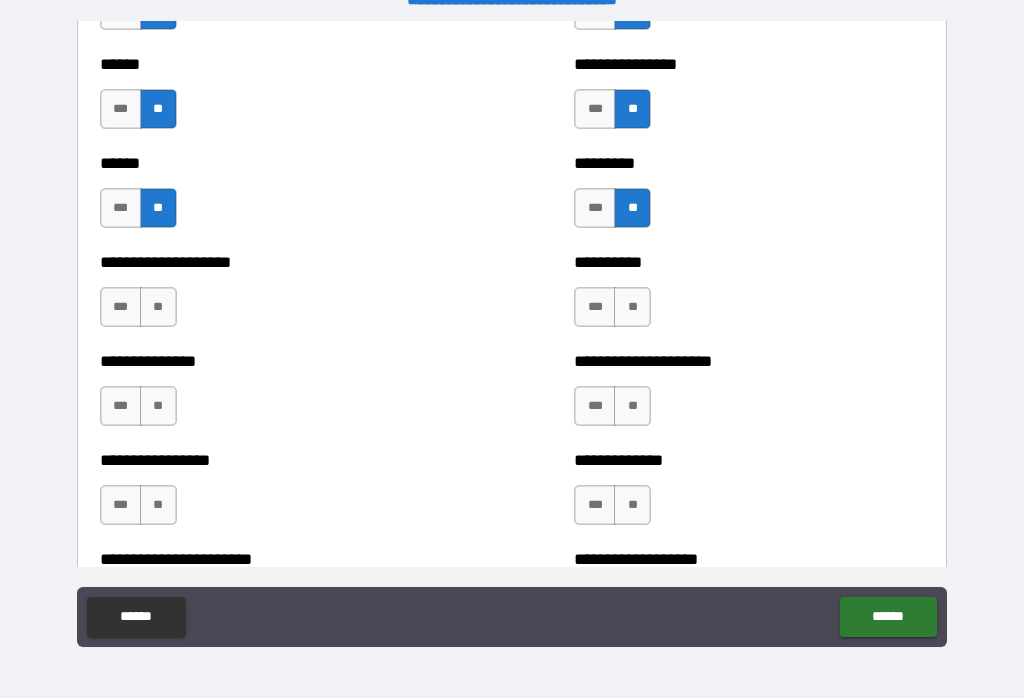 scroll, scrollTop: 3218, scrollLeft: 0, axis: vertical 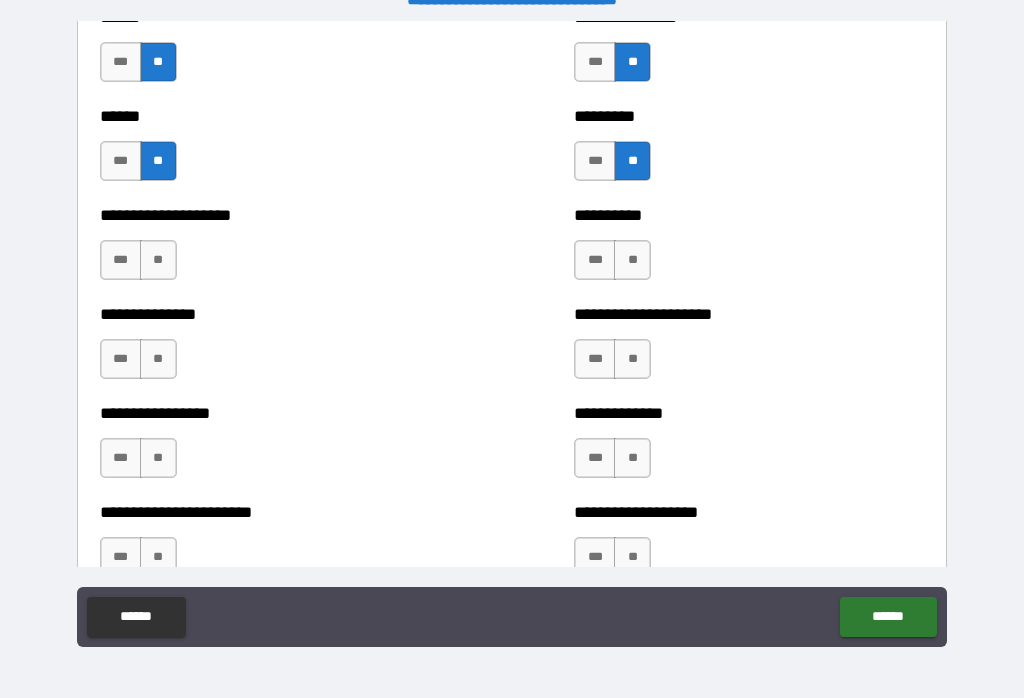 click on "**" at bounding box center [158, 260] 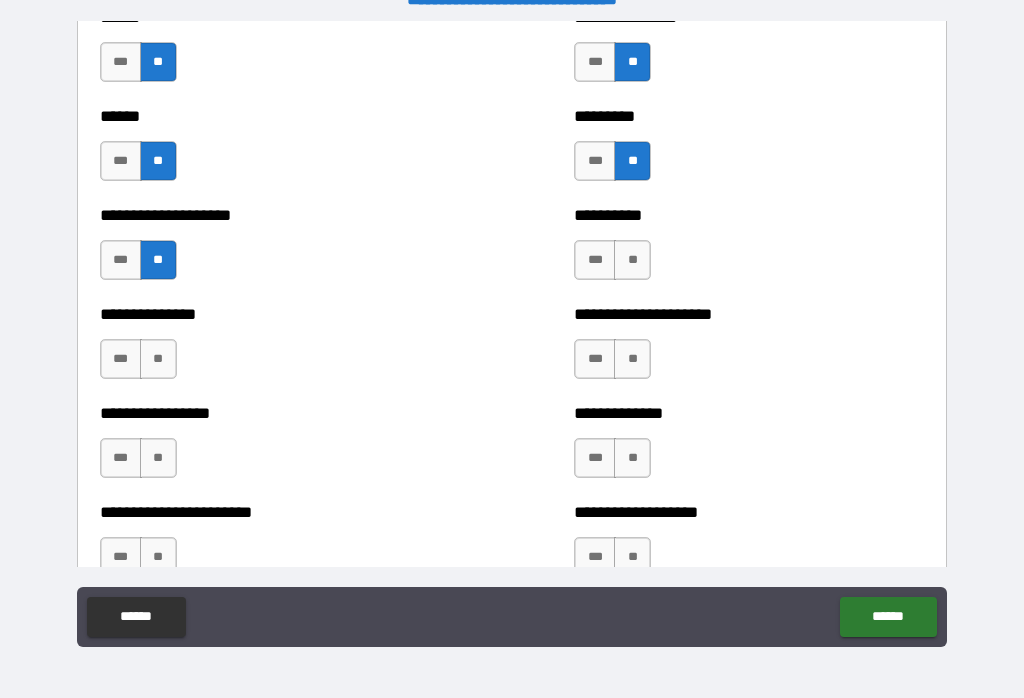 click on "**" at bounding box center [632, 260] 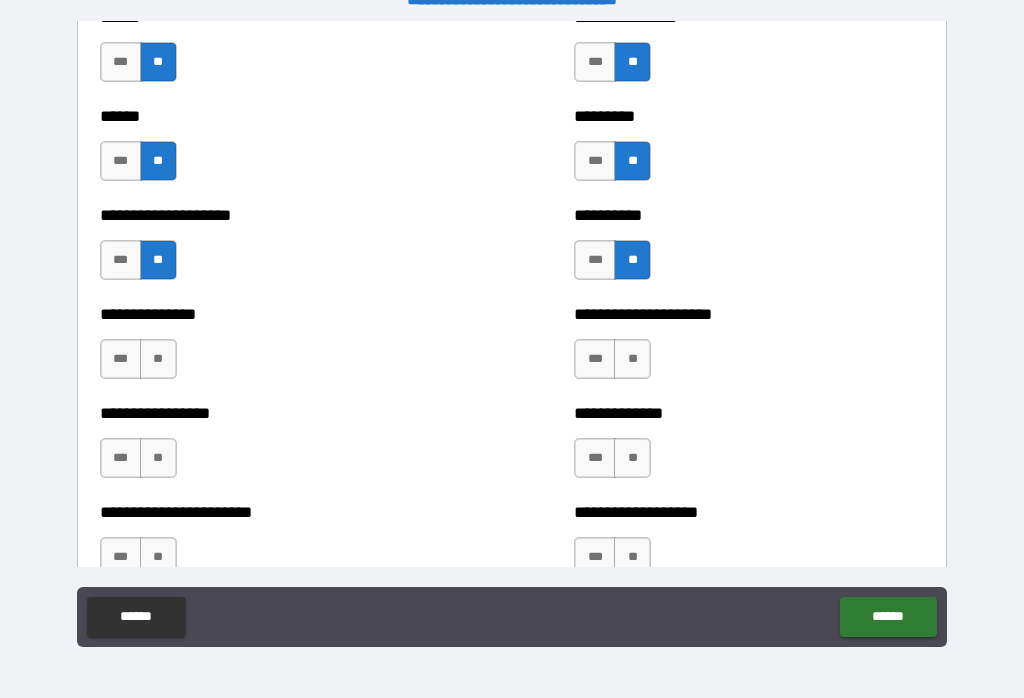 click on "**" at bounding box center [158, 359] 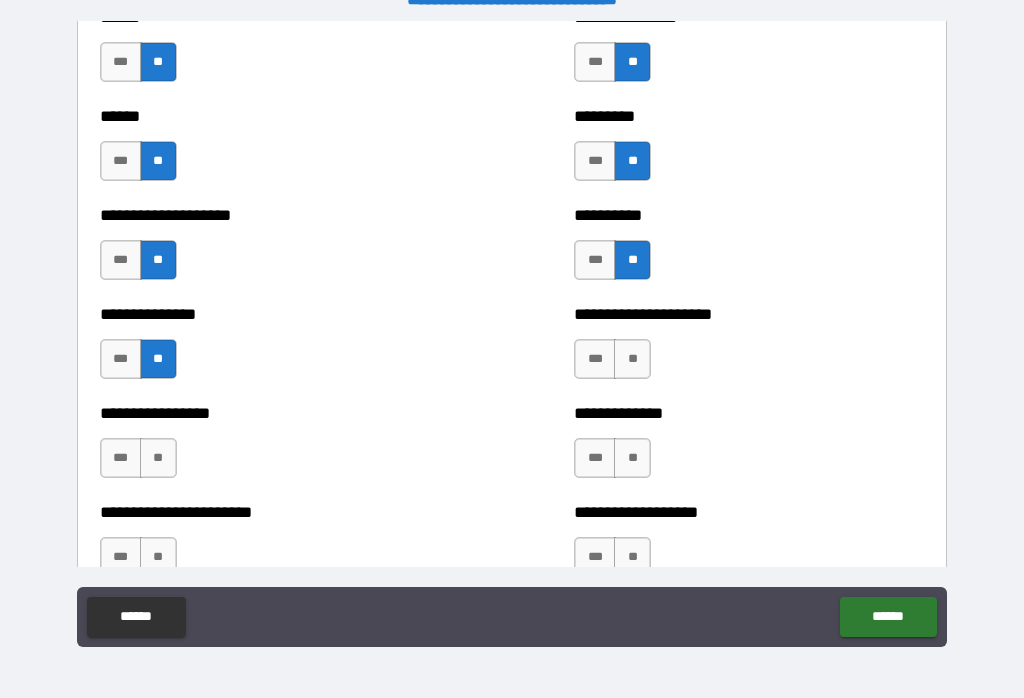 click on "**" at bounding box center [632, 359] 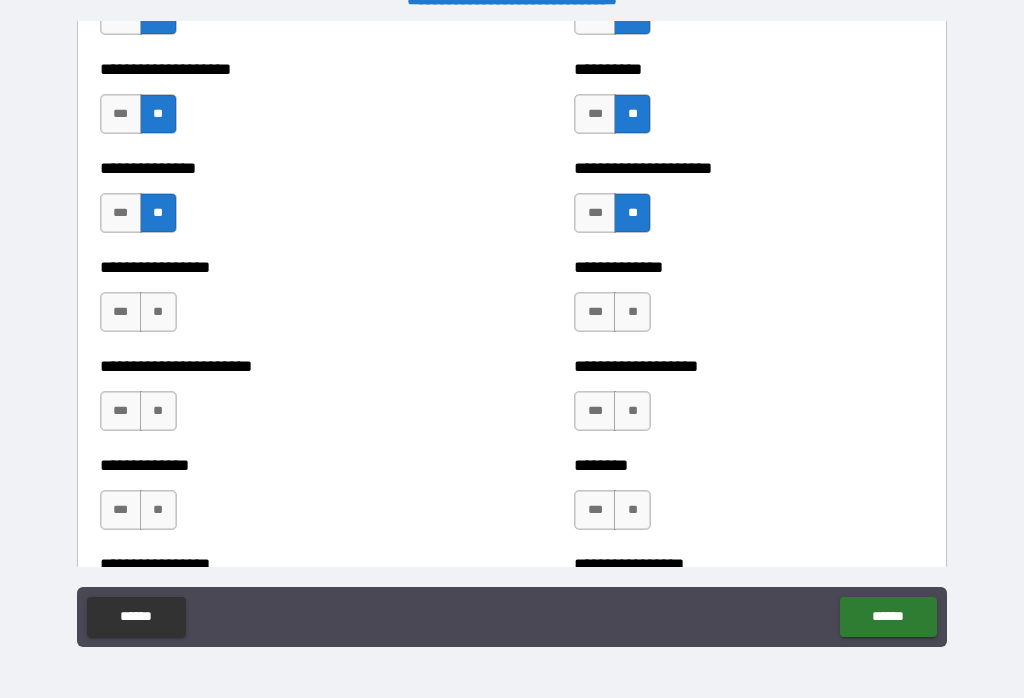 scroll, scrollTop: 3361, scrollLeft: 0, axis: vertical 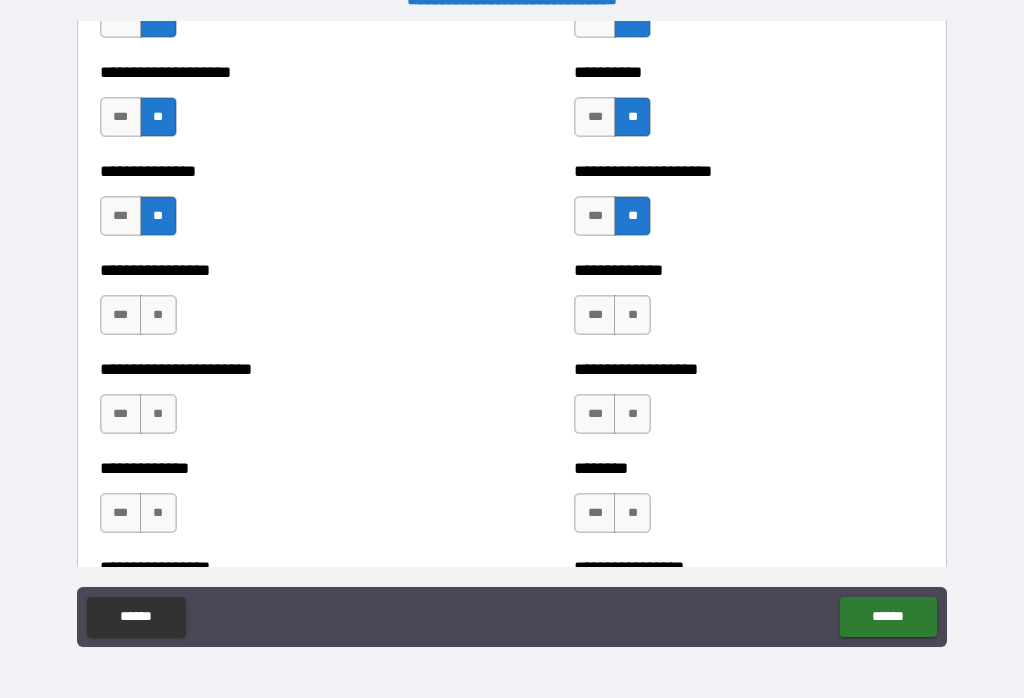 click on "**" at bounding box center [158, 315] 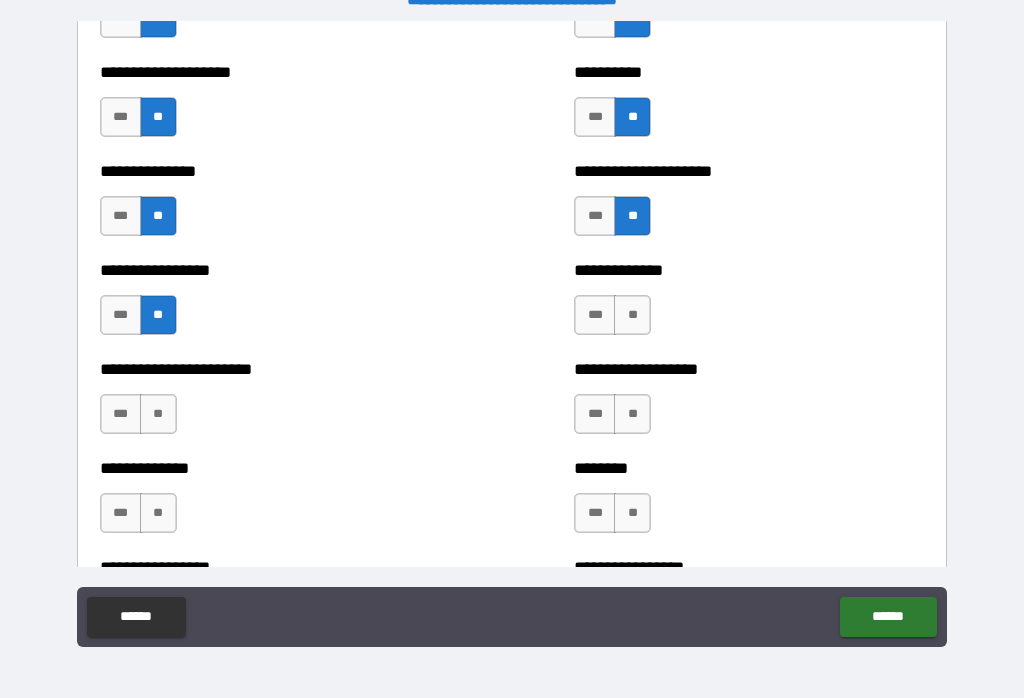 click on "**" at bounding box center (632, 315) 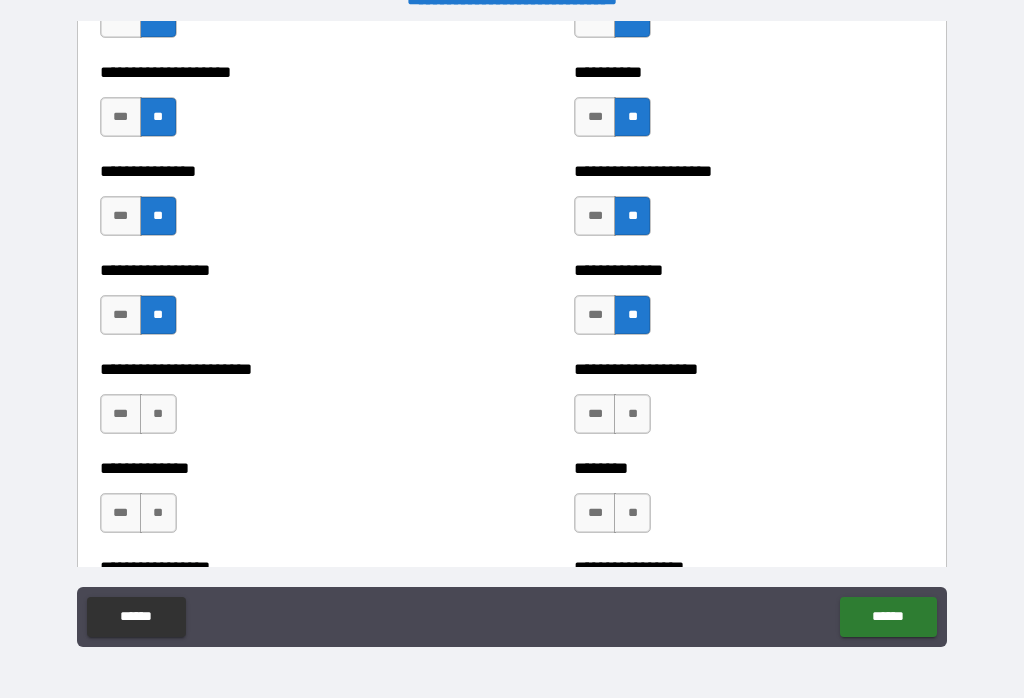 click on "**" at bounding box center (158, 414) 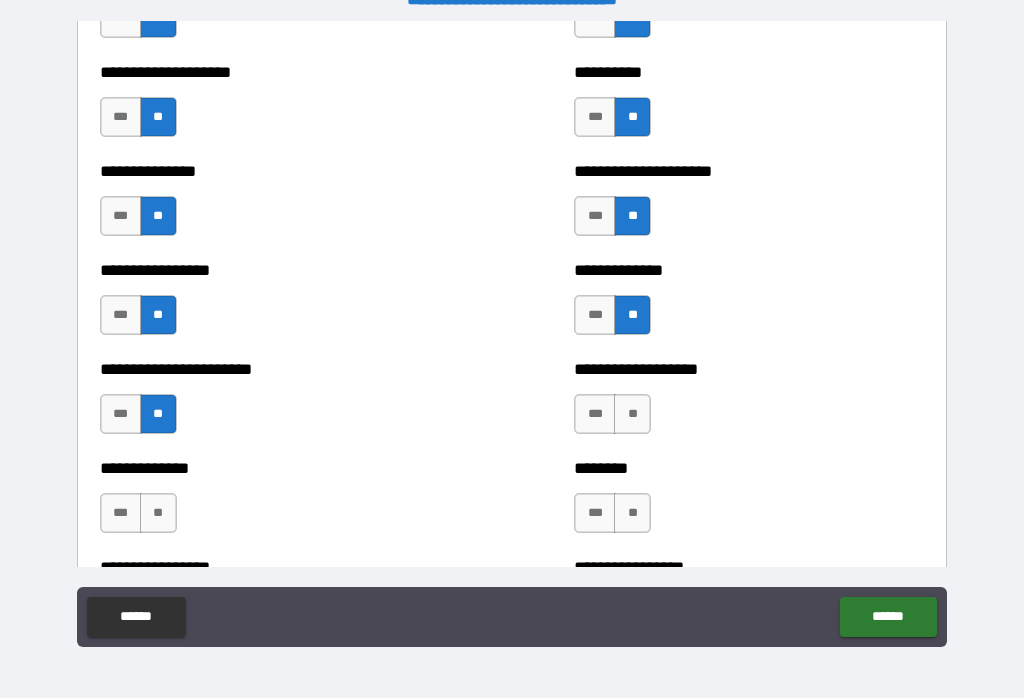 click on "**" at bounding box center [632, 414] 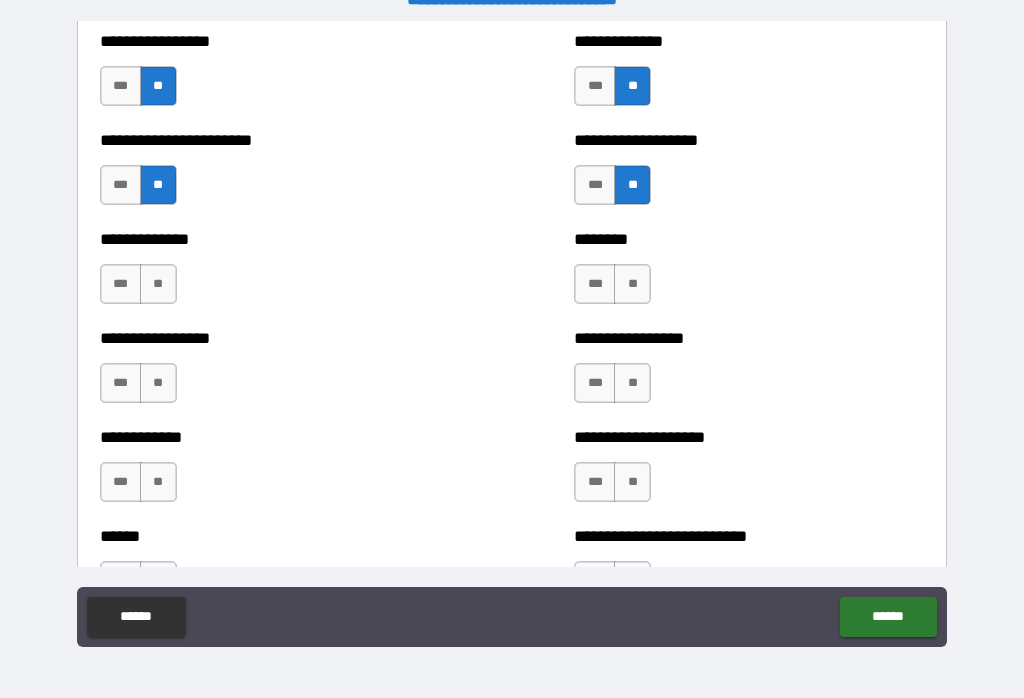 scroll, scrollTop: 3592, scrollLeft: 0, axis: vertical 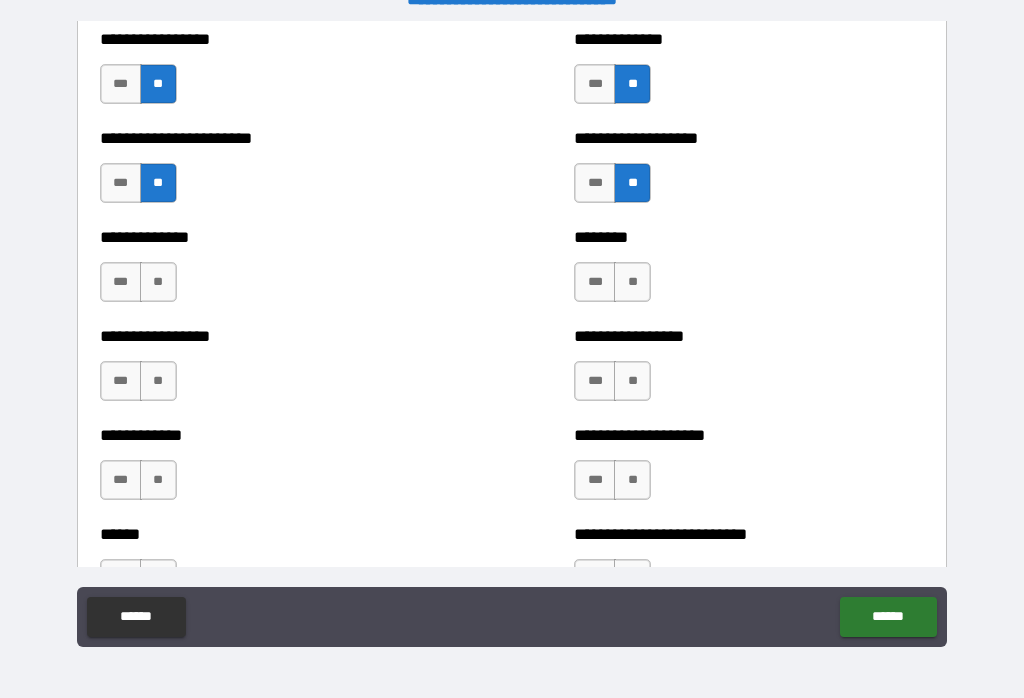 click on "**" at bounding box center [158, 282] 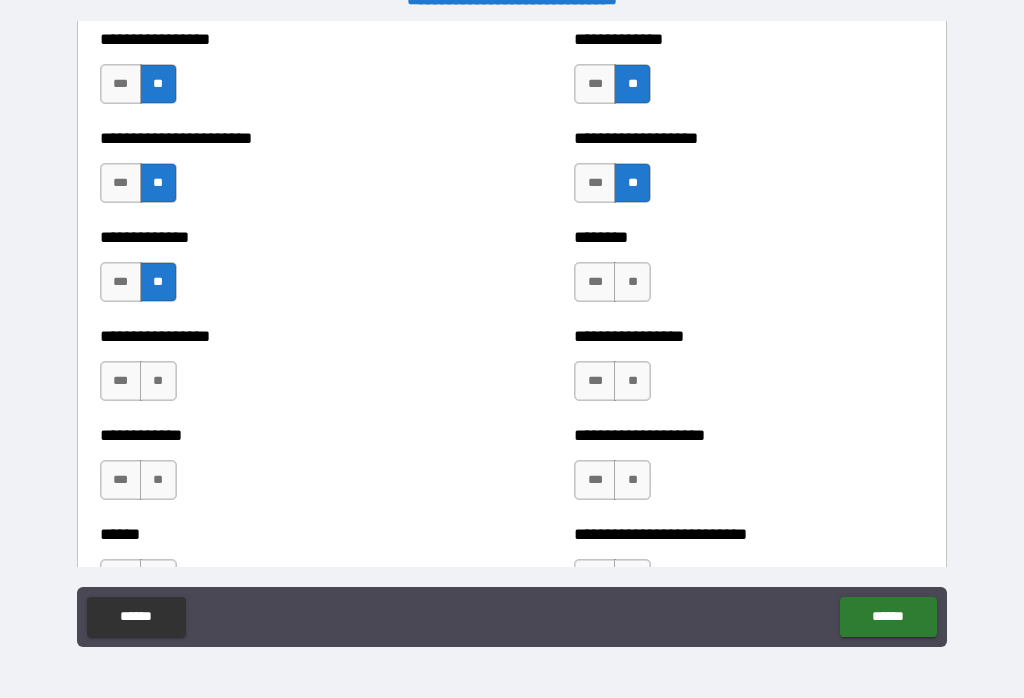 click on "**" at bounding box center (632, 282) 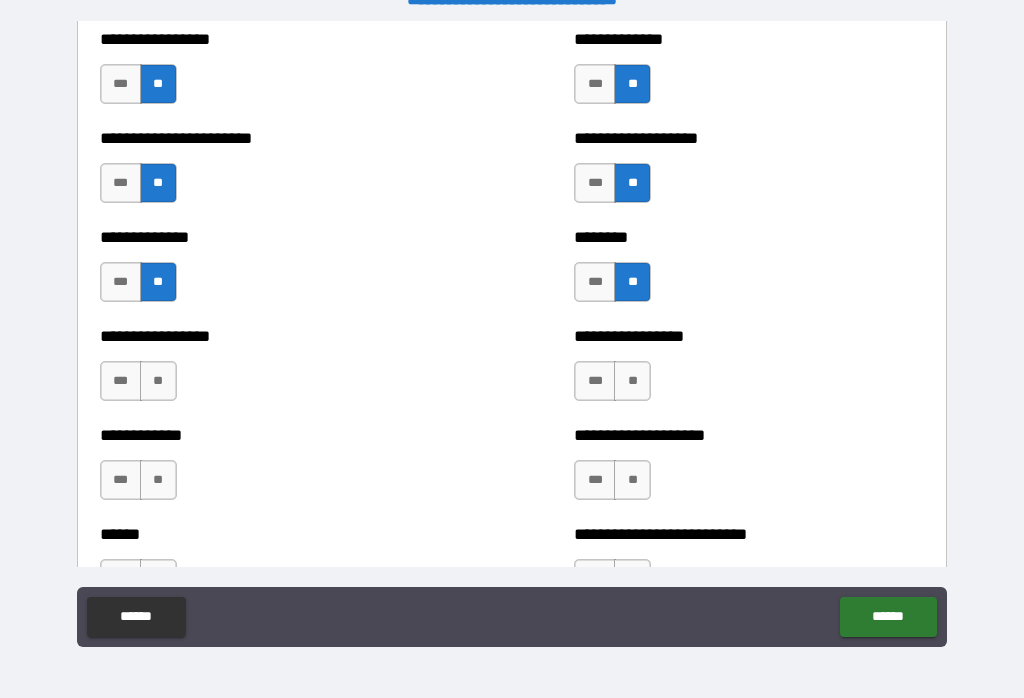 click on "**" at bounding box center (158, 381) 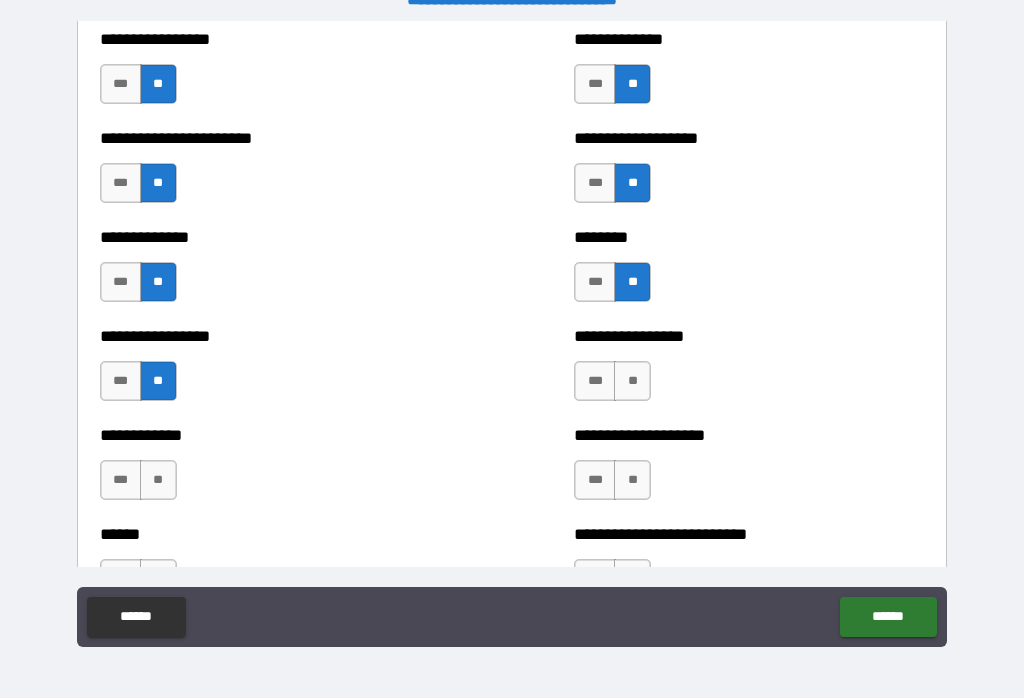 click on "**" at bounding box center [632, 381] 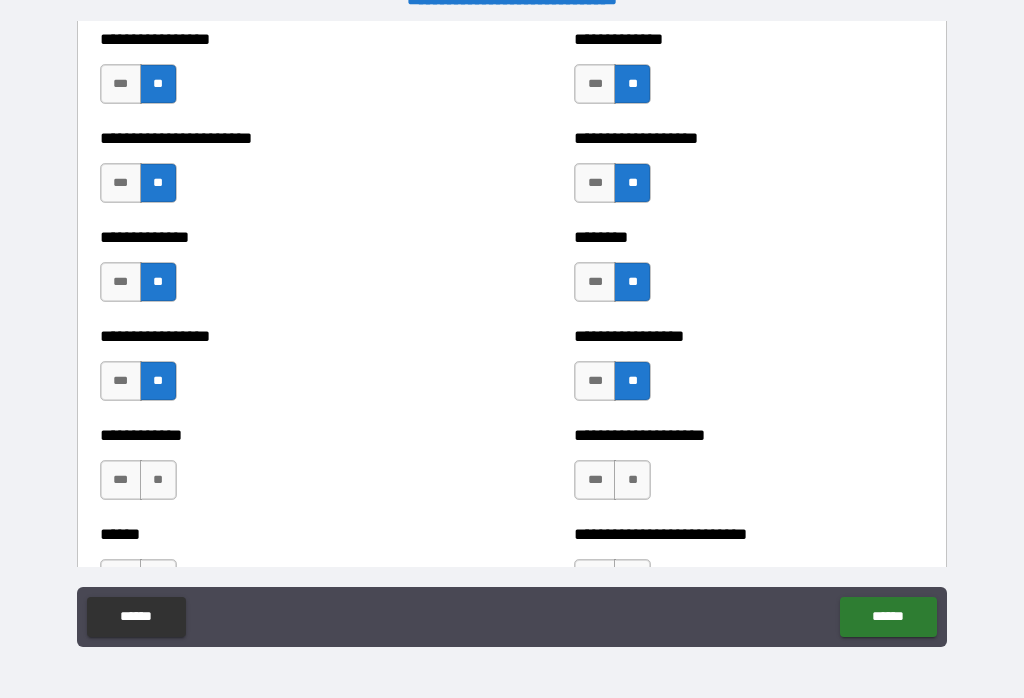click on "**" at bounding box center (158, 480) 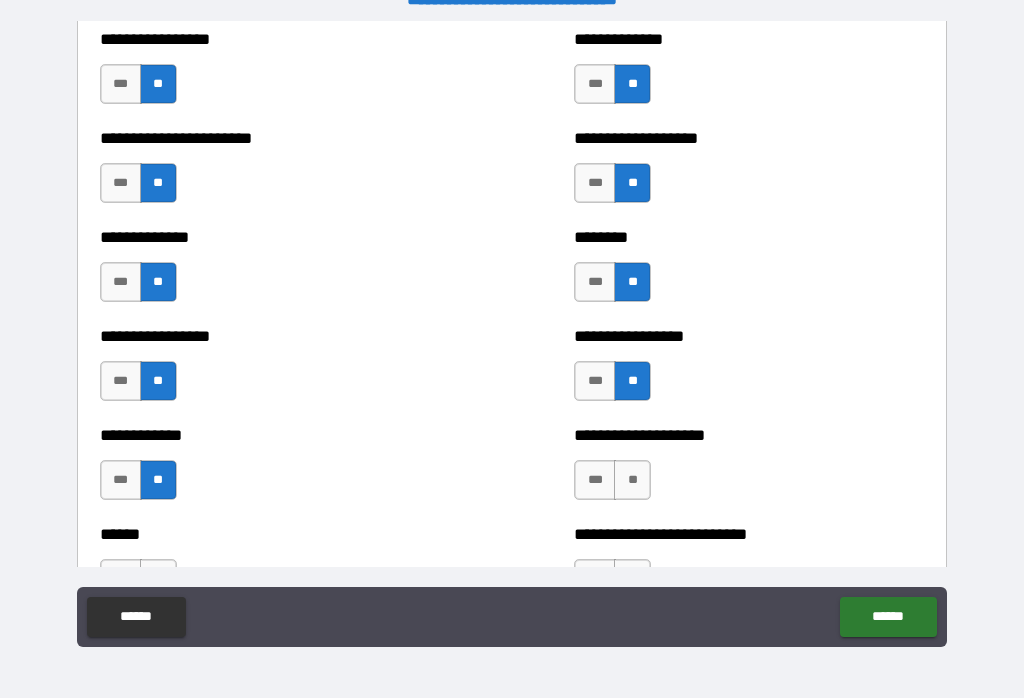 click on "**" at bounding box center (632, 480) 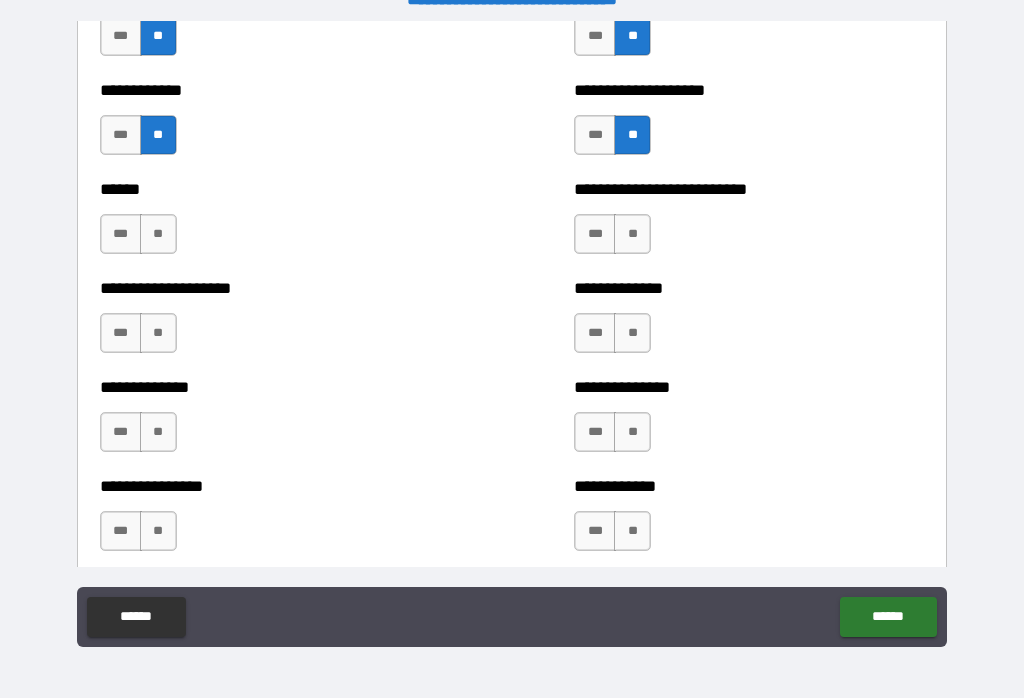 scroll, scrollTop: 3935, scrollLeft: 0, axis: vertical 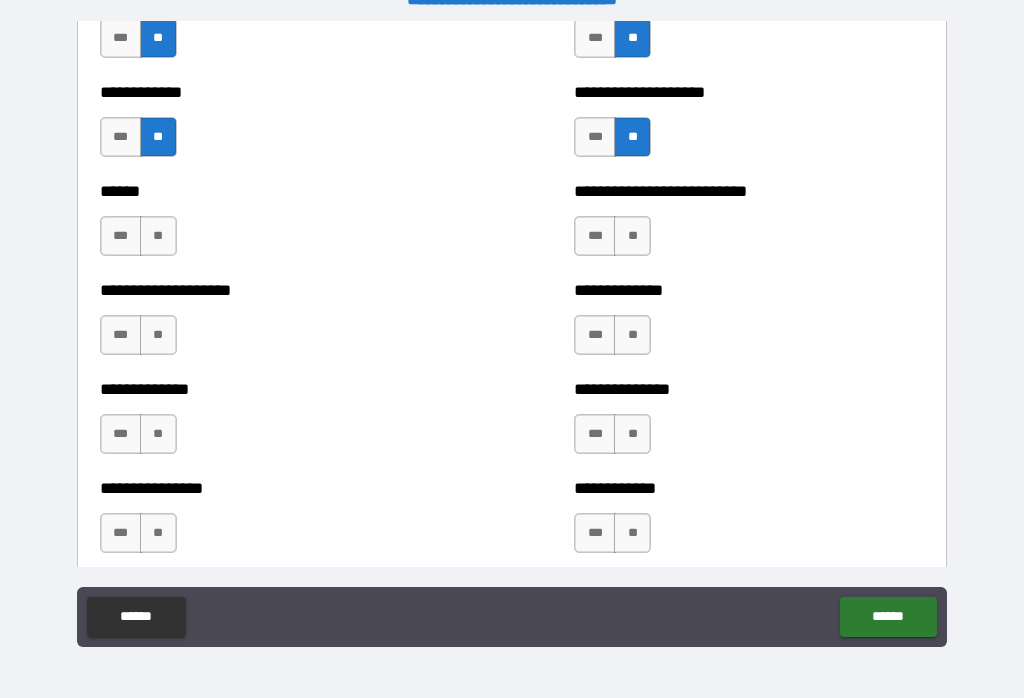 click on "**" at bounding box center (158, 236) 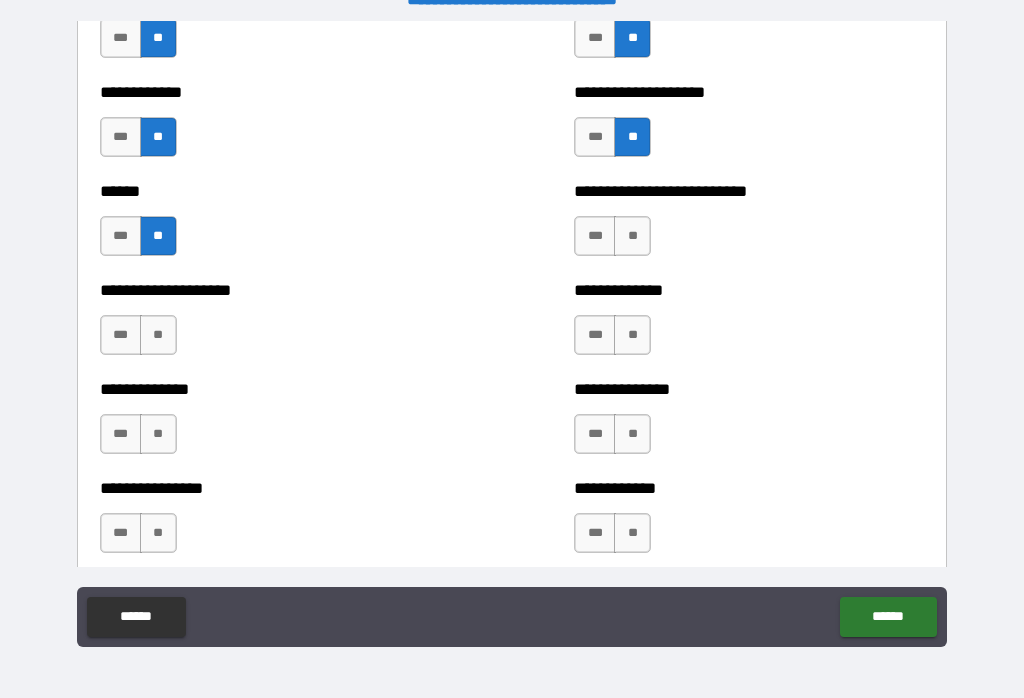 click on "**" at bounding box center (632, 236) 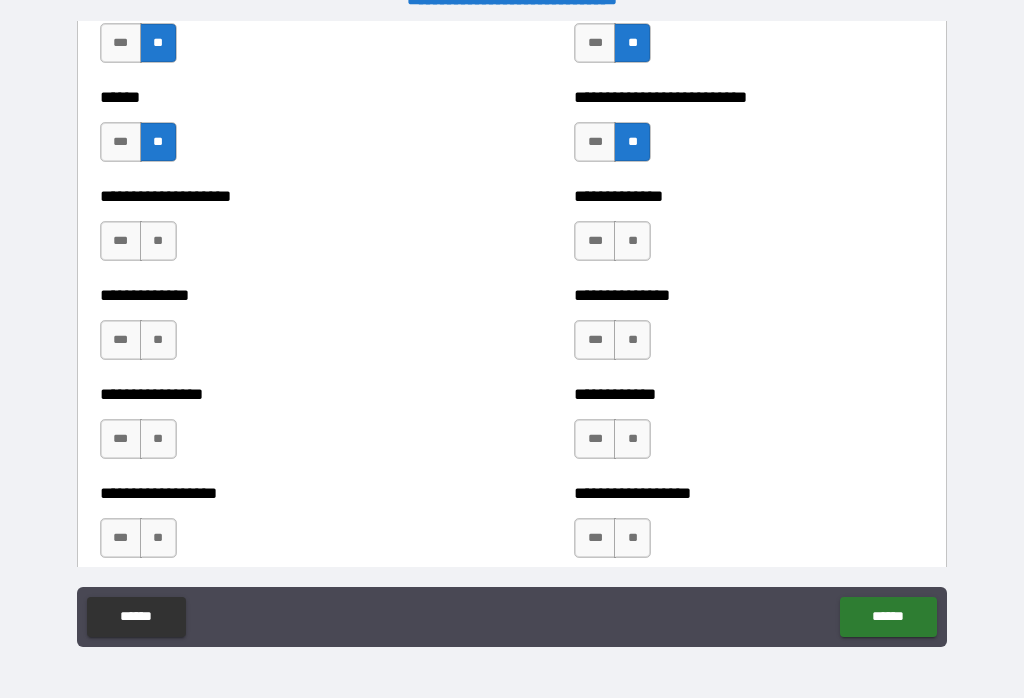 scroll, scrollTop: 4026, scrollLeft: 0, axis: vertical 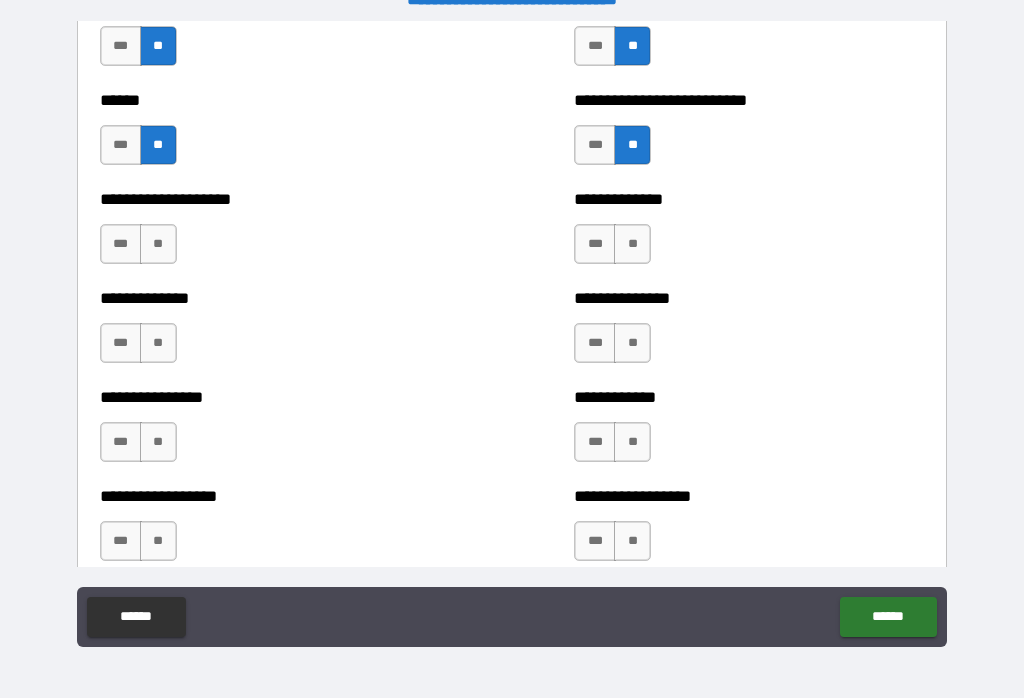 click on "**" at bounding box center (158, 244) 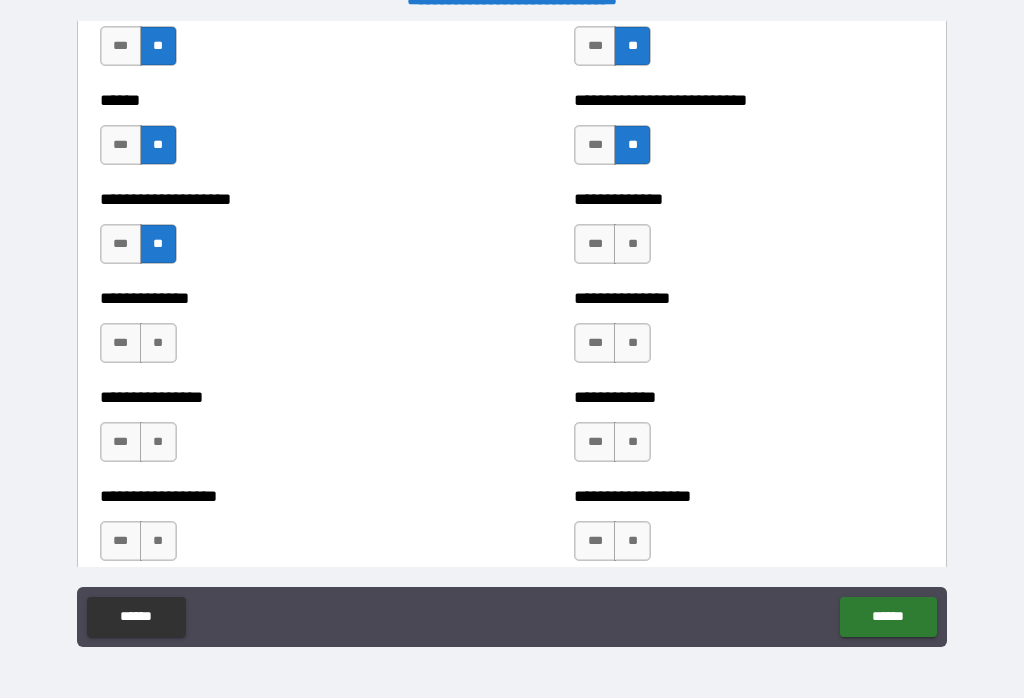 click on "**" at bounding box center (158, 343) 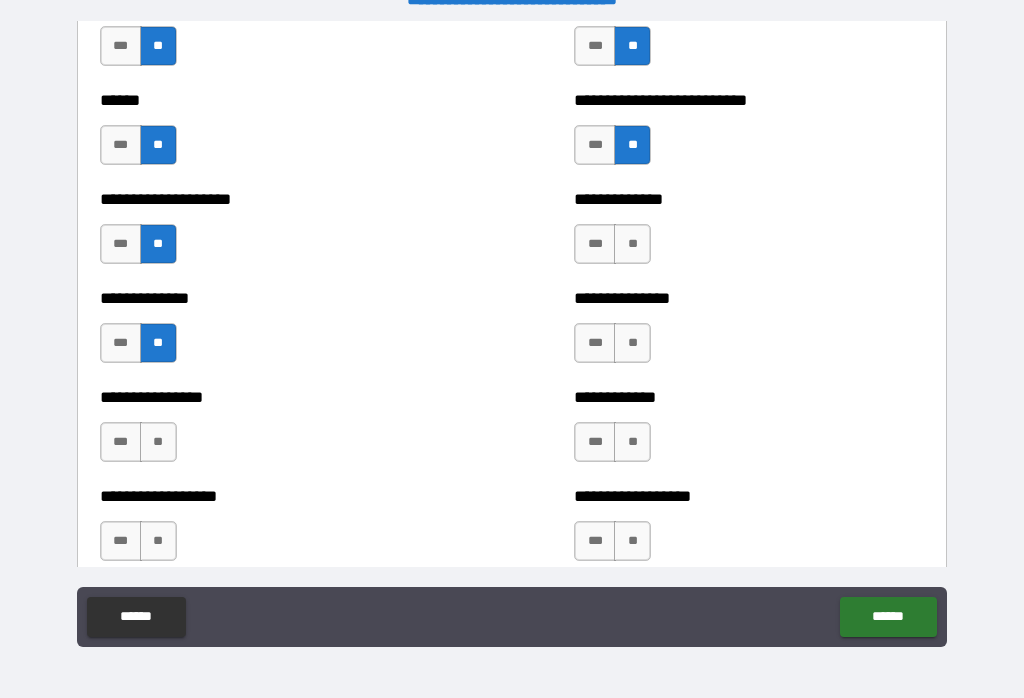 click on "**" at bounding box center (632, 244) 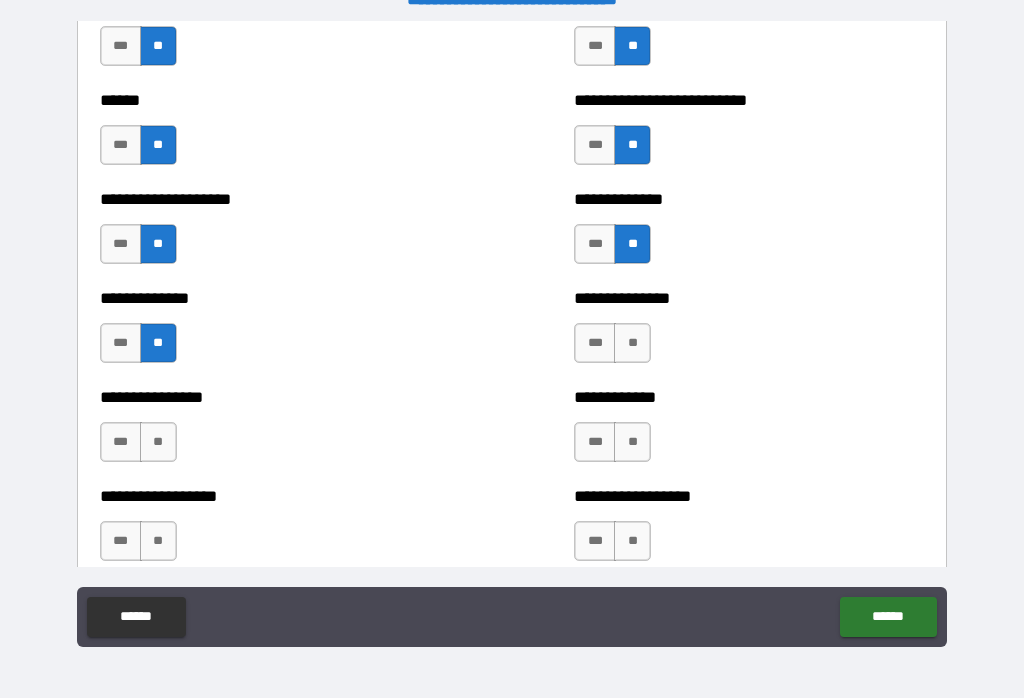 click on "**" at bounding box center (632, 343) 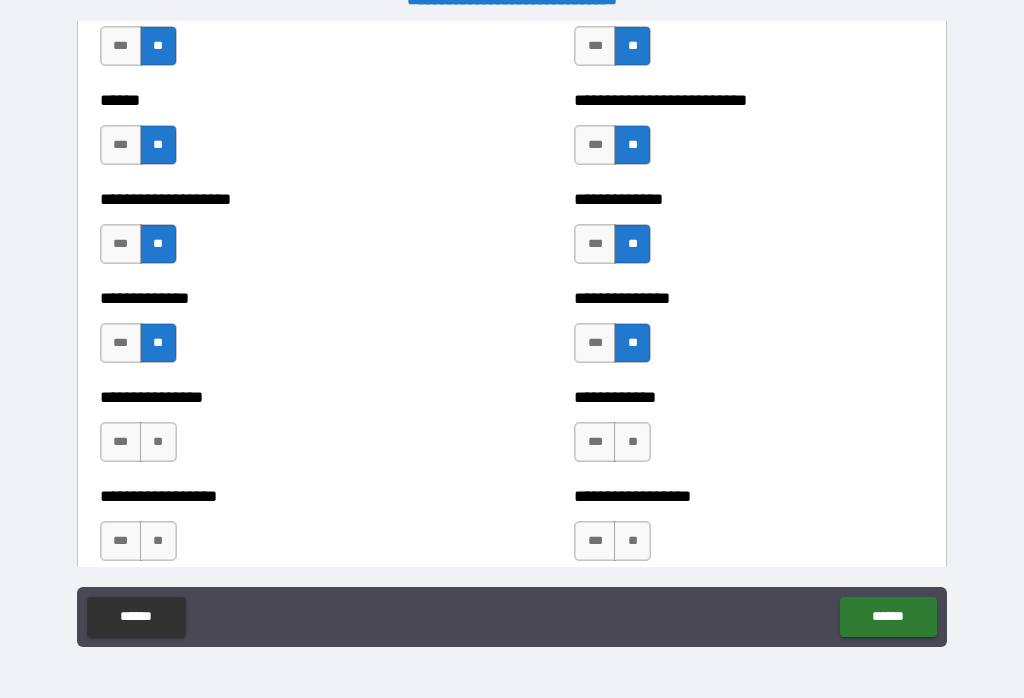 click on "**" at bounding box center (158, 442) 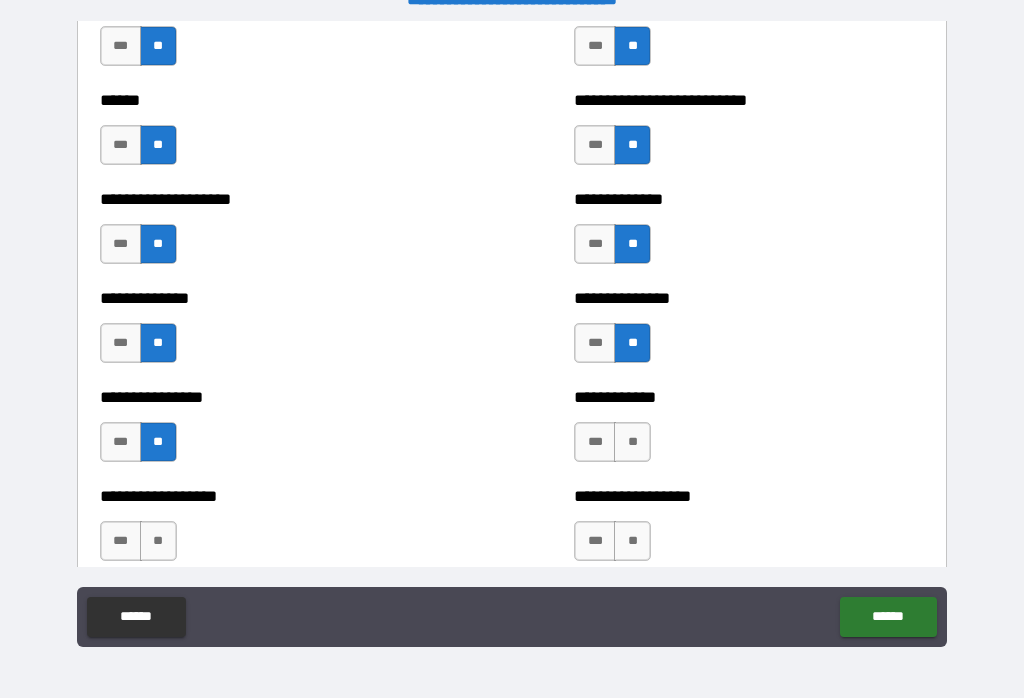 click on "**" at bounding box center [632, 442] 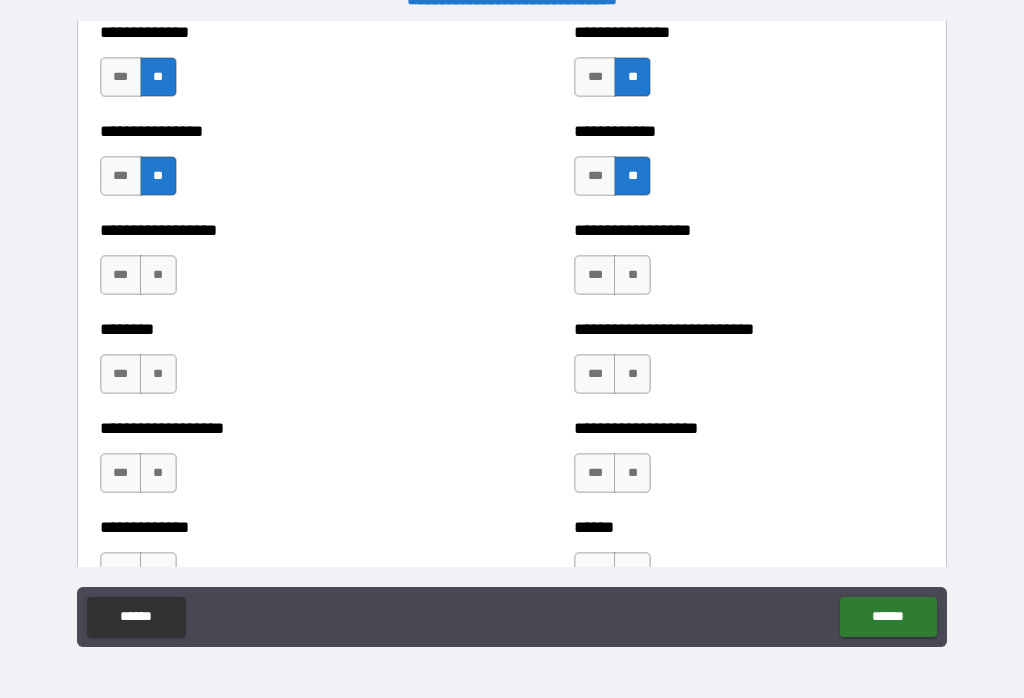 scroll, scrollTop: 4303, scrollLeft: 0, axis: vertical 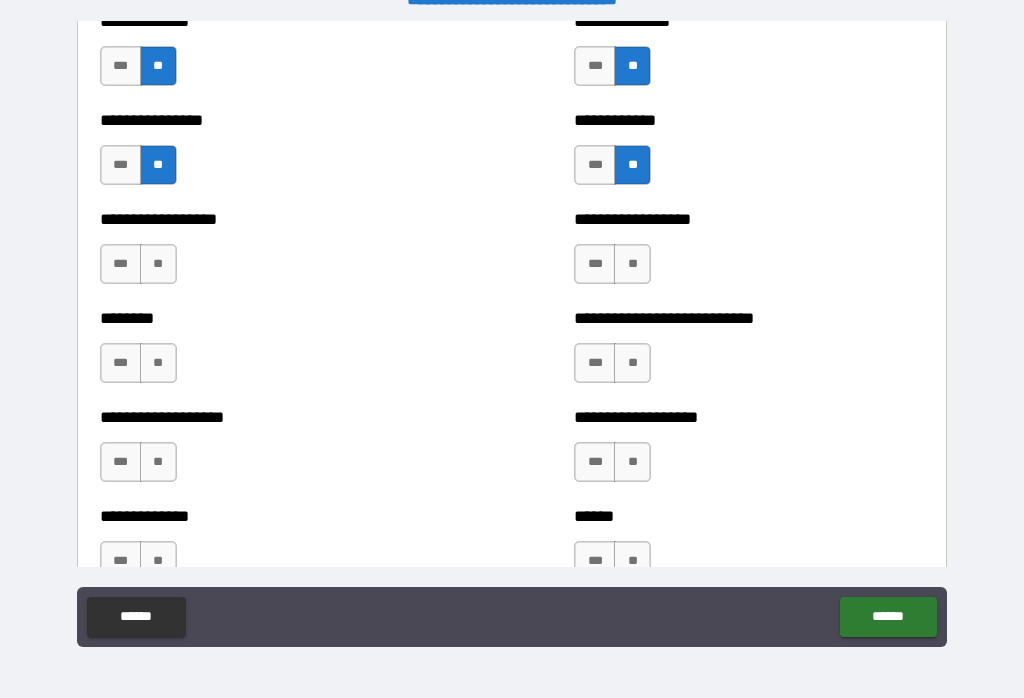 click on "**" at bounding box center (158, 264) 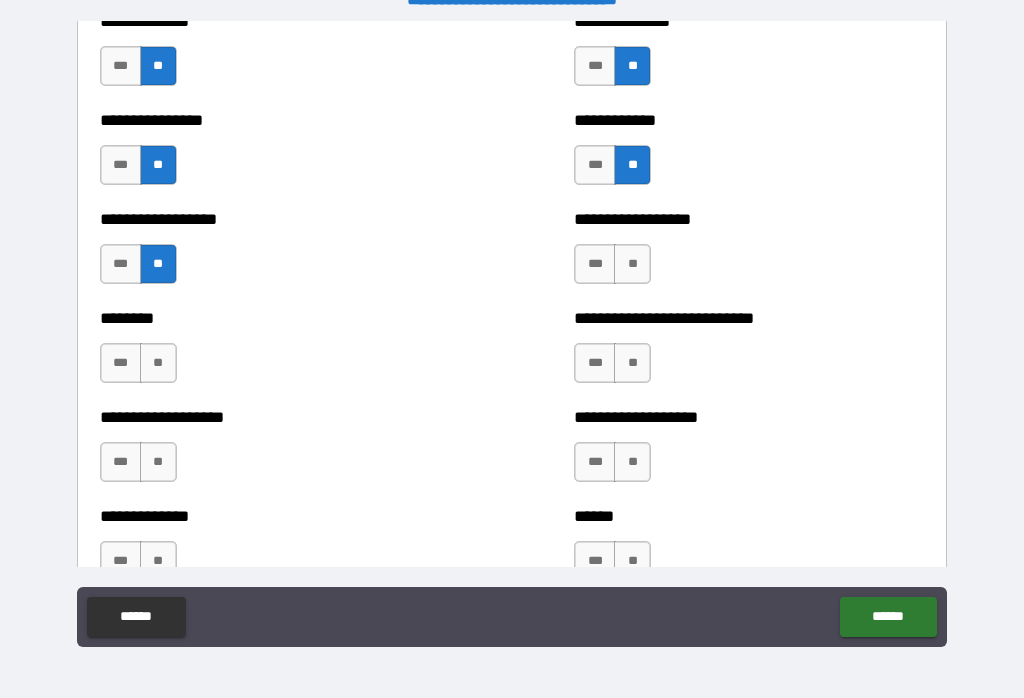 click on "**" at bounding box center [158, 363] 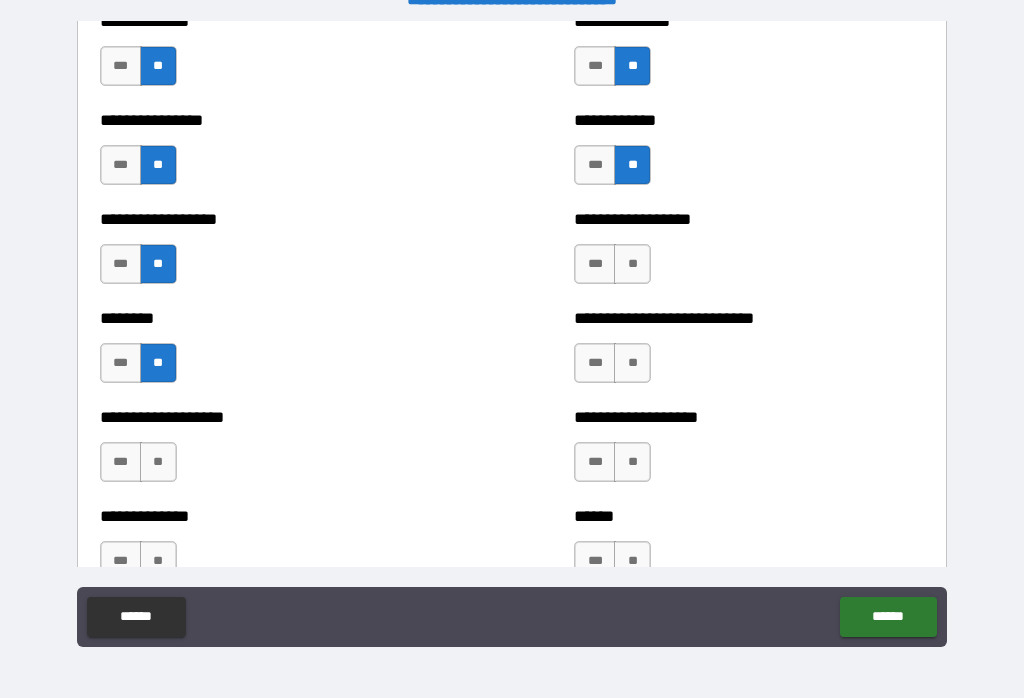 click on "***" at bounding box center [595, 264] 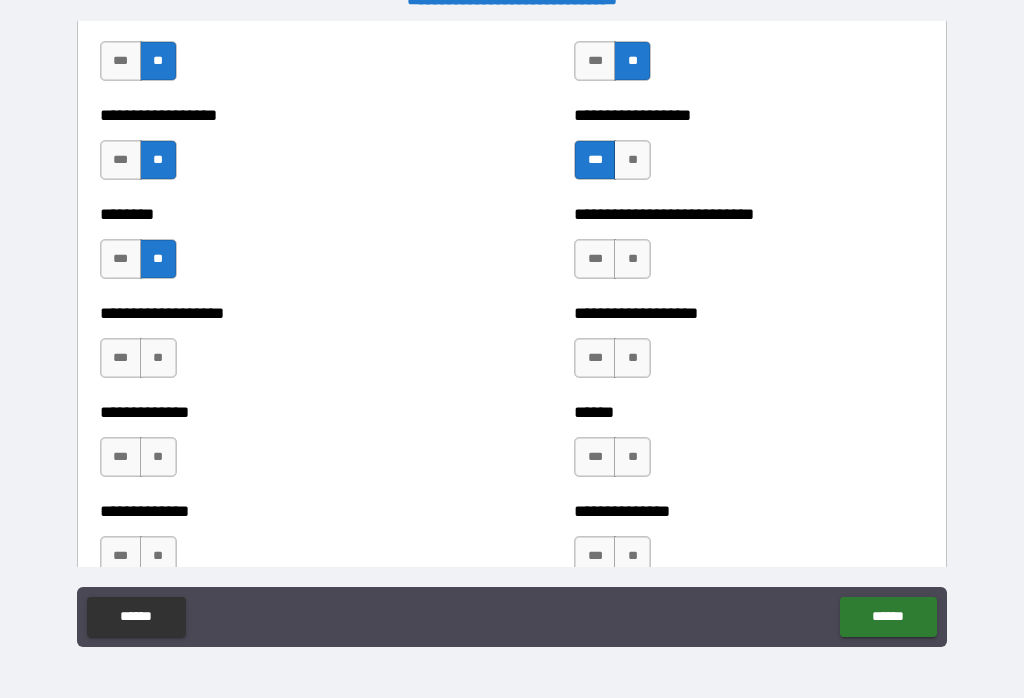 scroll, scrollTop: 4429, scrollLeft: 0, axis: vertical 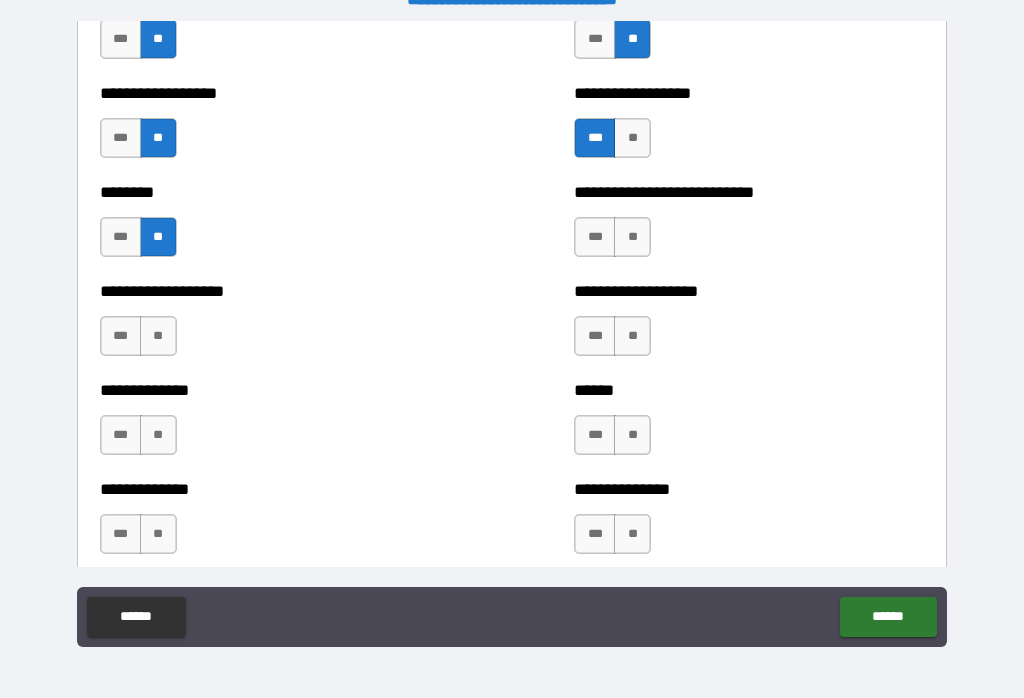 click on "**" at bounding box center (632, 237) 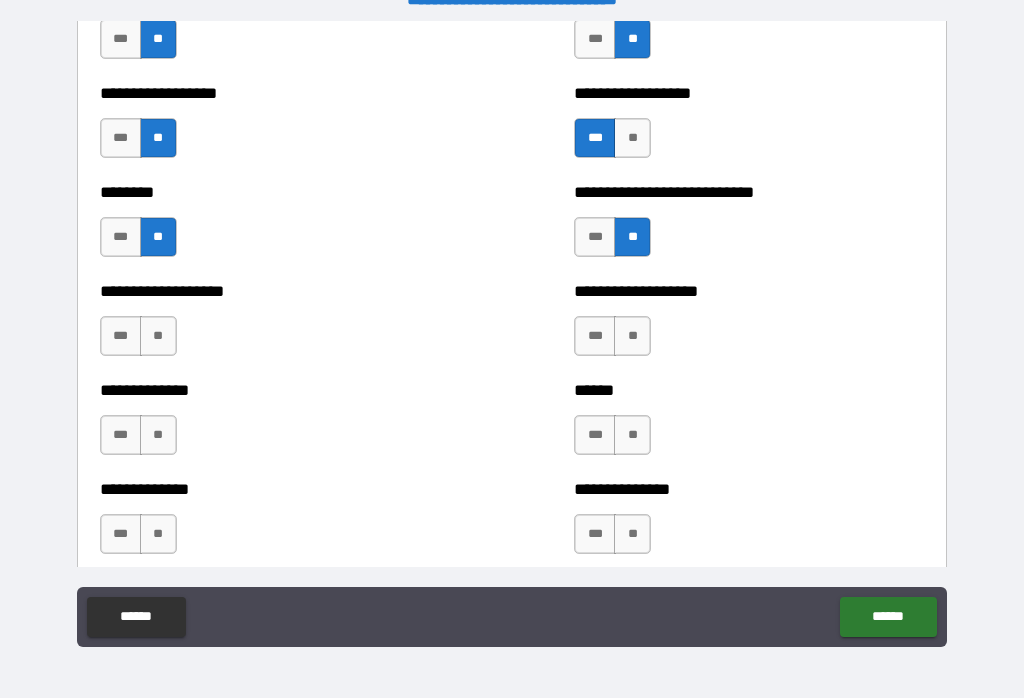 click on "*** **" at bounding box center (615, 143) 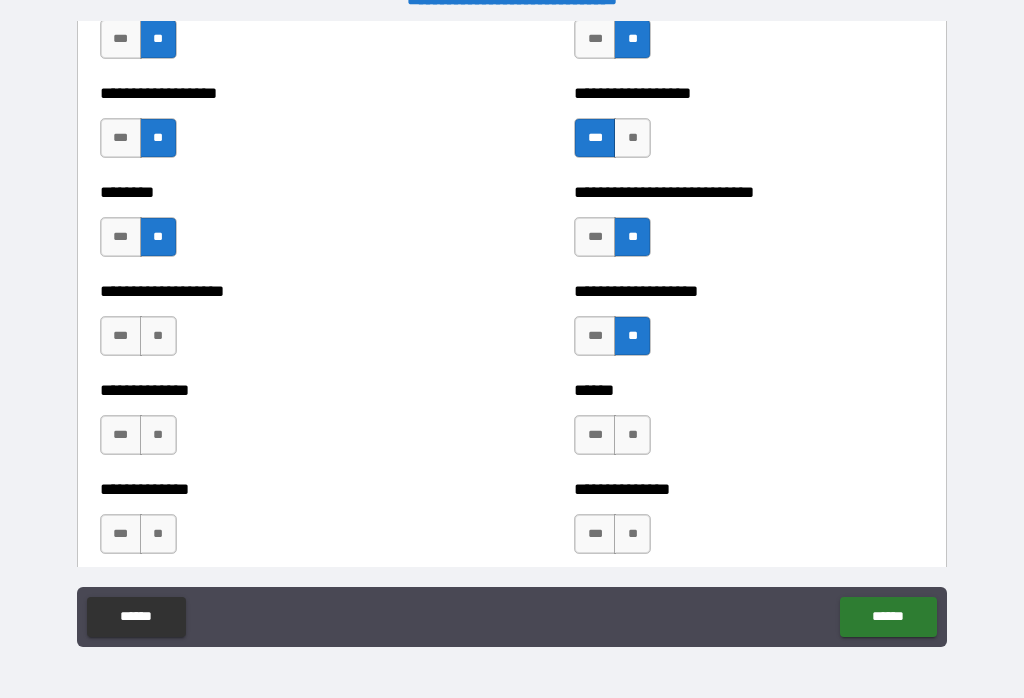 click on "**" at bounding box center [632, 138] 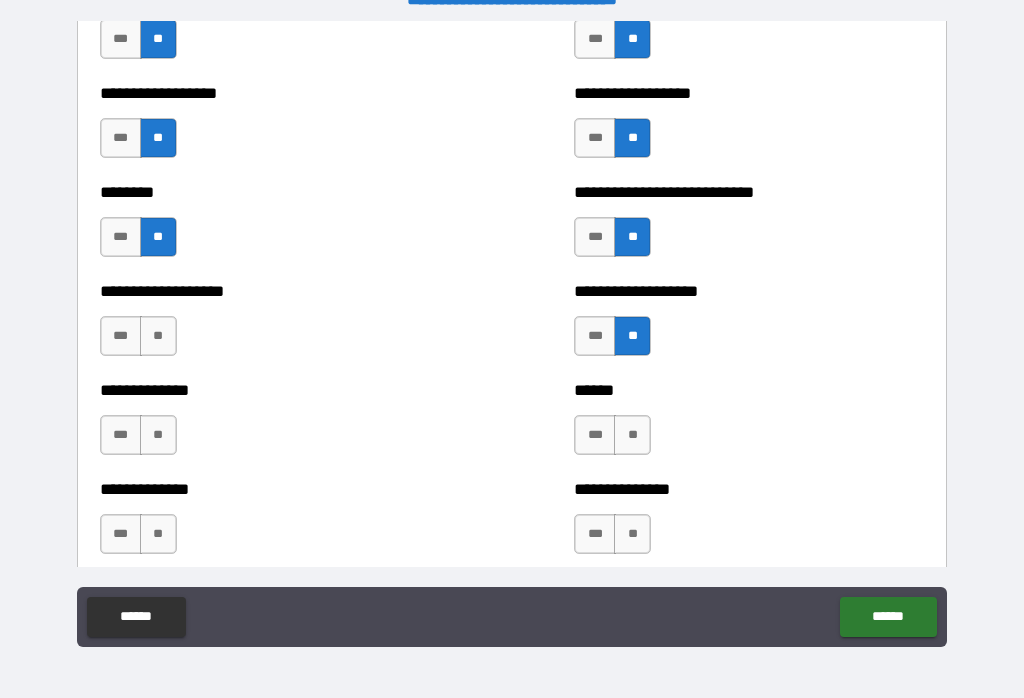 click on "**" at bounding box center (158, 336) 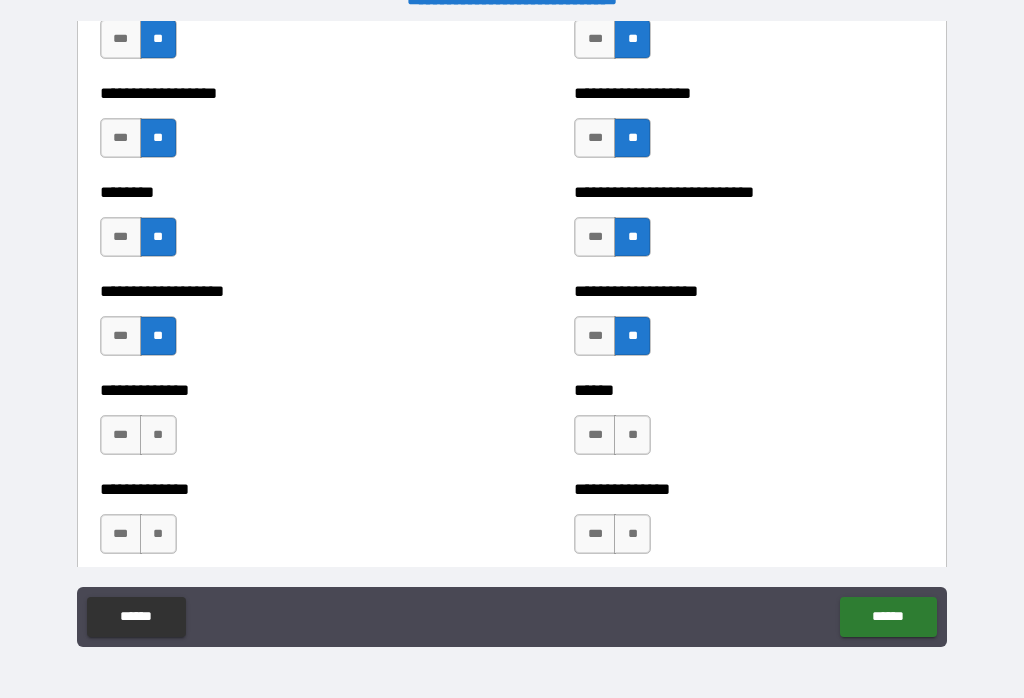 click on "**" at bounding box center (158, 435) 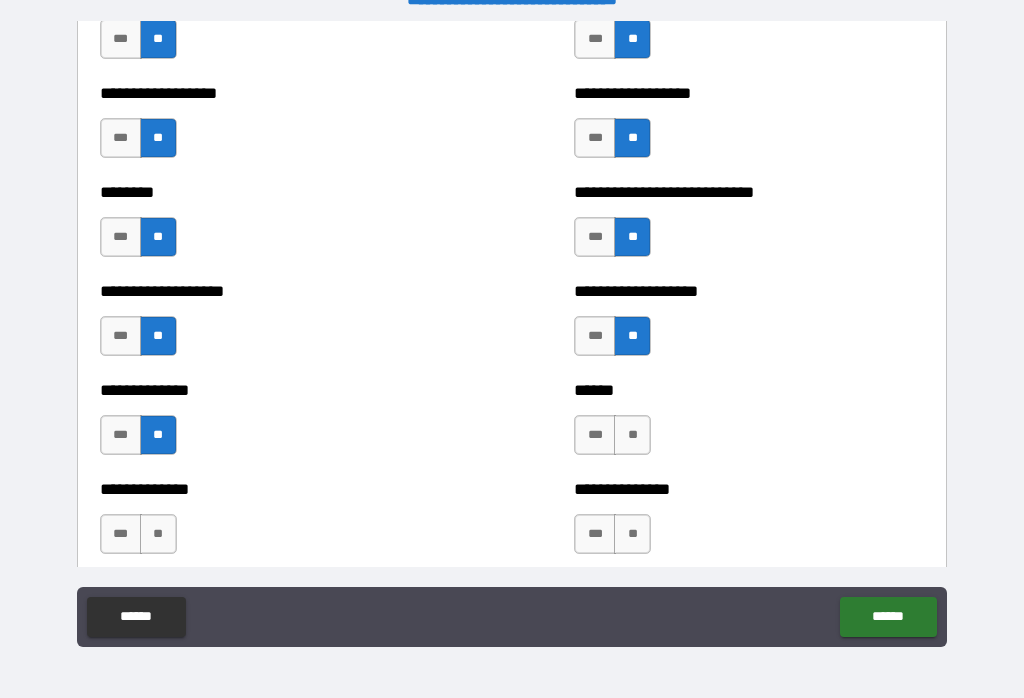 click on "**" at bounding box center [632, 435] 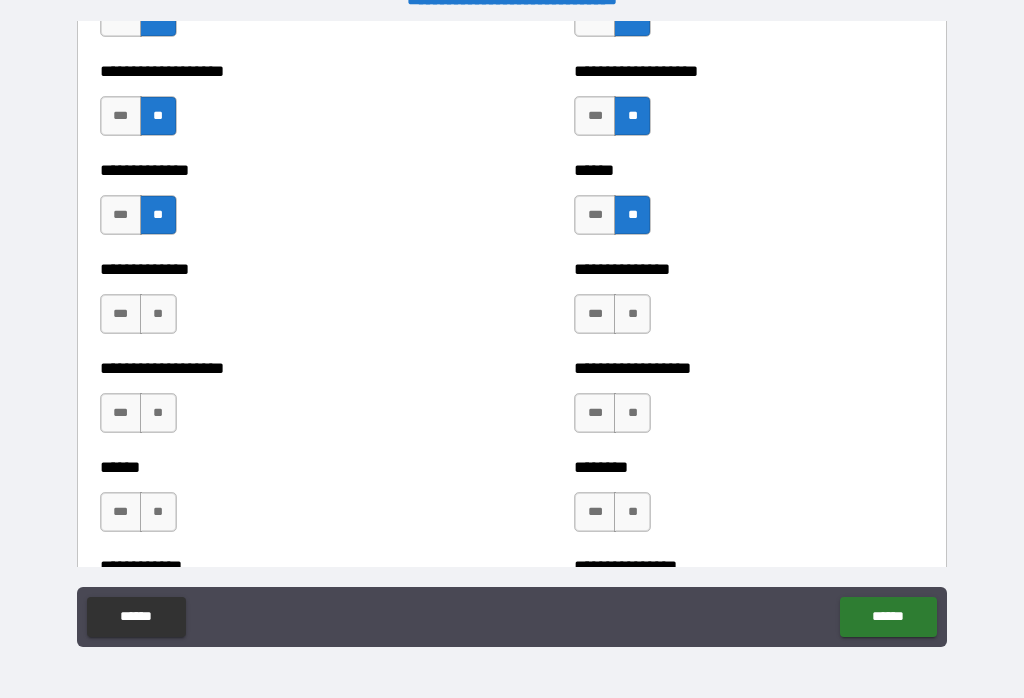 scroll, scrollTop: 4651, scrollLeft: 0, axis: vertical 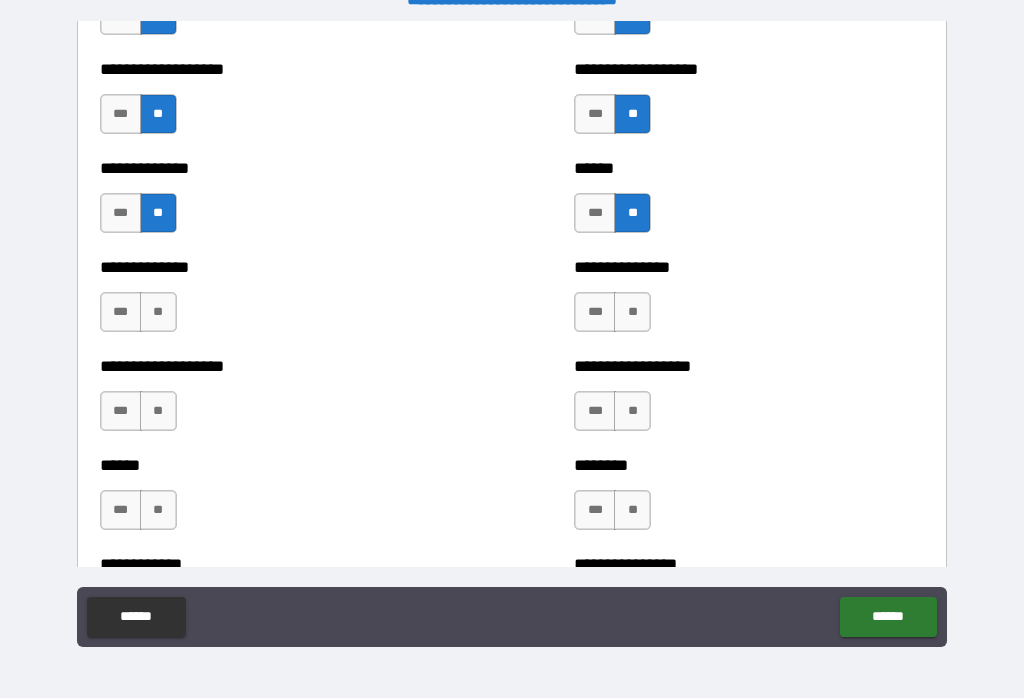 click on "**" at bounding box center [158, 312] 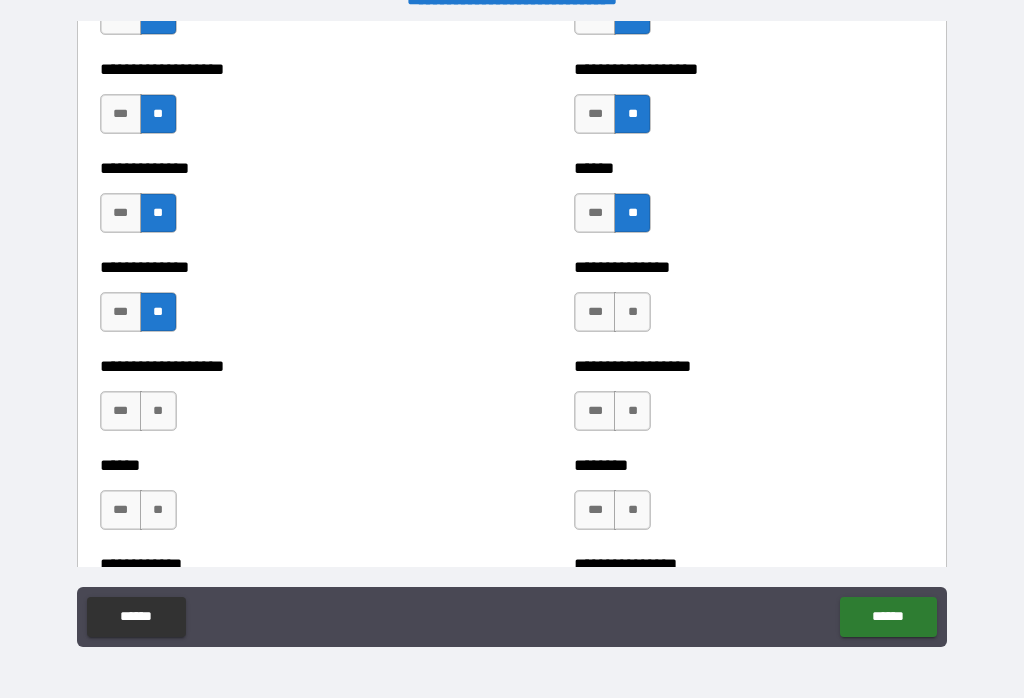 click on "**" at bounding box center (632, 312) 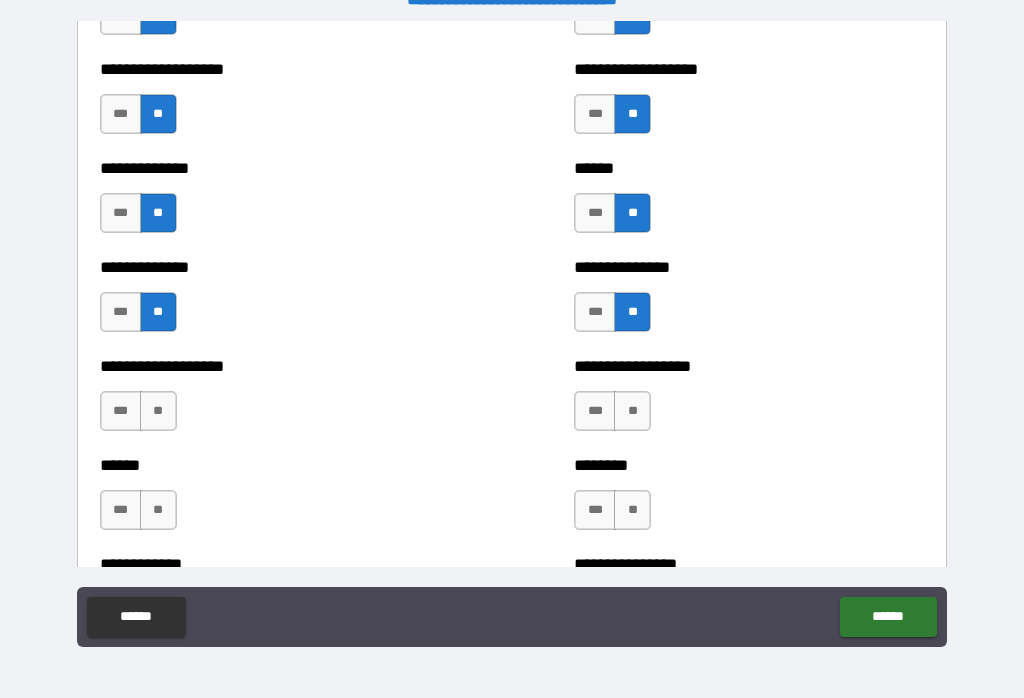 click on "**" at bounding box center (158, 411) 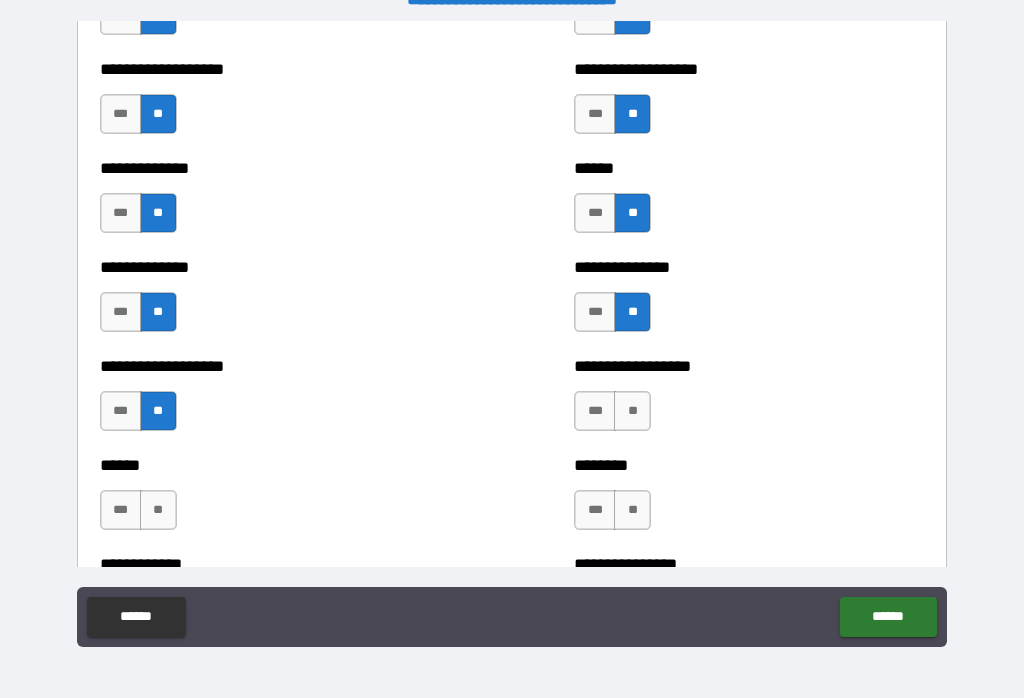 click on "**" at bounding box center [632, 411] 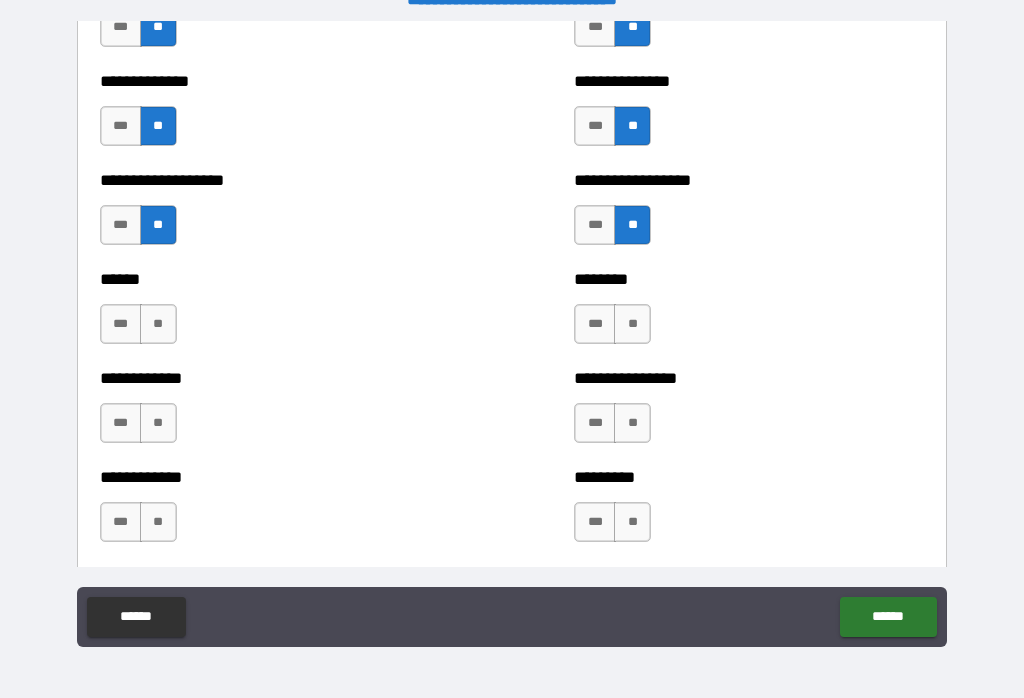 scroll, scrollTop: 4836, scrollLeft: 0, axis: vertical 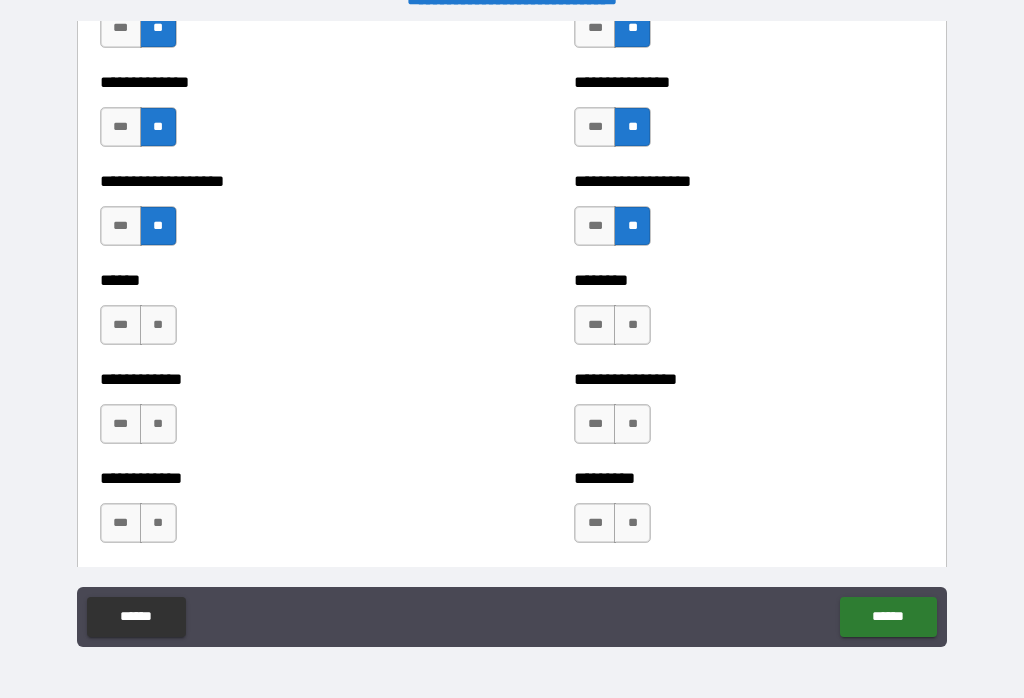 click on "**" at bounding box center [158, 325] 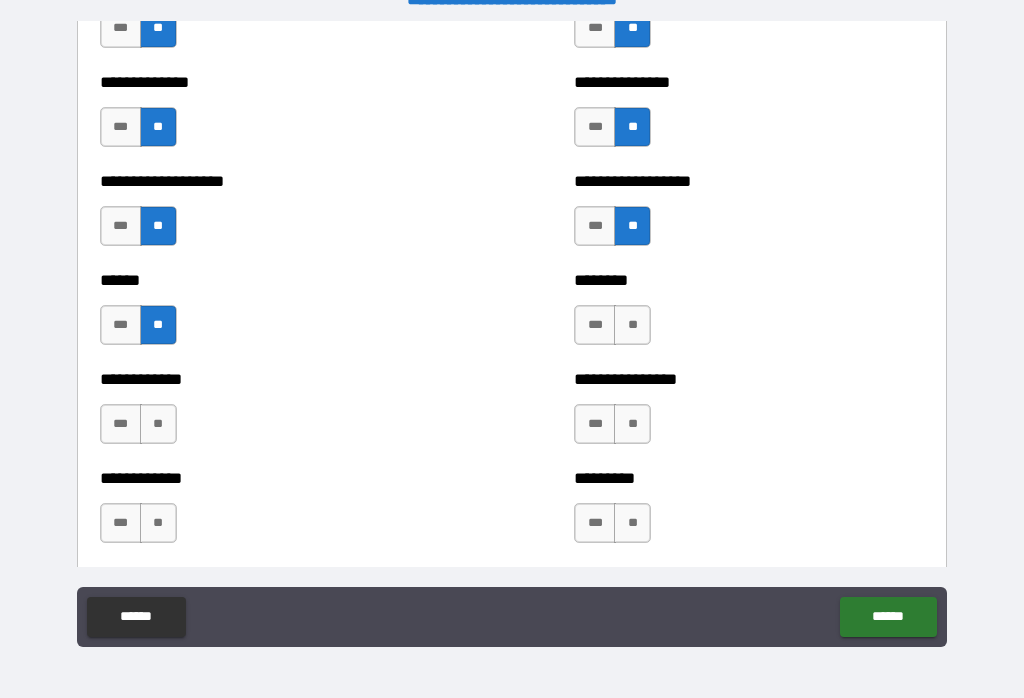 click on "**" at bounding box center [632, 325] 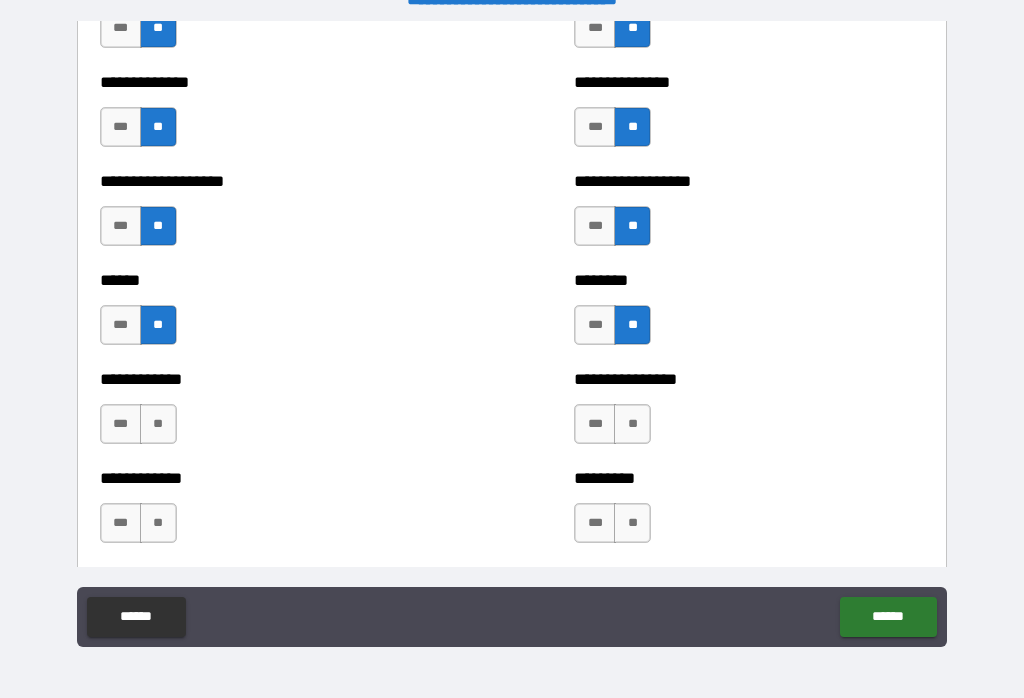 click on "**" at bounding box center (158, 424) 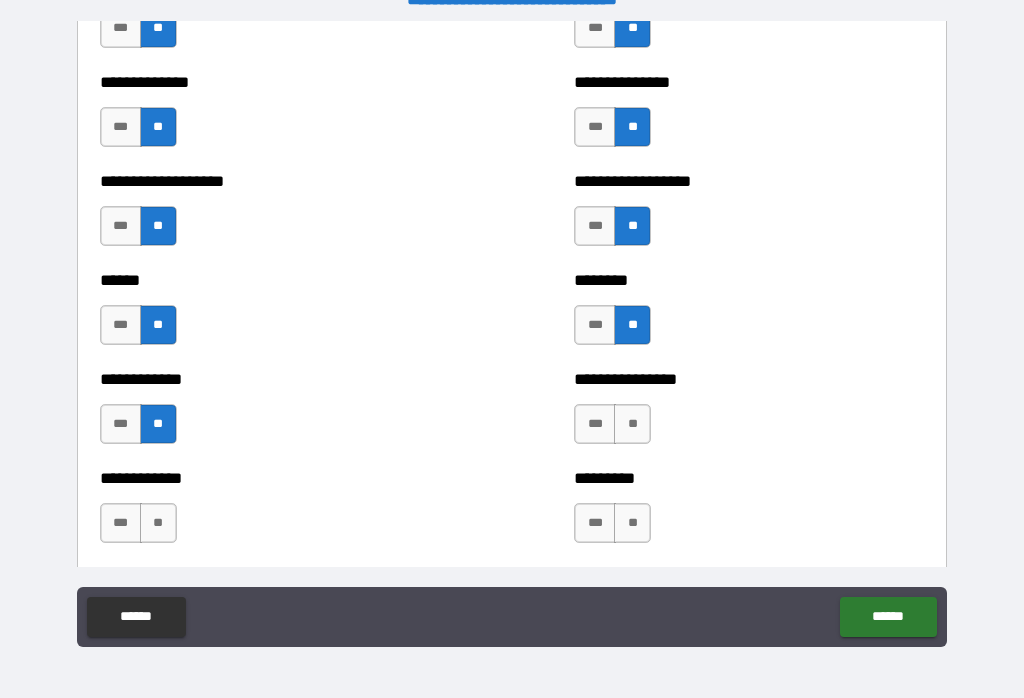 click on "**" at bounding box center [632, 424] 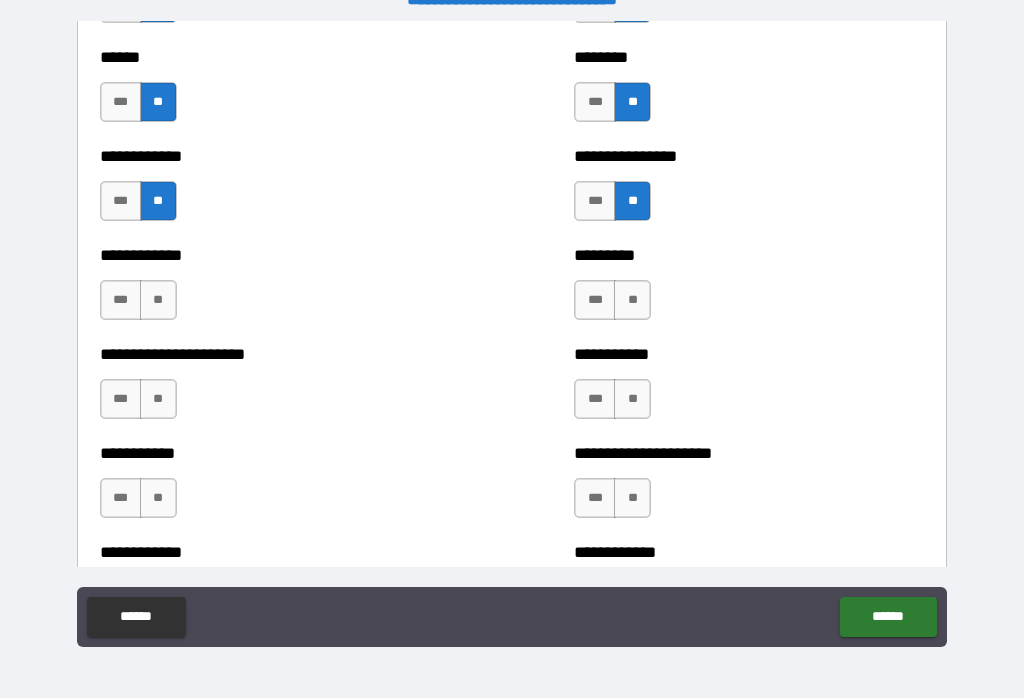 scroll, scrollTop: 5060, scrollLeft: 0, axis: vertical 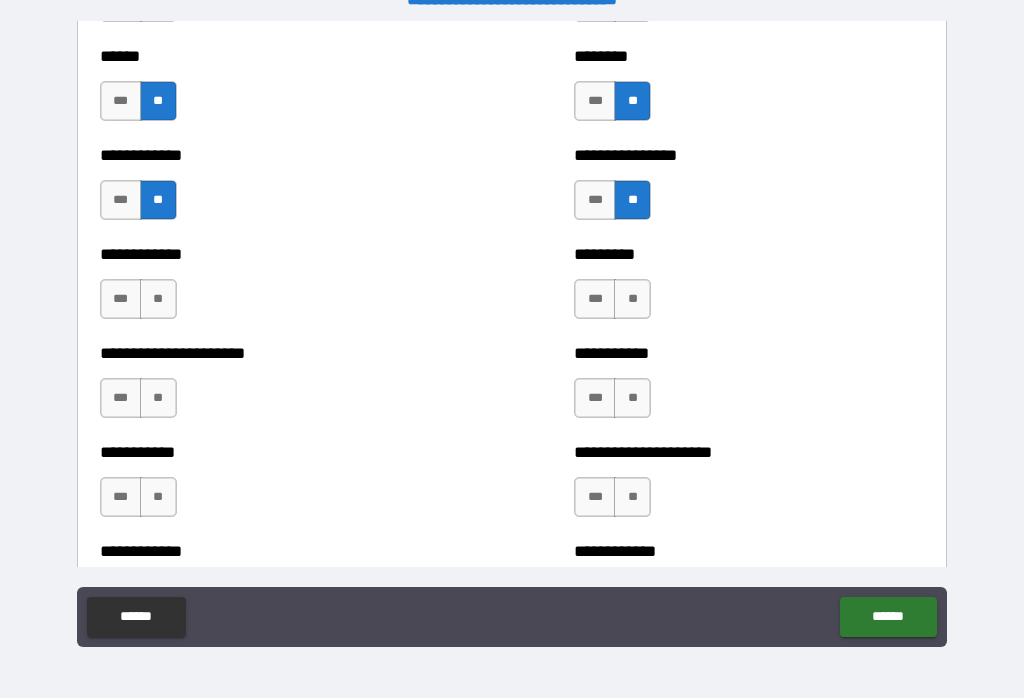click on "**" at bounding box center [158, 299] 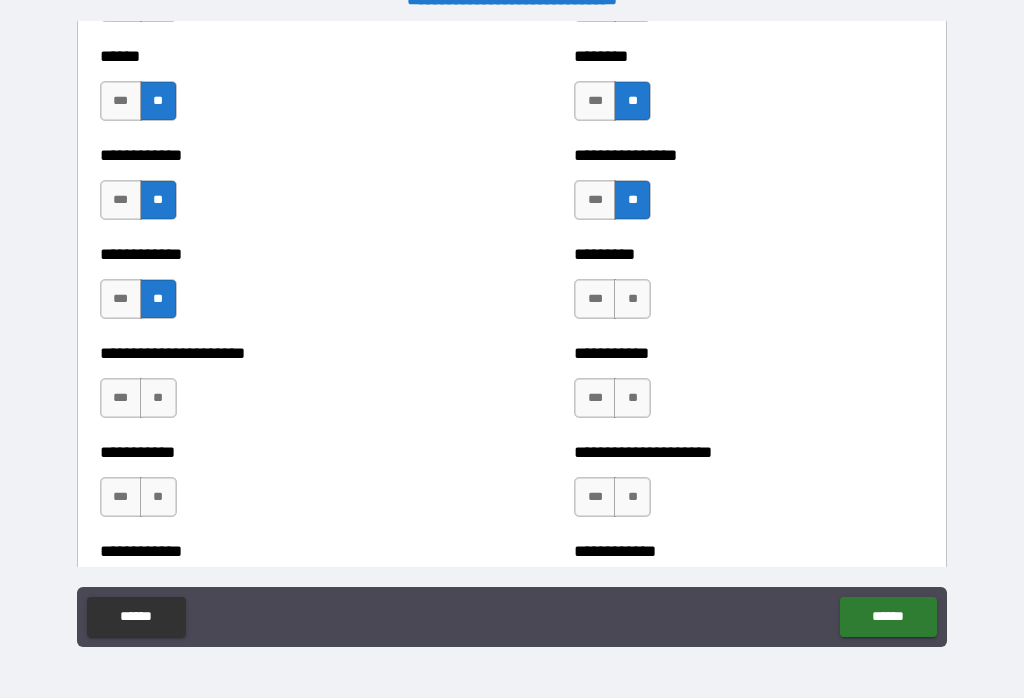 click on "**" at bounding box center [632, 299] 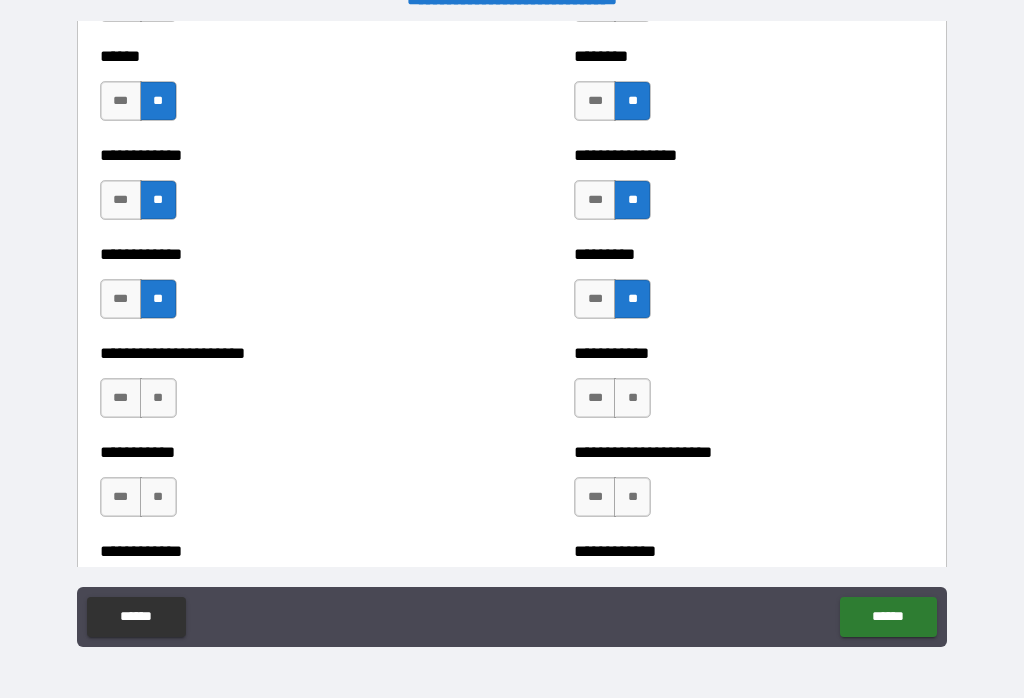 click on "**" at bounding box center (158, 398) 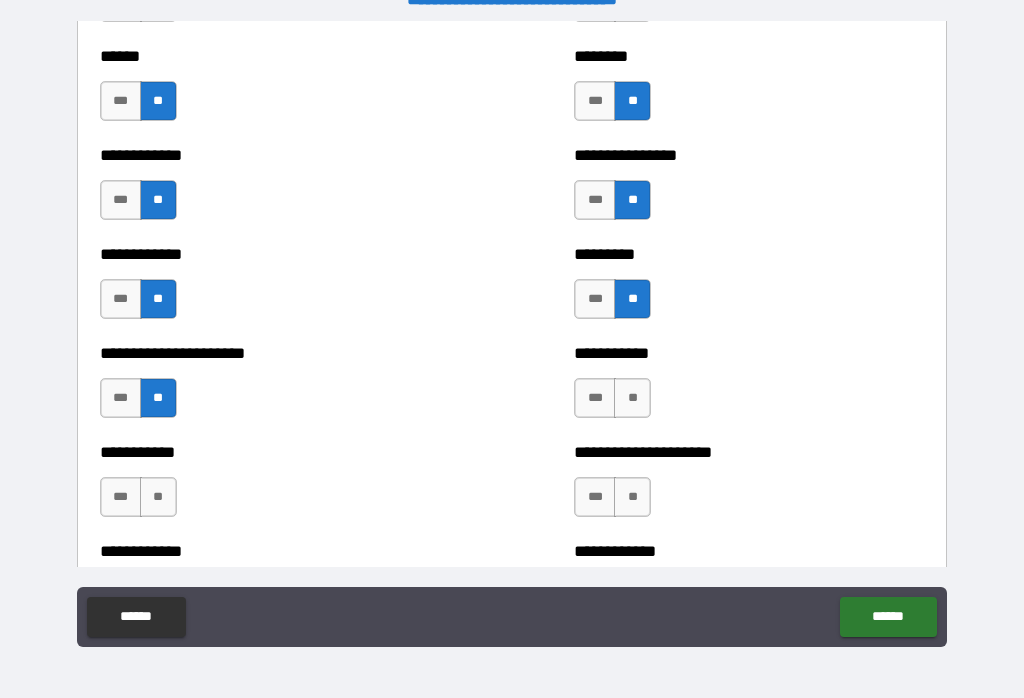 click on "**" at bounding box center (632, 398) 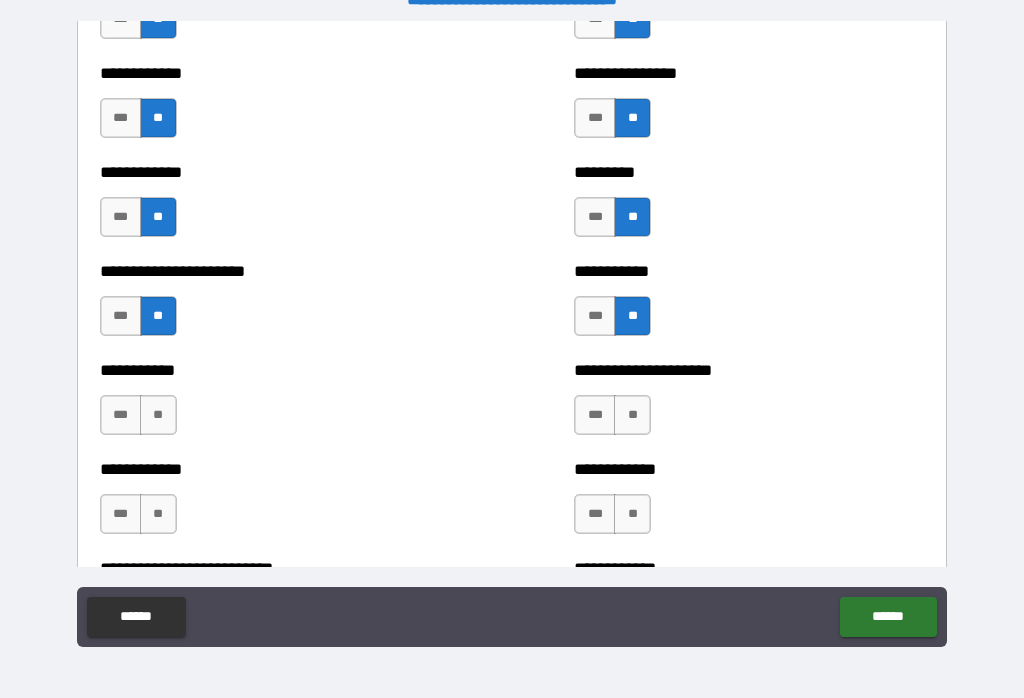 scroll, scrollTop: 5160, scrollLeft: 0, axis: vertical 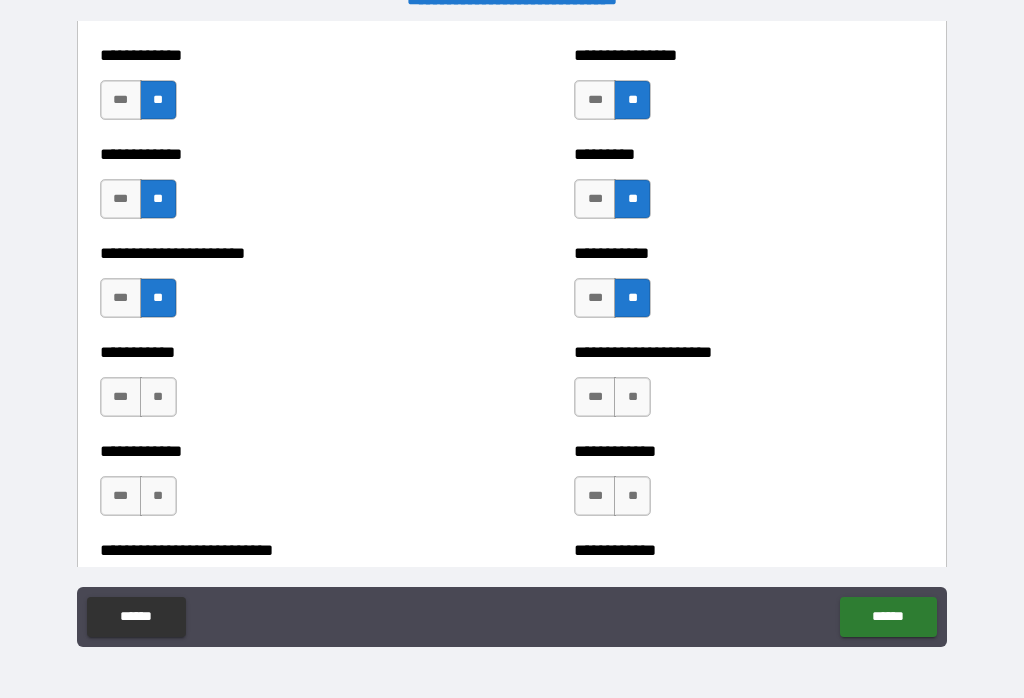 click on "**" at bounding box center [158, 397] 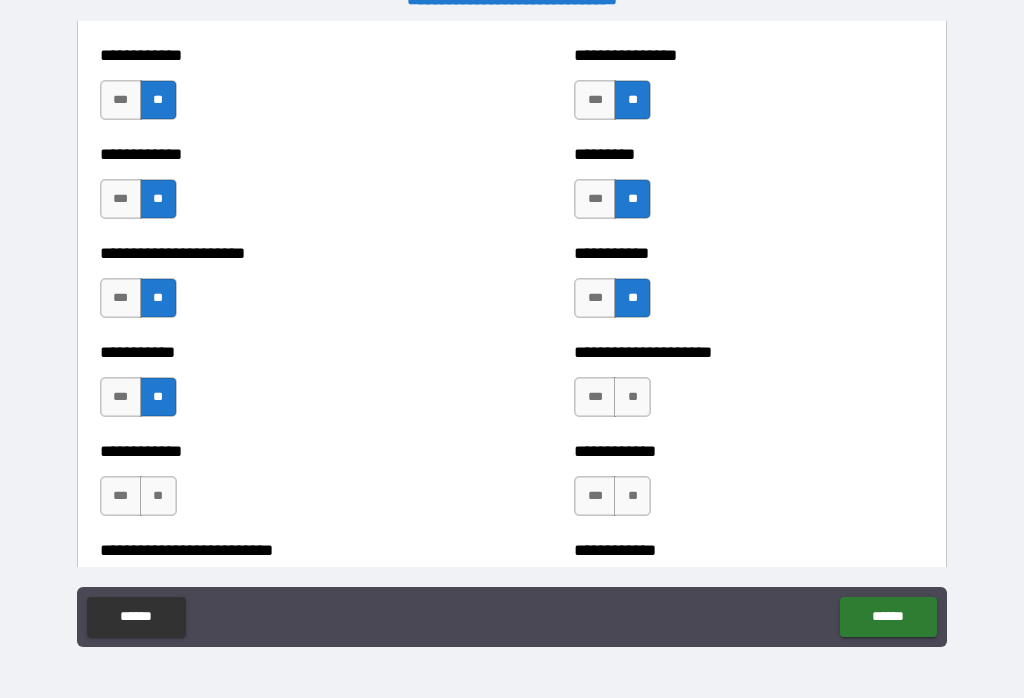 click on "**" at bounding box center (632, 397) 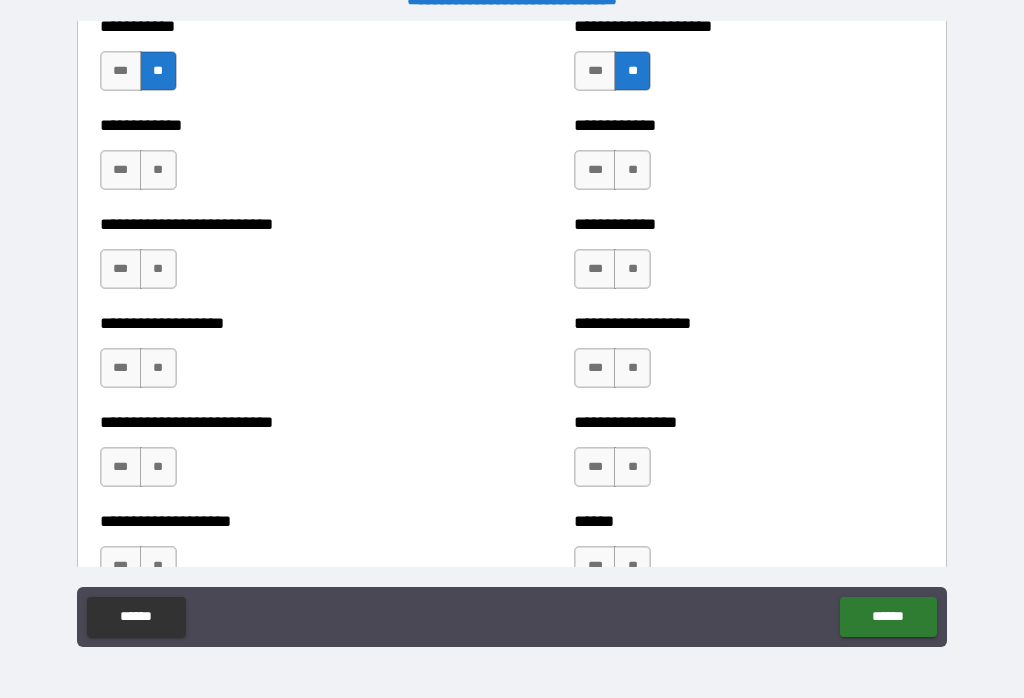 scroll, scrollTop: 5488, scrollLeft: 0, axis: vertical 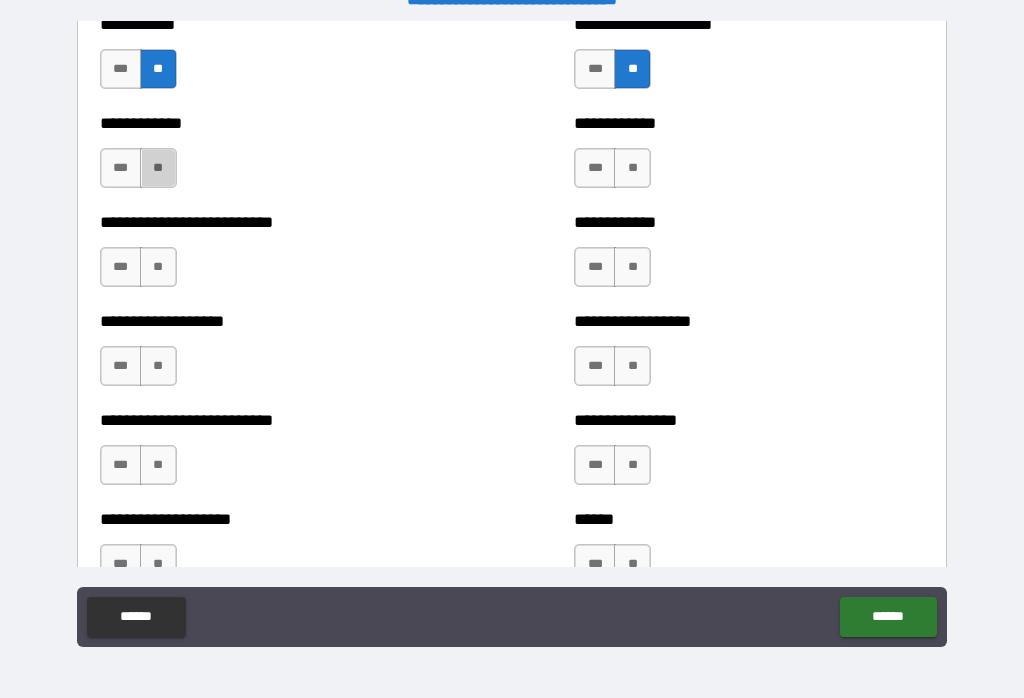 click on "**" at bounding box center [158, 168] 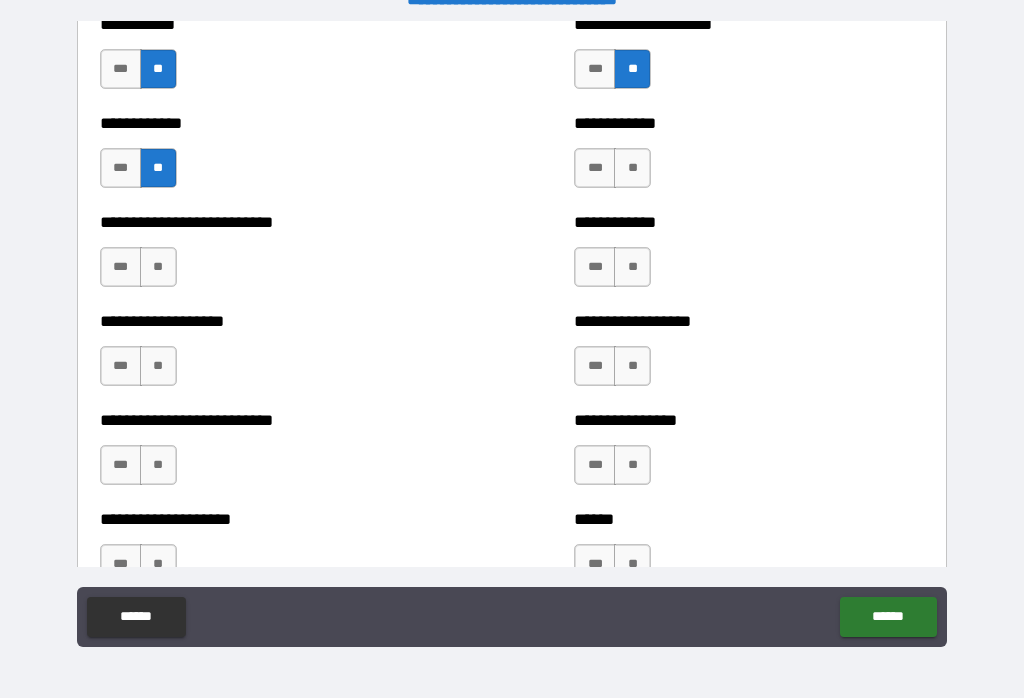 click on "**" at bounding box center [632, 168] 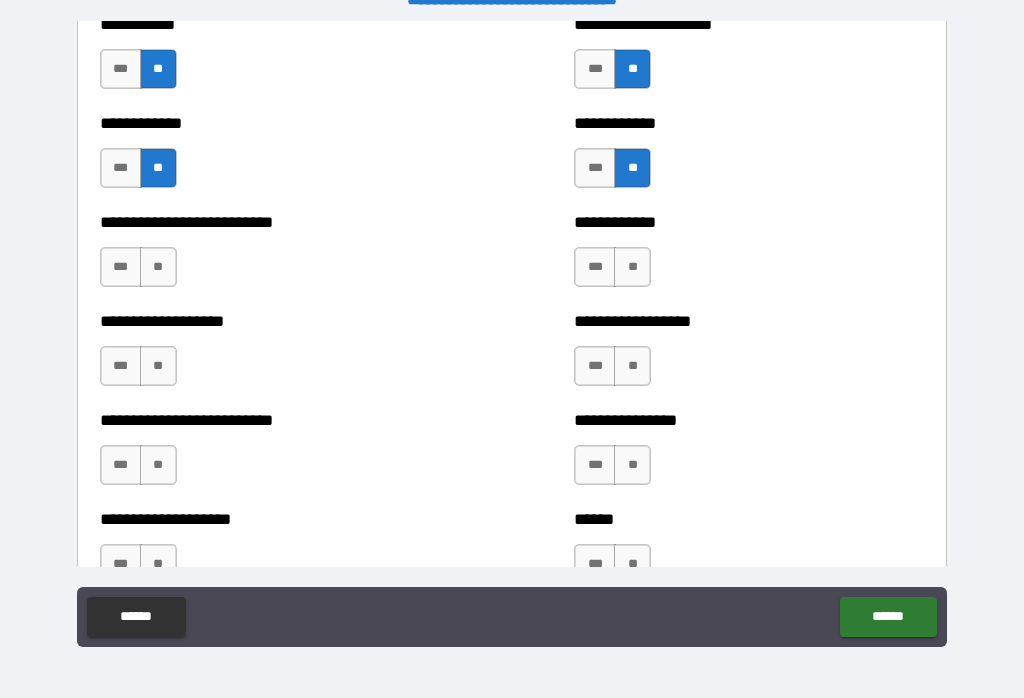 click on "**" at bounding box center (158, 267) 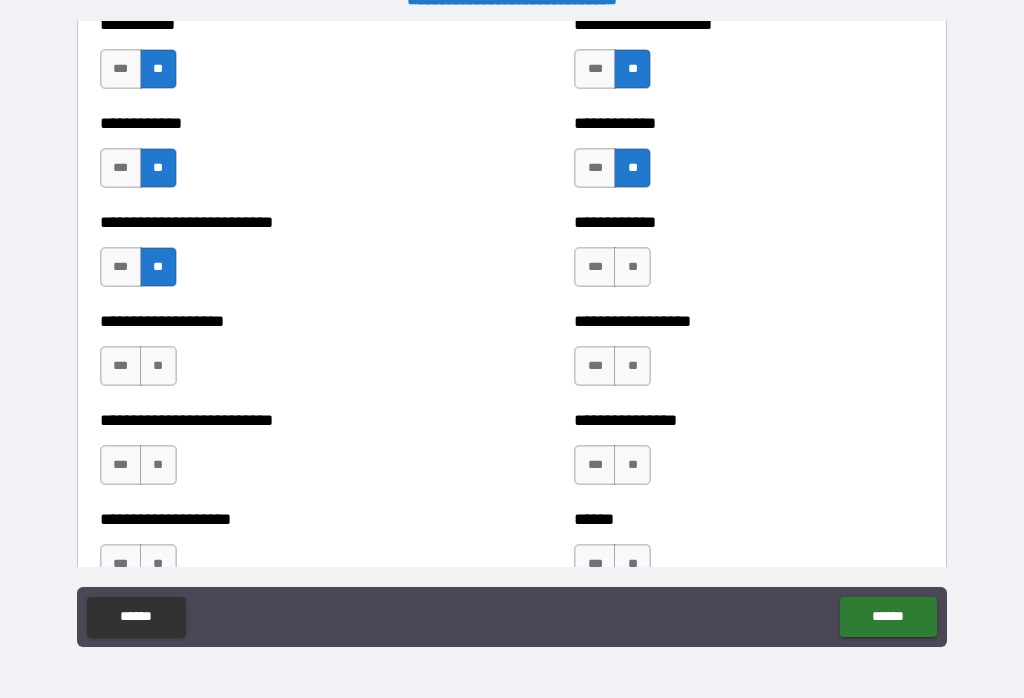 click on "**" at bounding box center (632, 267) 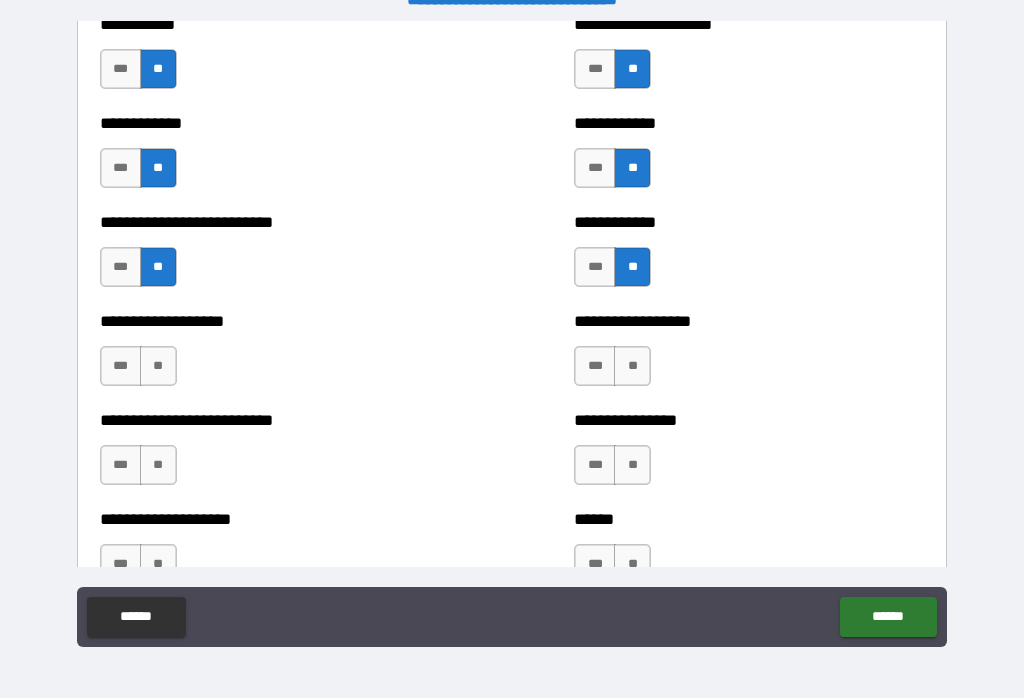 click on "**" at bounding box center [158, 366] 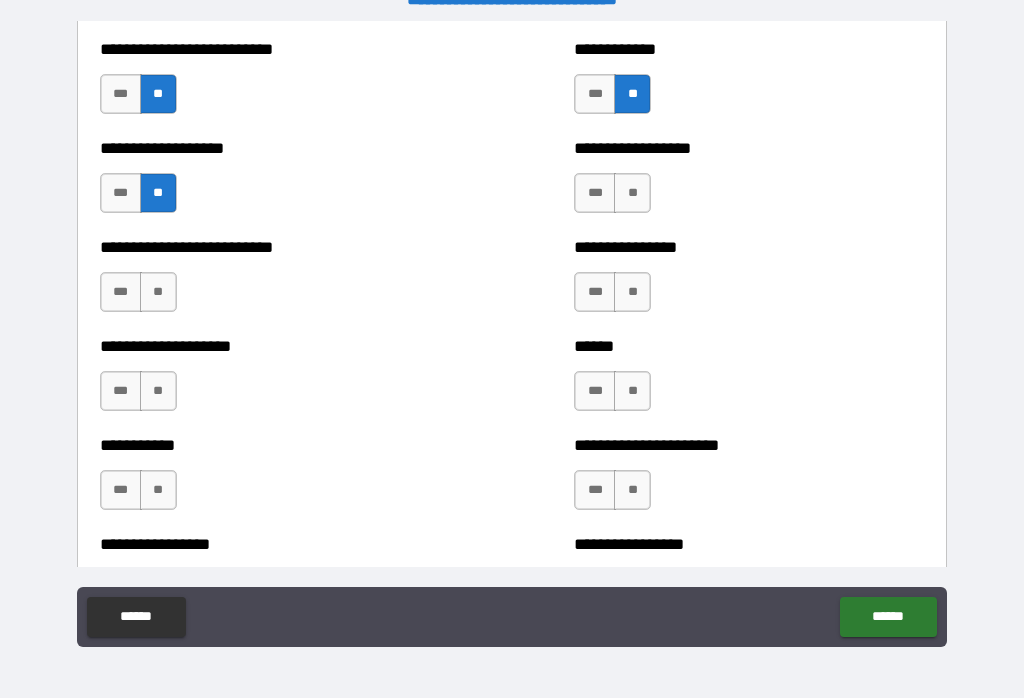 scroll, scrollTop: 5710, scrollLeft: 0, axis: vertical 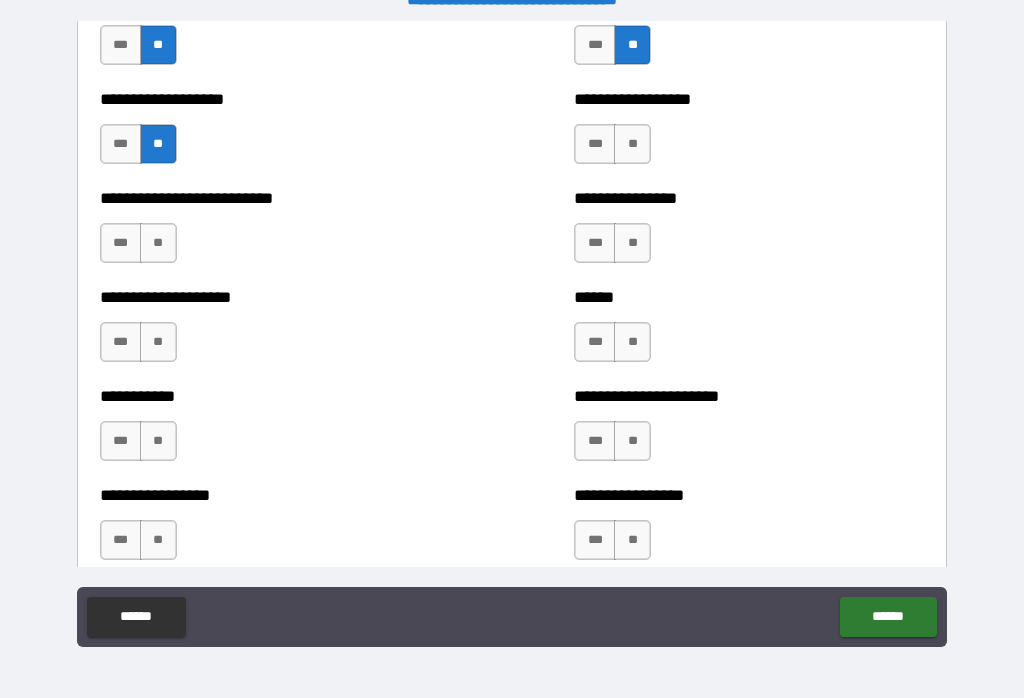 click on "**" at bounding box center (632, 144) 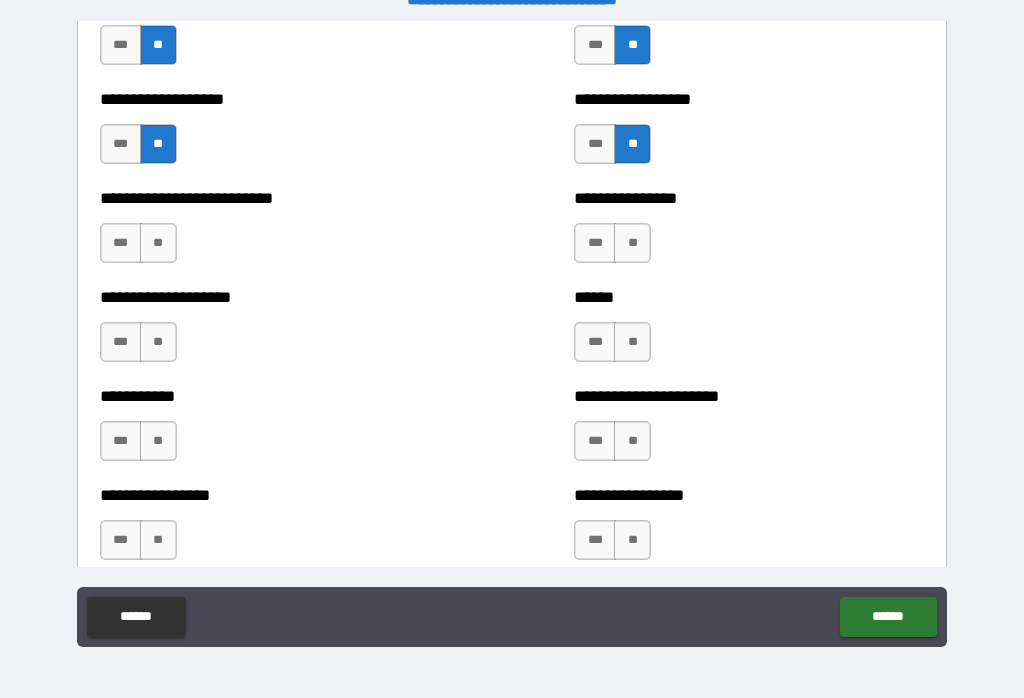 click on "**" at bounding box center (158, 243) 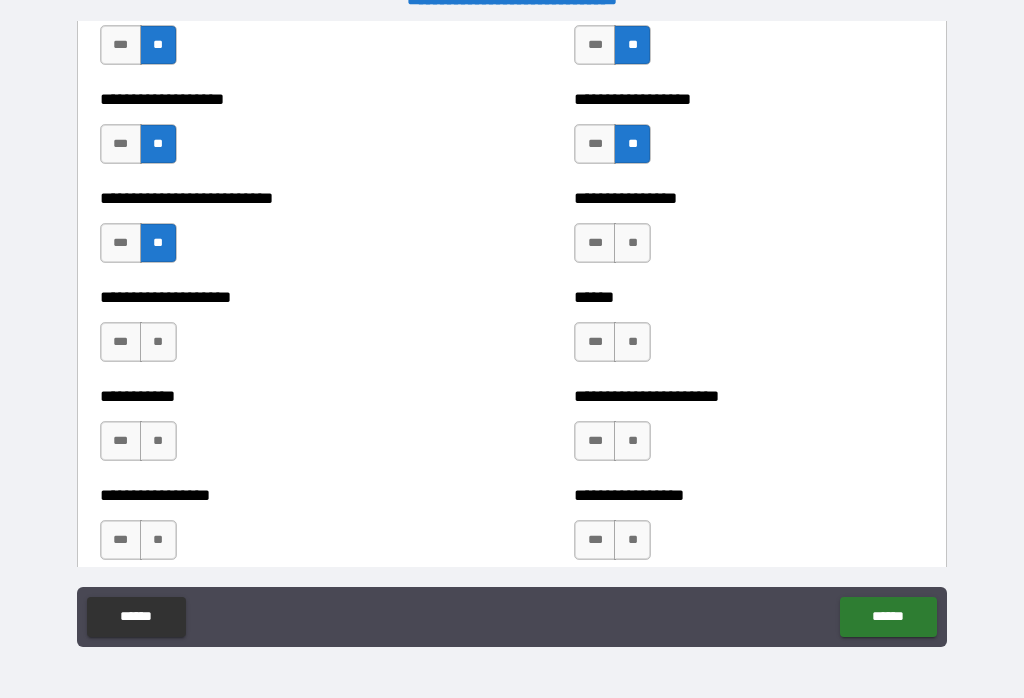 click on "**" at bounding box center (632, 243) 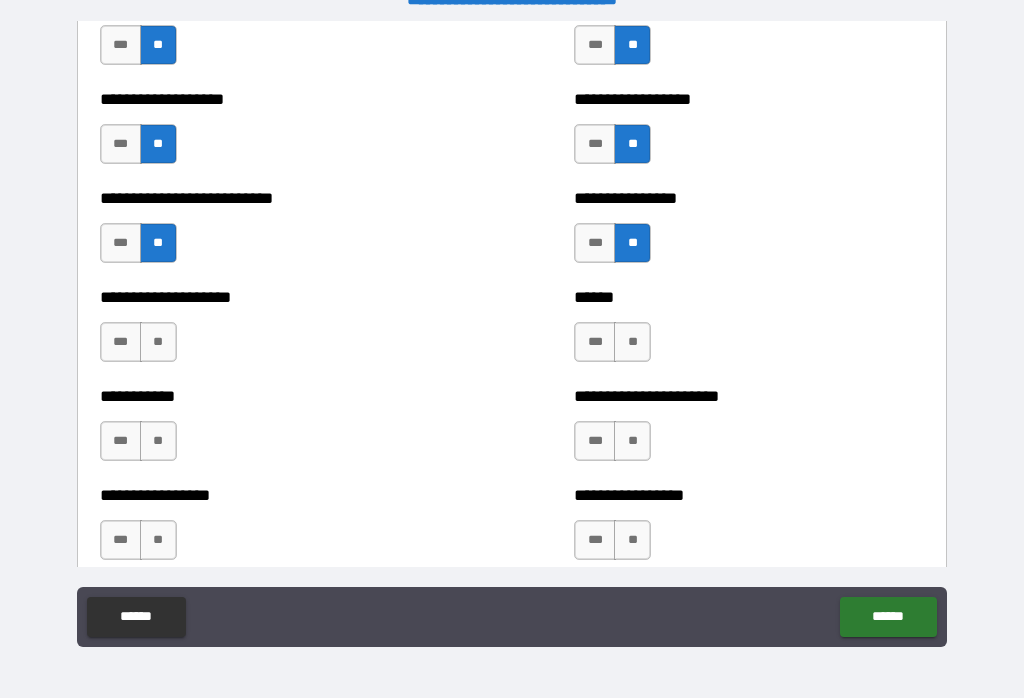 click on "**" at bounding box center [158, 342] 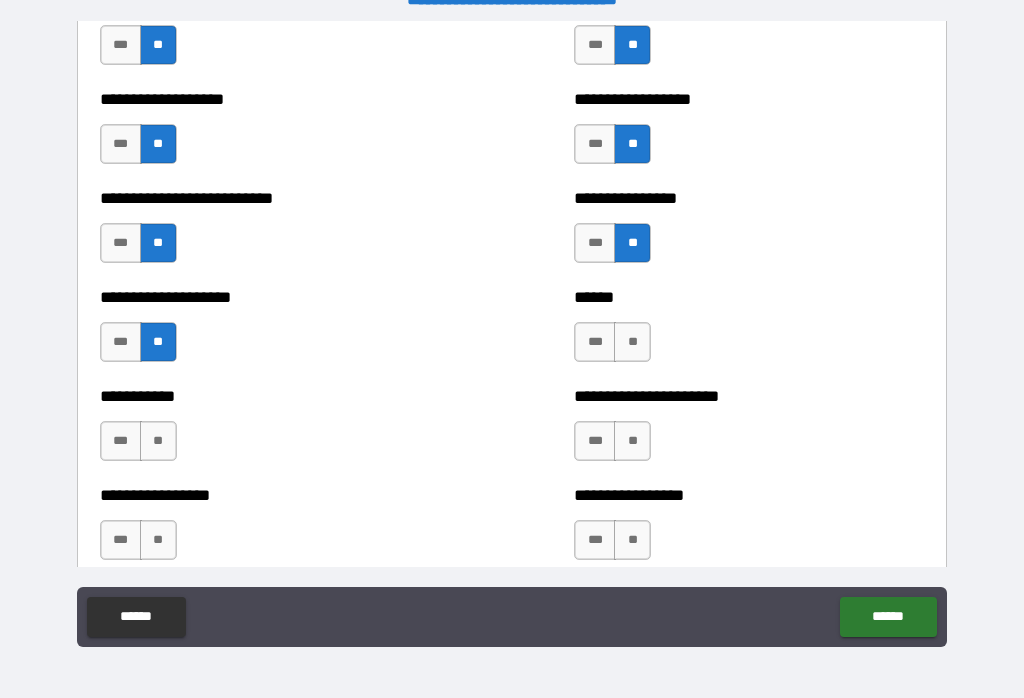 click on "**" at bounding box center [632, 342] 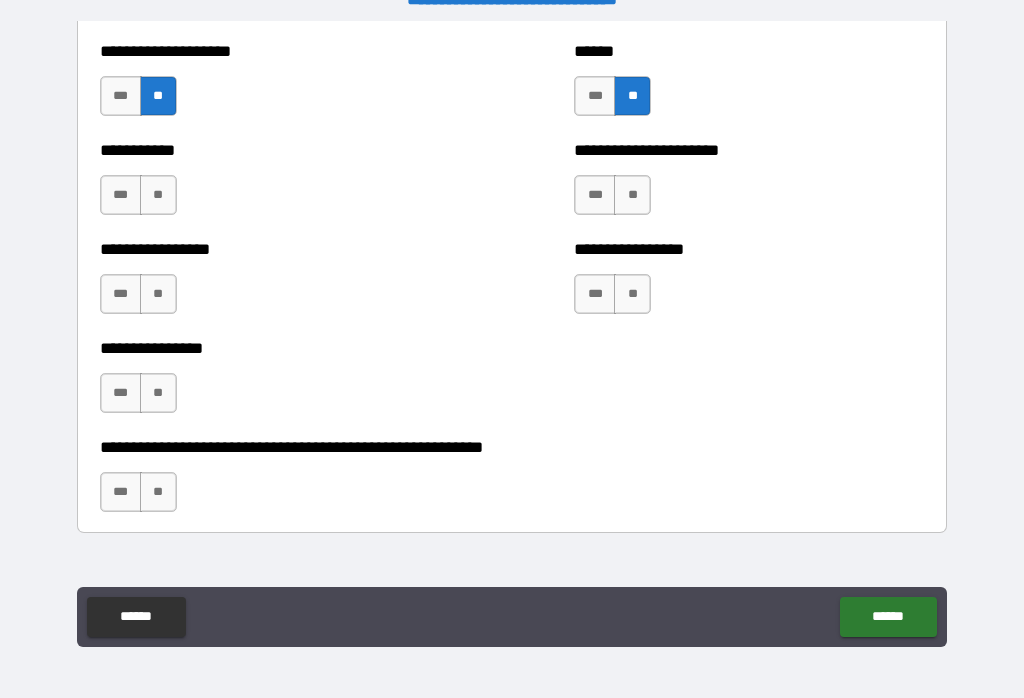 scroll, scrollTop: 5954, scrollLeft: 0, axis: vertical 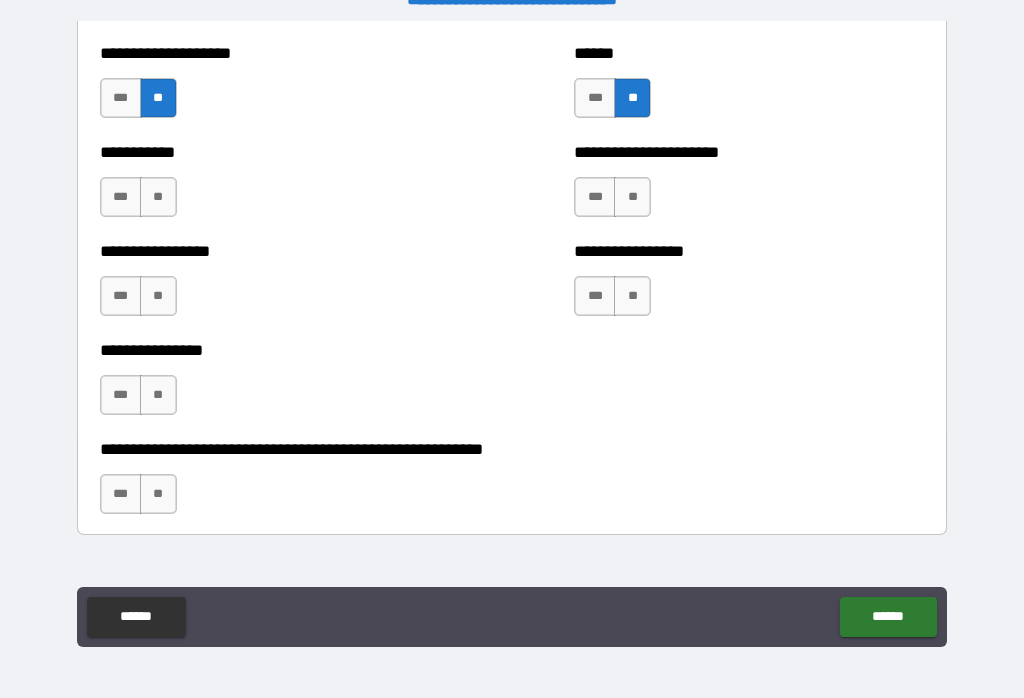 click on "**" at bounding box center (158, 197) 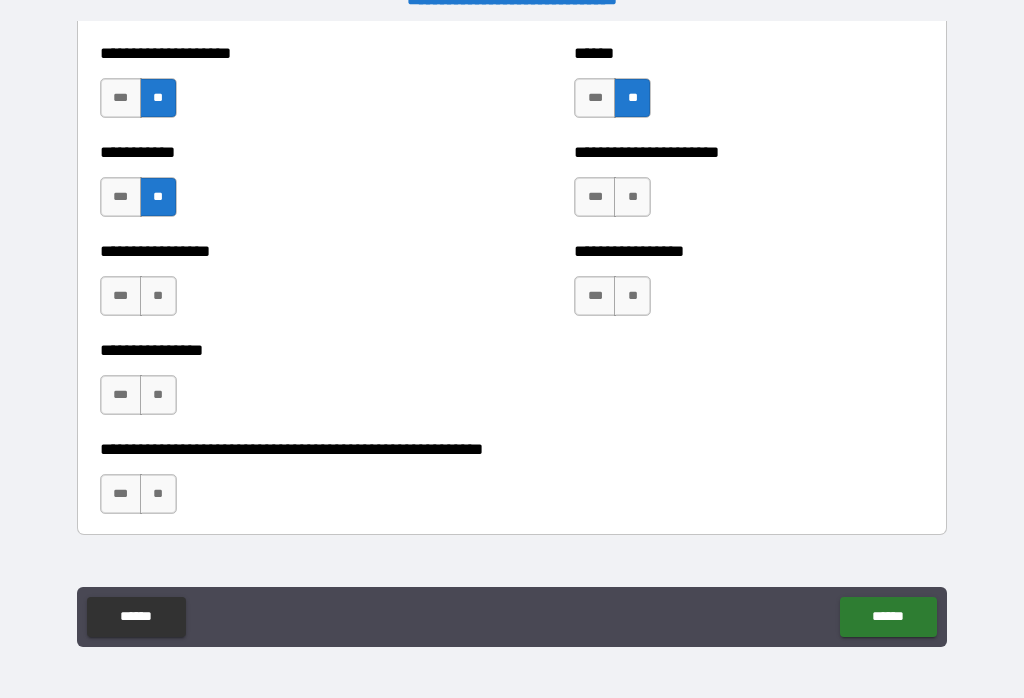 click on "**" at bounding box center [632, 197] 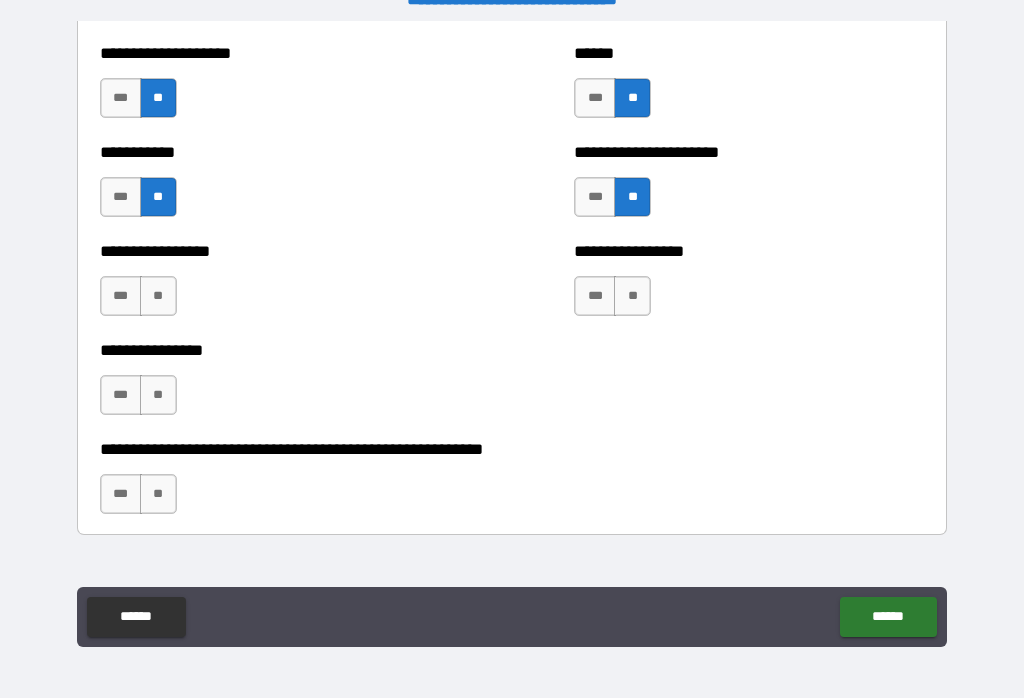 click on "**" at bounding box center [158, 296] 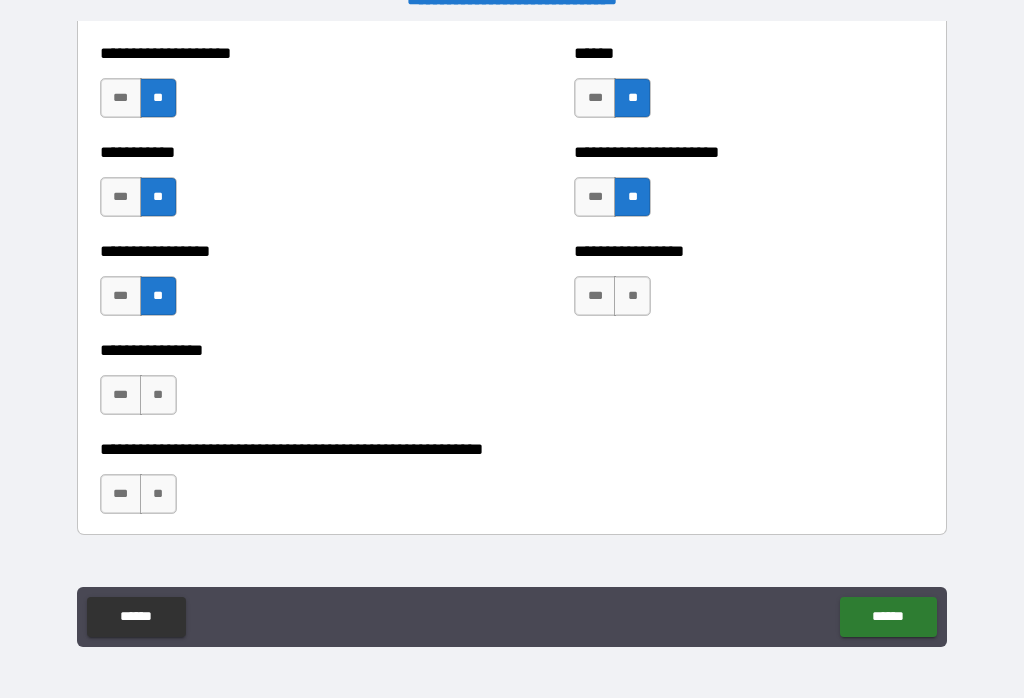 click on "**" at bounding box center [632, 296] 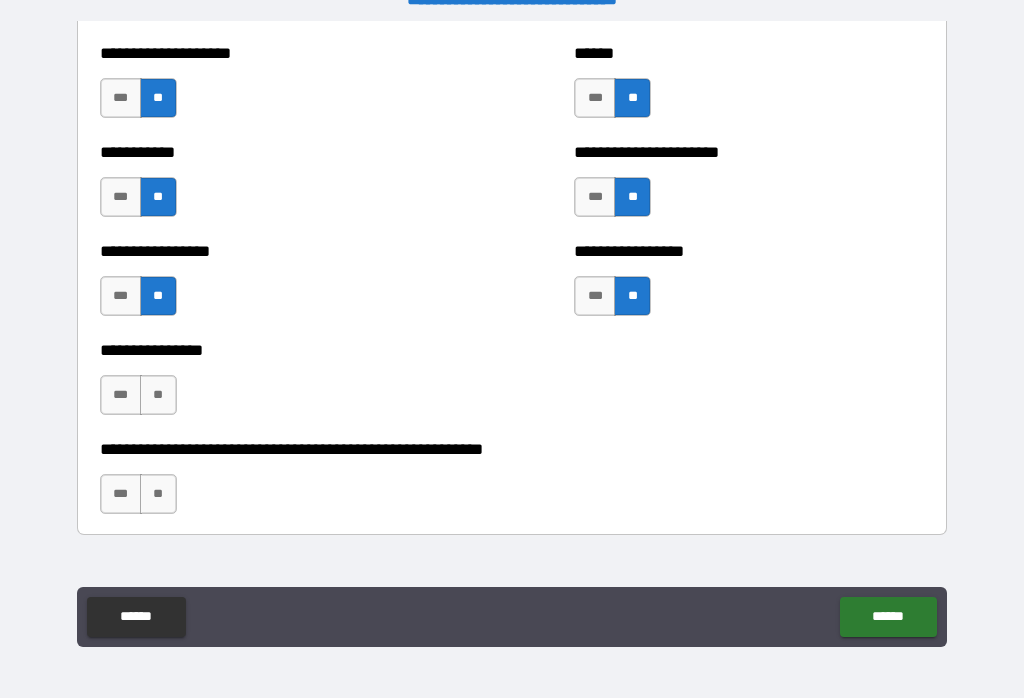click on "**" at bounding box center (158, 395) 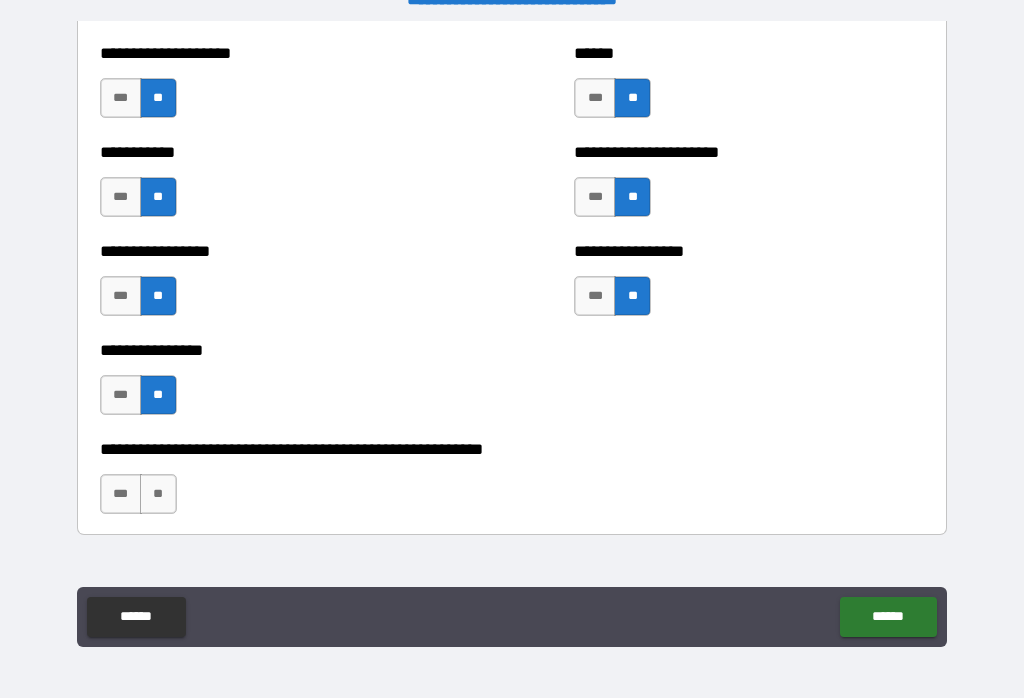 click on "**" at bounding box center (158, 494) 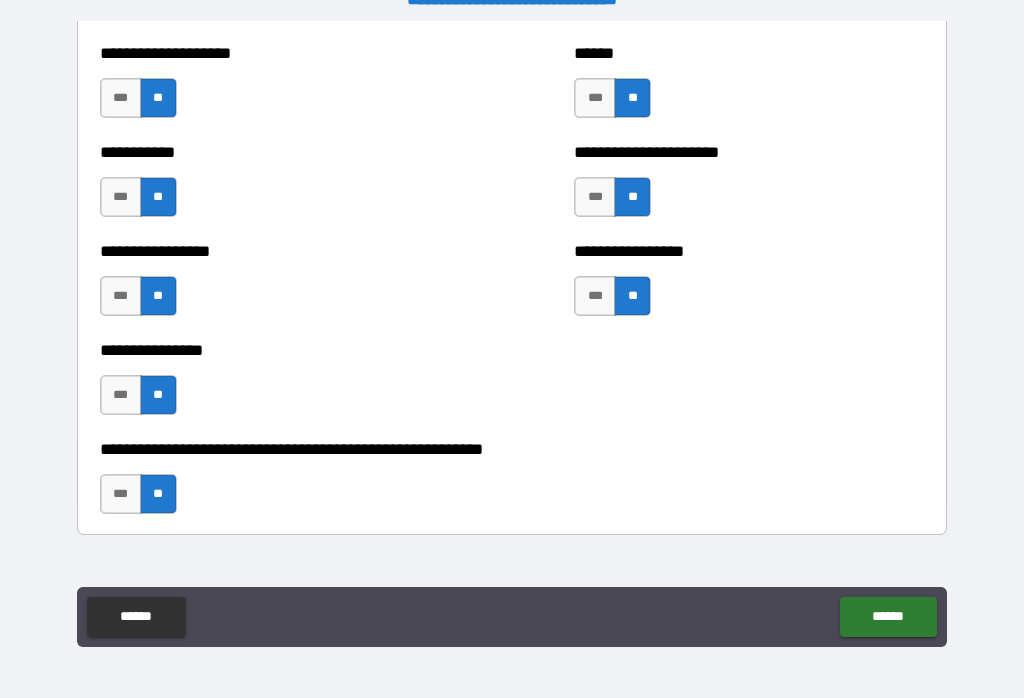 click on "******" at bounding box center (888, 617) 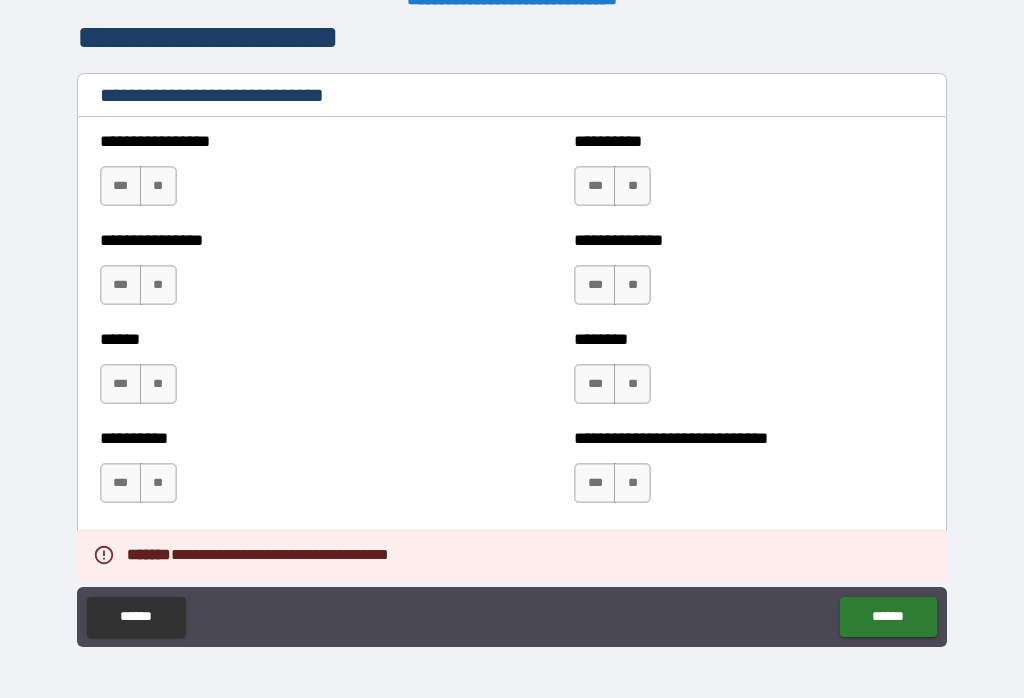scroll, scrollTop: 6677, scrollLeft: 0, axis: vertical 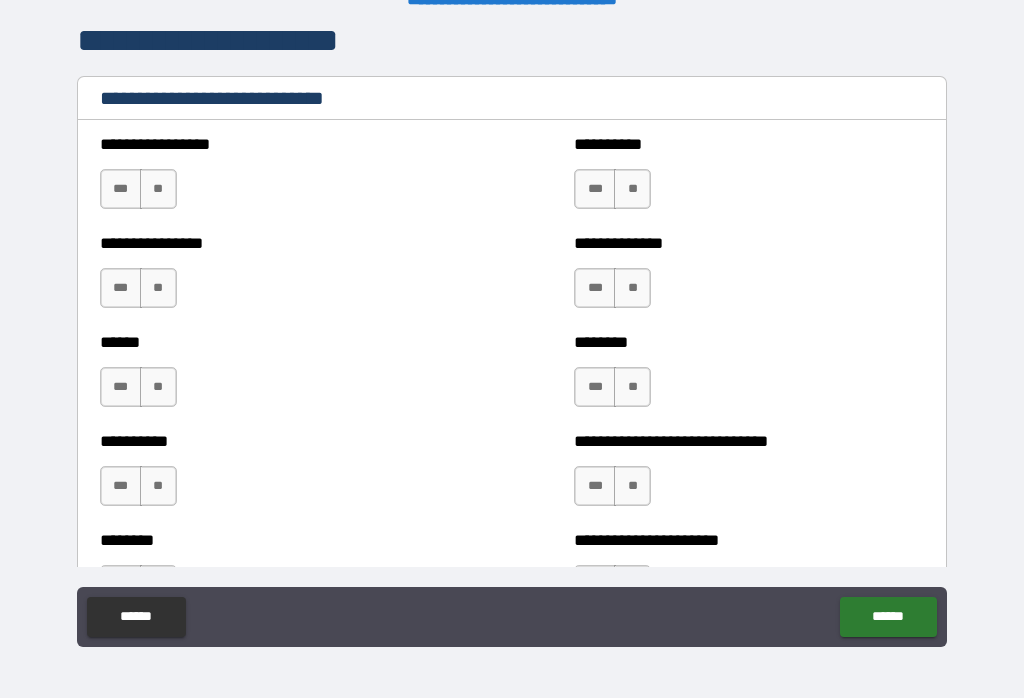 click on "**" at bounding box center (158, 189) 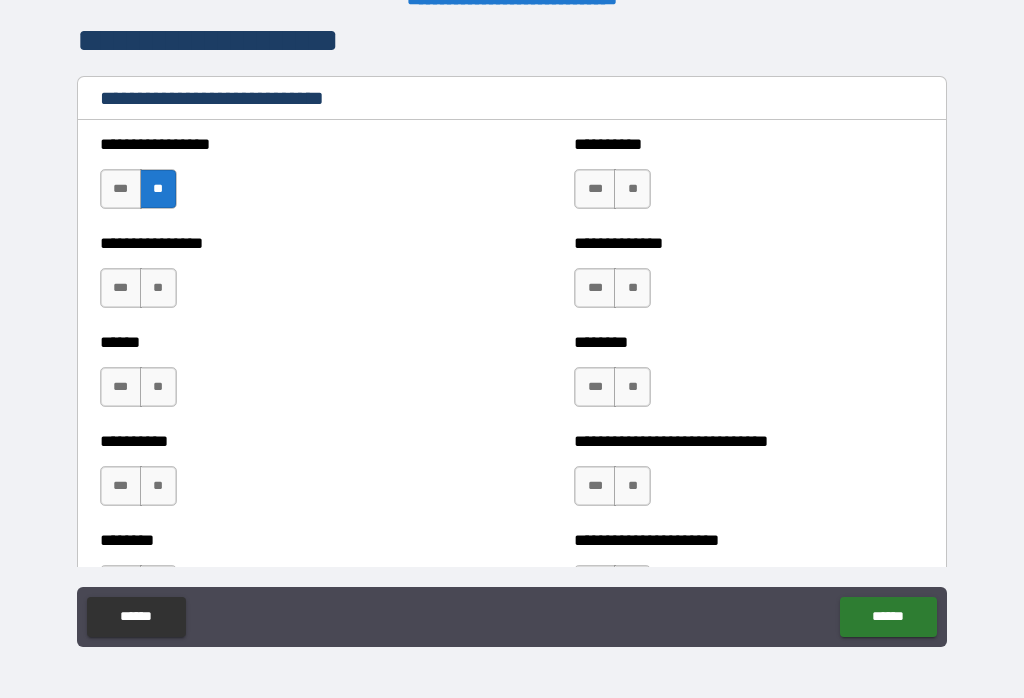 click on "**********" at bounding box center [512, 174] 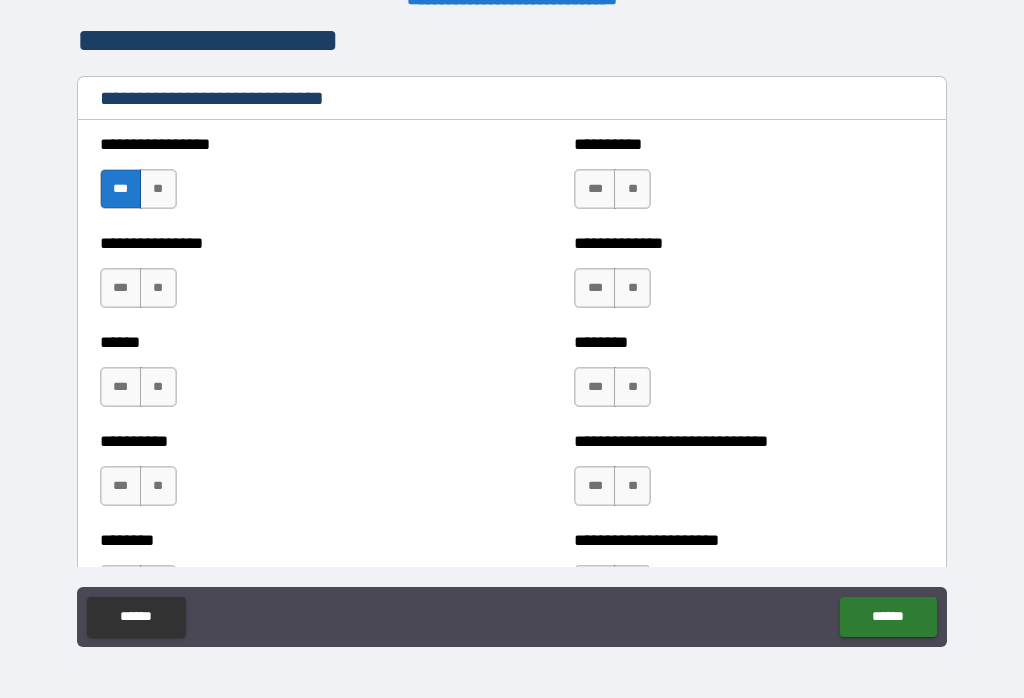 click on "***" at bounding box center [595, 189] 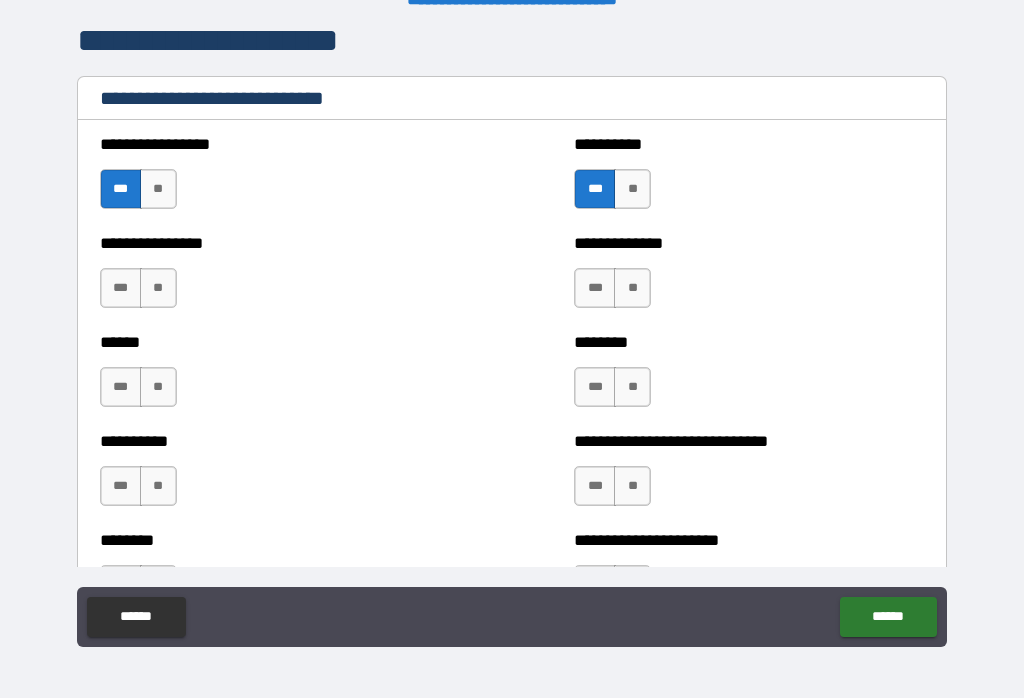 click on "***" at bounding box center [595, 288] 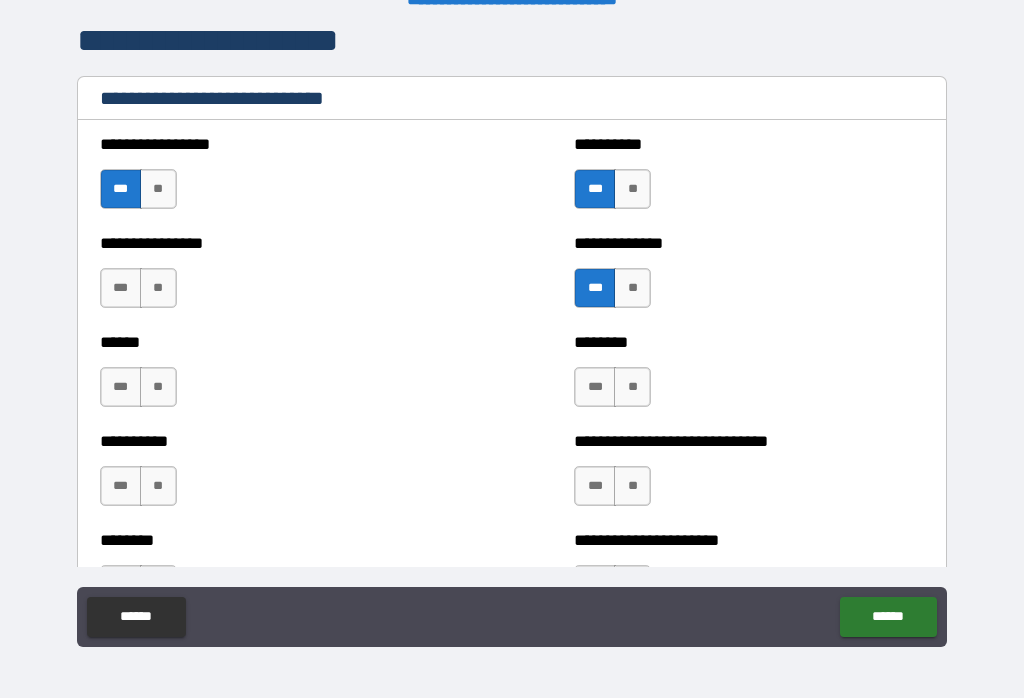 click on "**" at bounding box center [158, 288] 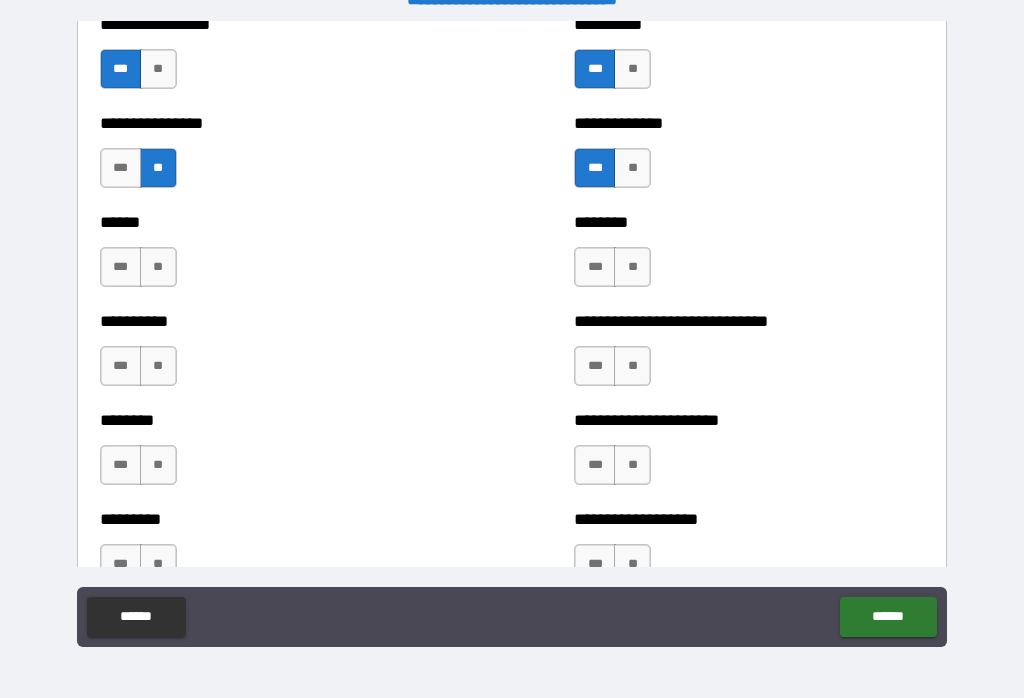 scroll, scrollTop: 6797, scrollLeft: 0, axis: vertical 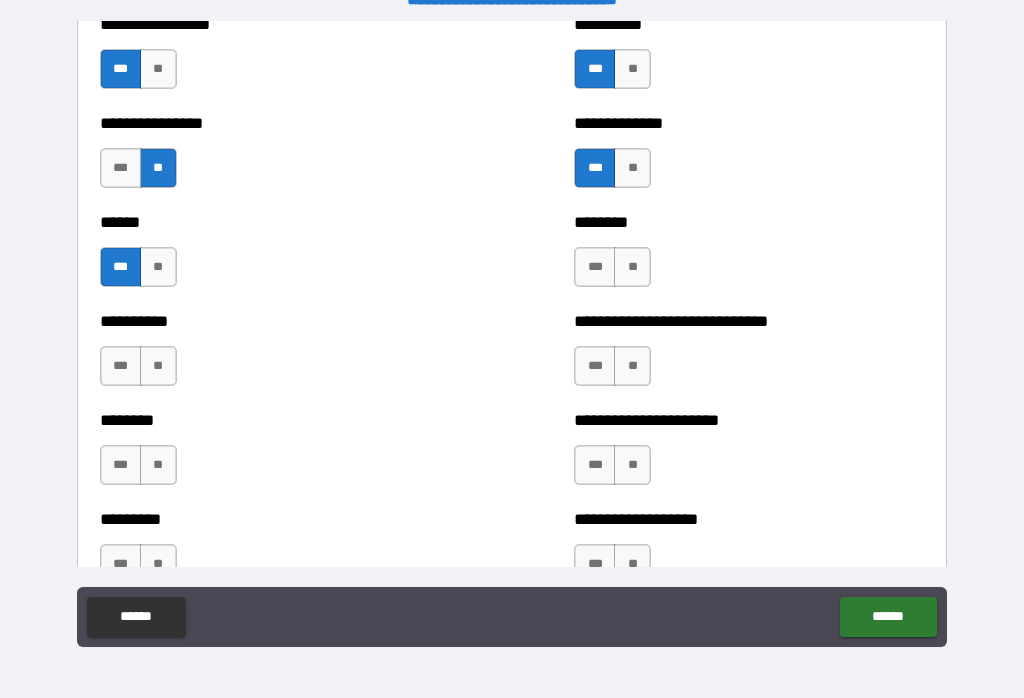 click on "**" at bounding box center (632, 267) 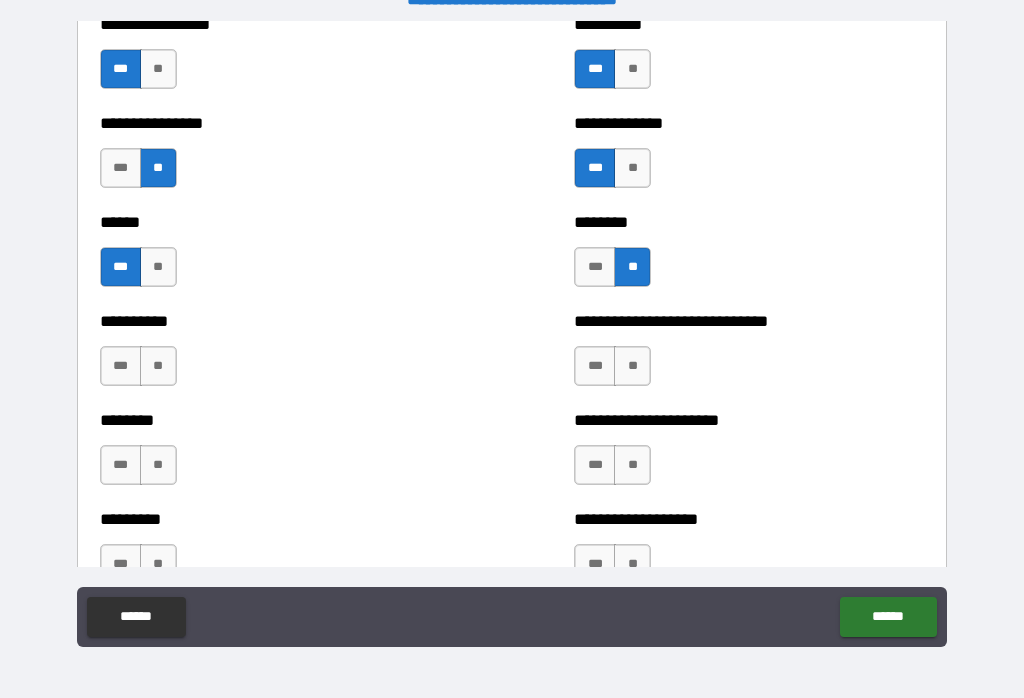 click on "**" at bounding box center [158, 366] 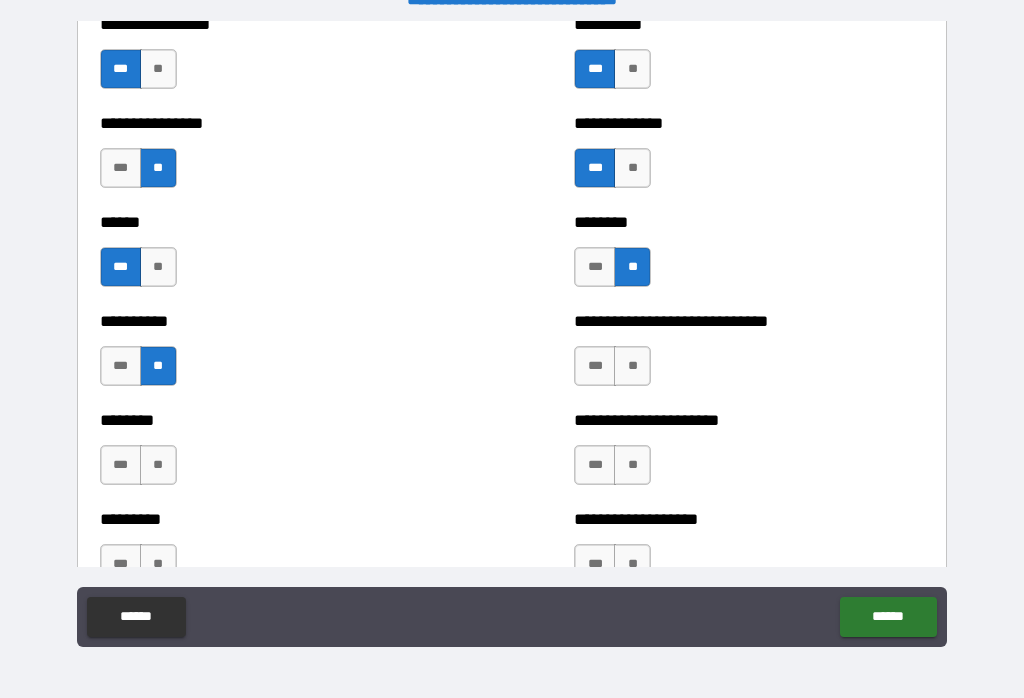 click on "**" at bounding box center [632, 366] 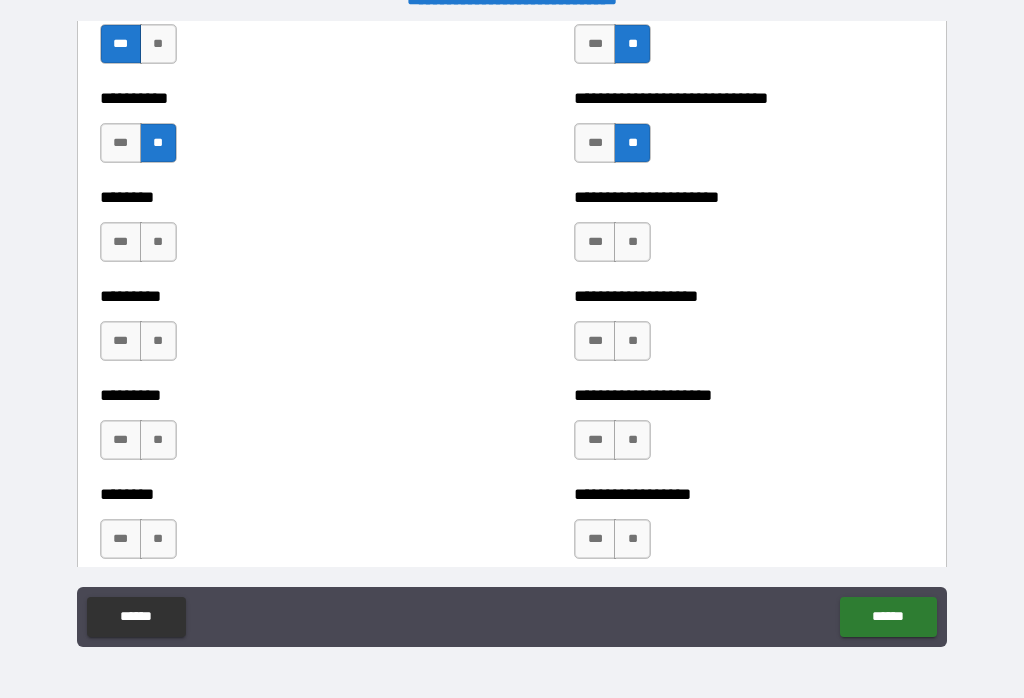 scroll, scrollTop: 7018, scrollLeft: 0, axis: vertical 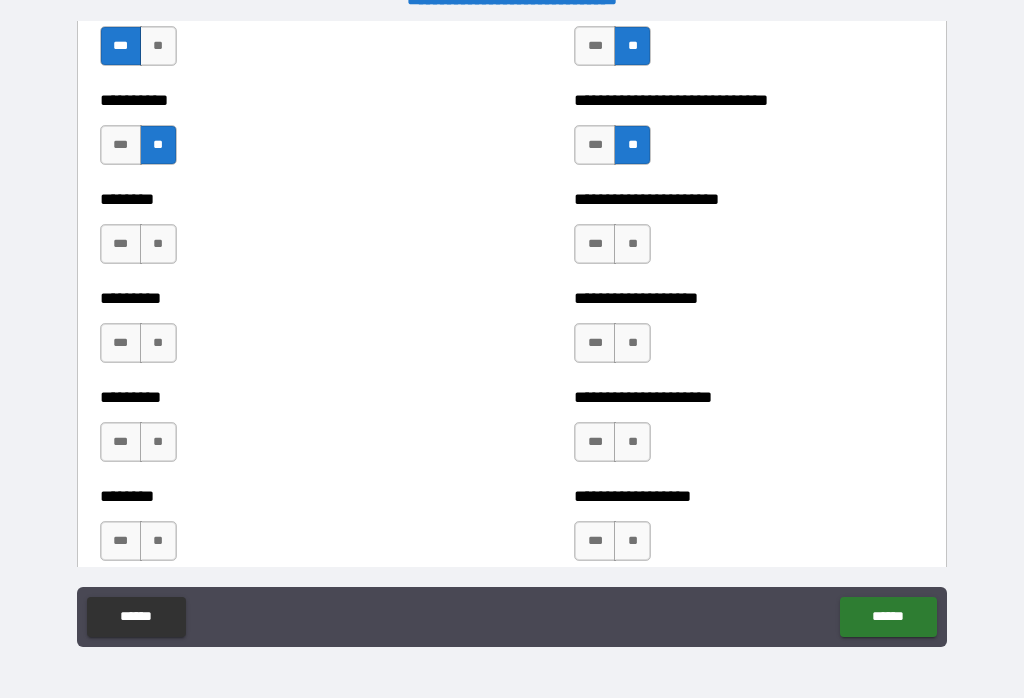 click on "**" at bounding box center (632, 244) 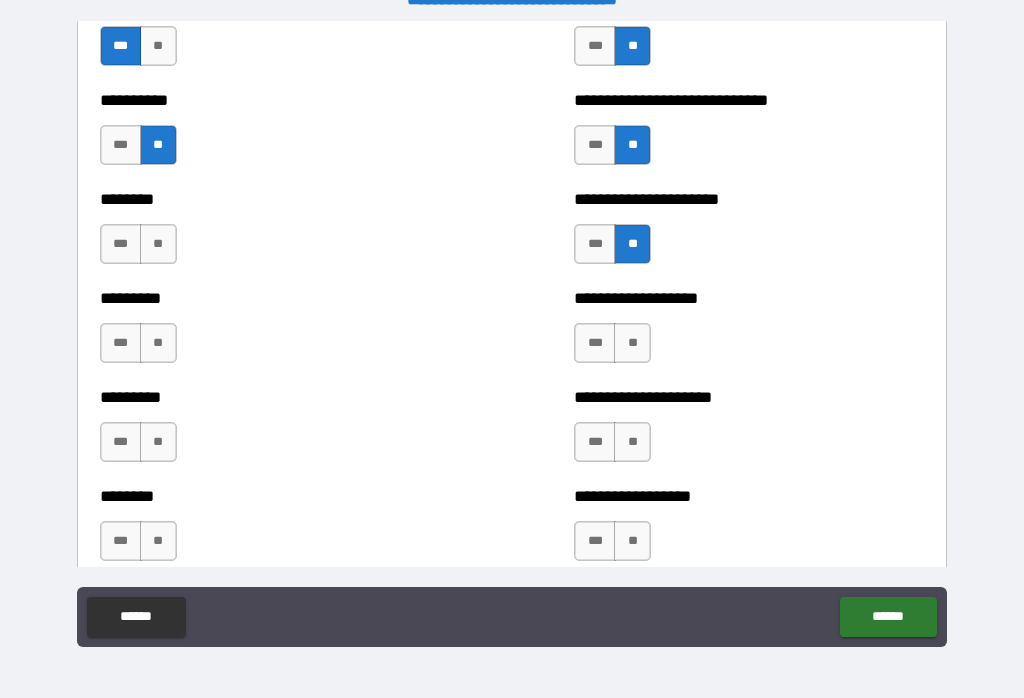 click on "***" at bounding box center (595, 343) 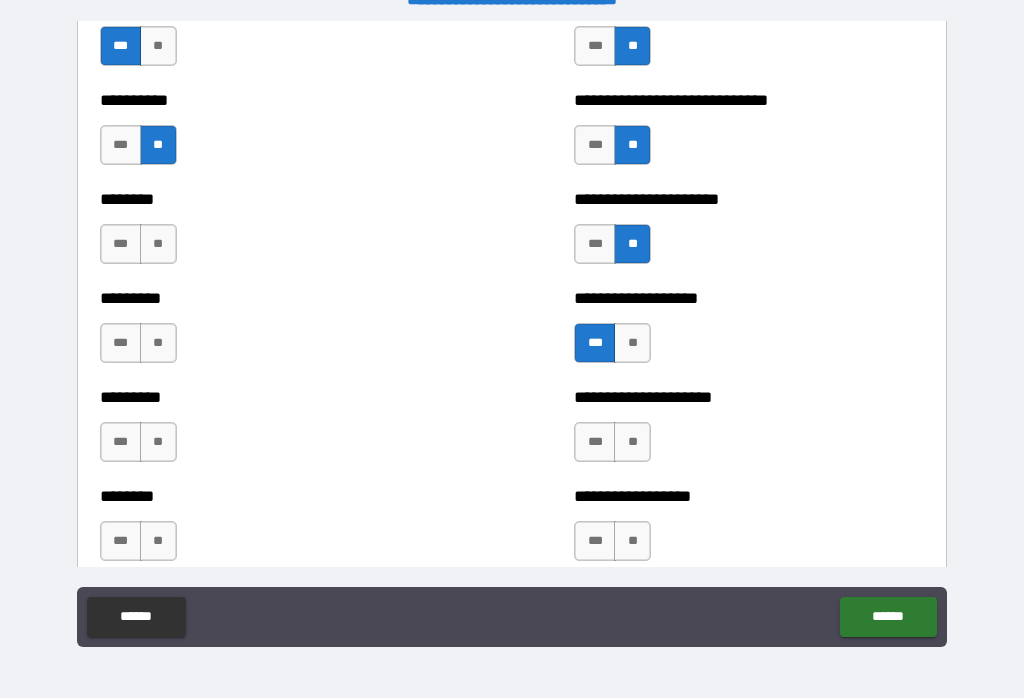 click on "**" at bounding box center [632, 442] 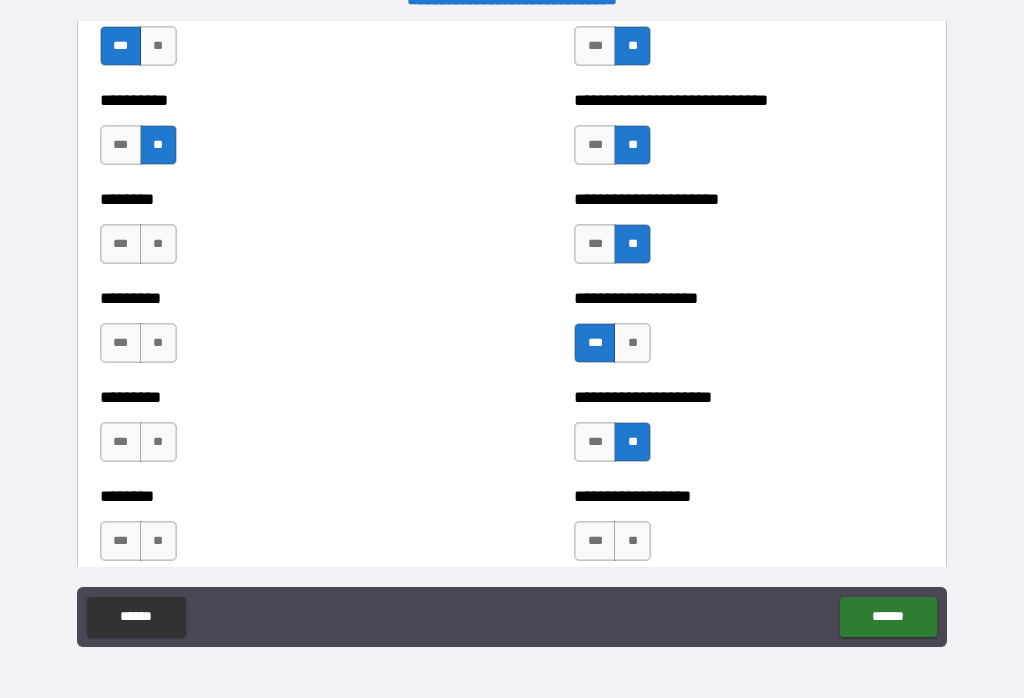click on "**" at bounding box center (632, 541) 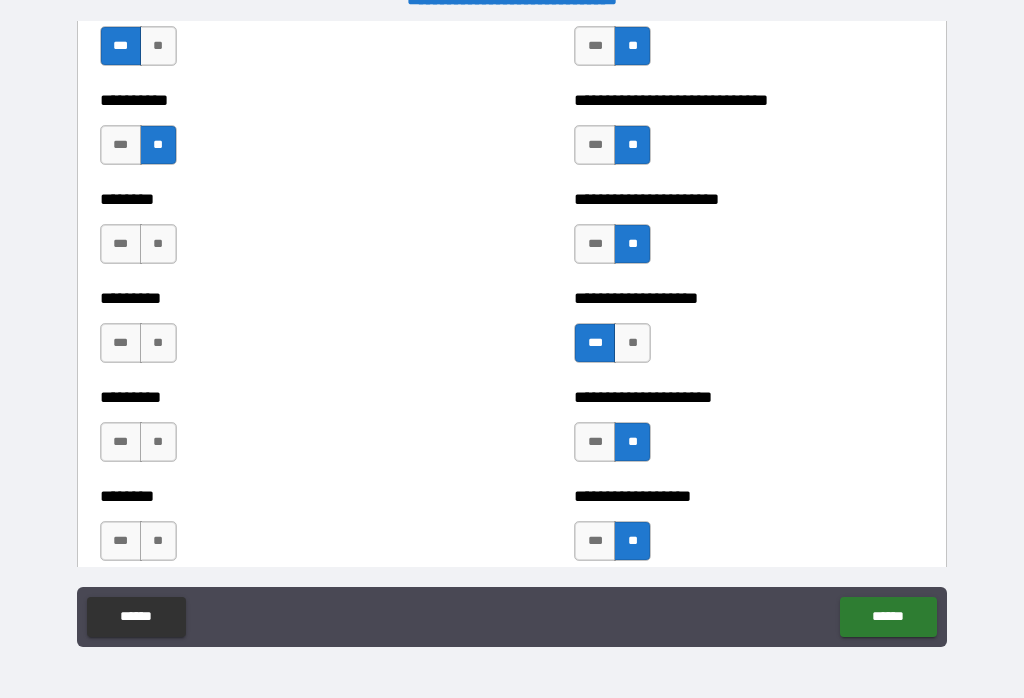 click on "**" at bounding box center (158, 244) 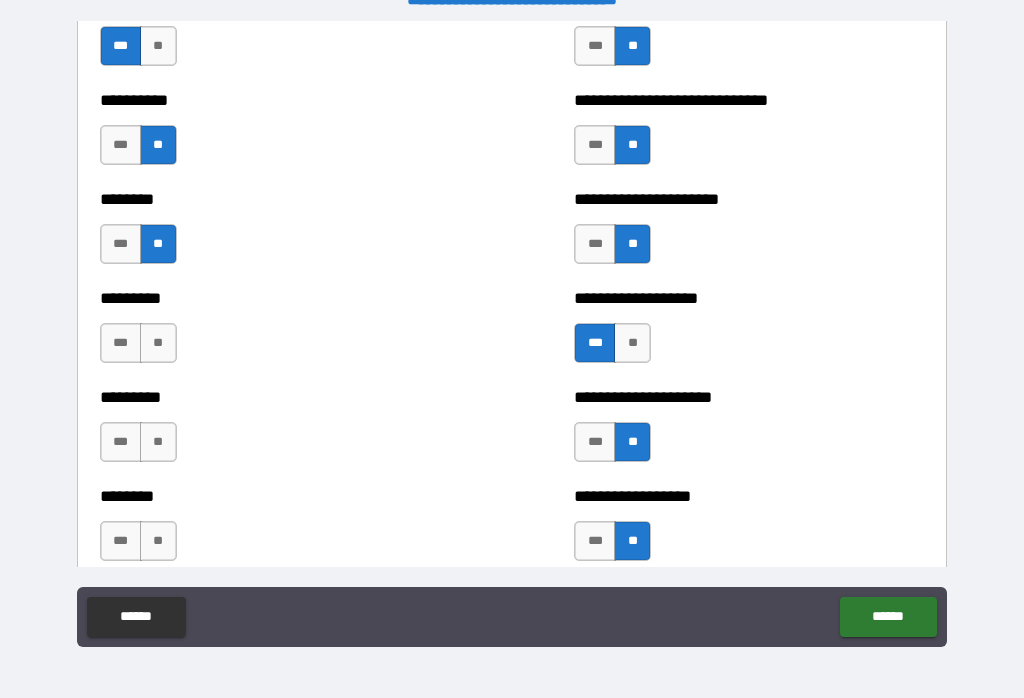 click on "**" at bounding box center [158, 343] 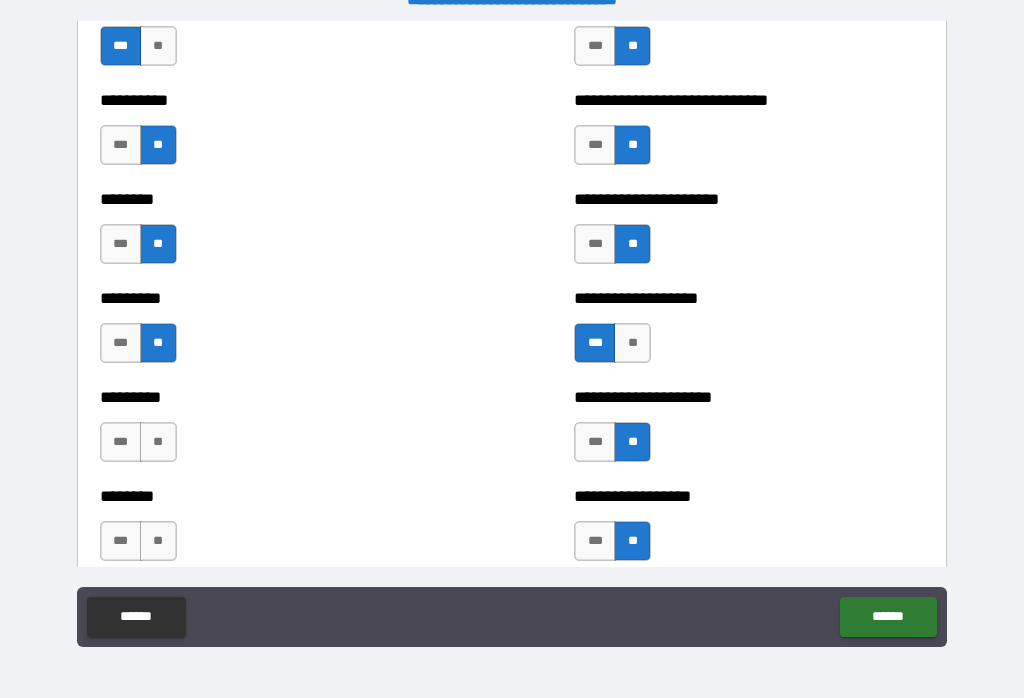 click on "**" at bounding box center [158, 442] 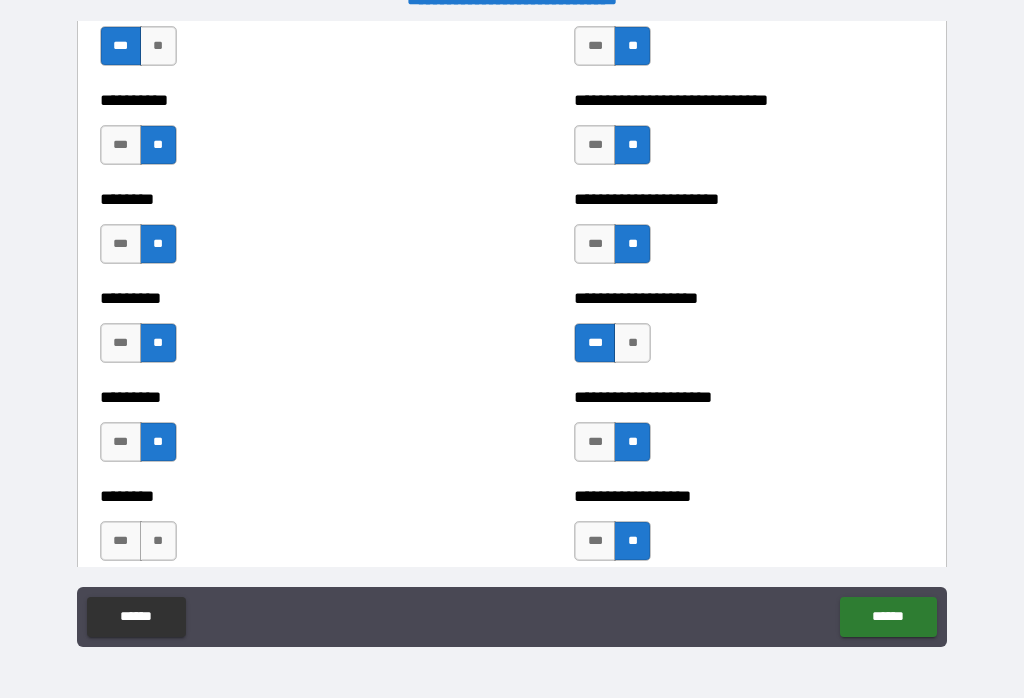 click on "**" at bounding box center (158, 541) 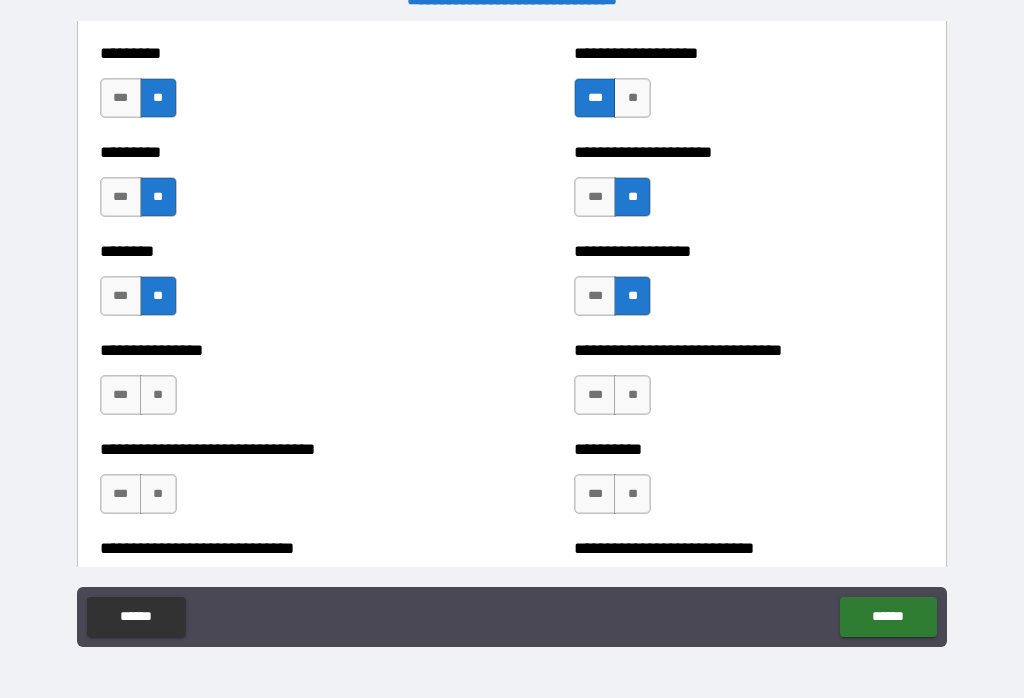 scroll, scrollTop: 7279, scrollLeft: 0, axis: vertical 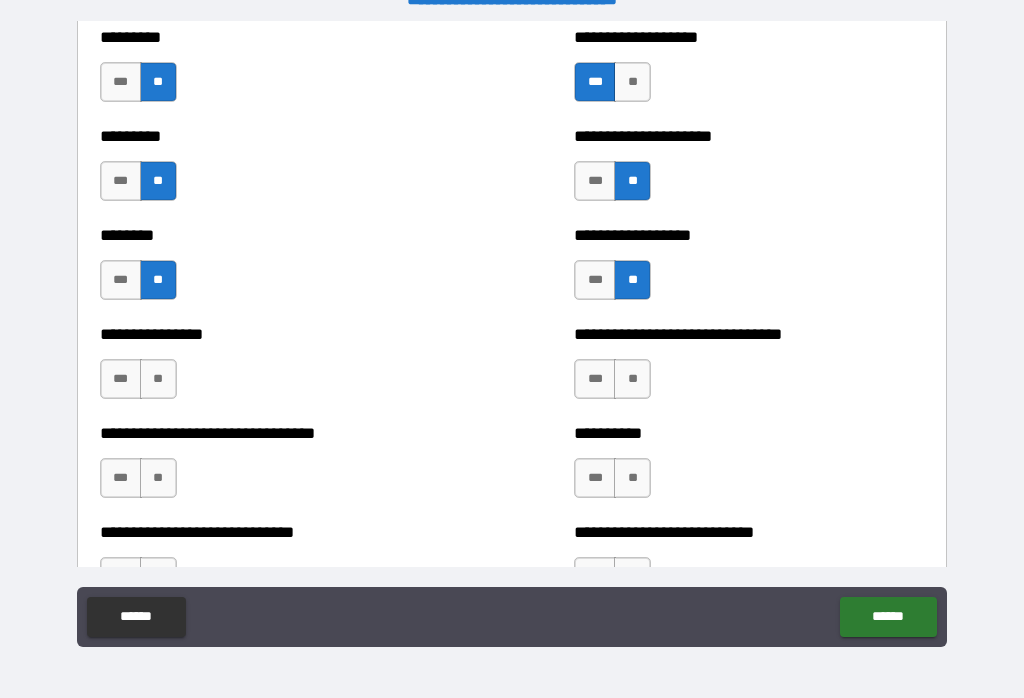 click on "**" at bounding box center (158, 379) 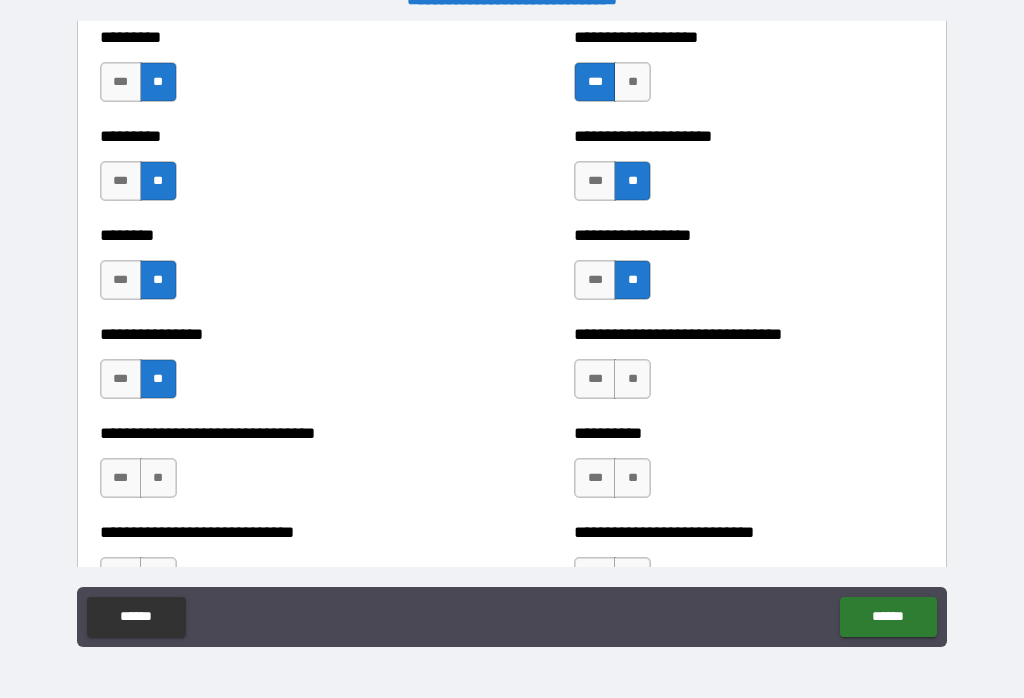 click on "**" at bounding box center (632, 379) 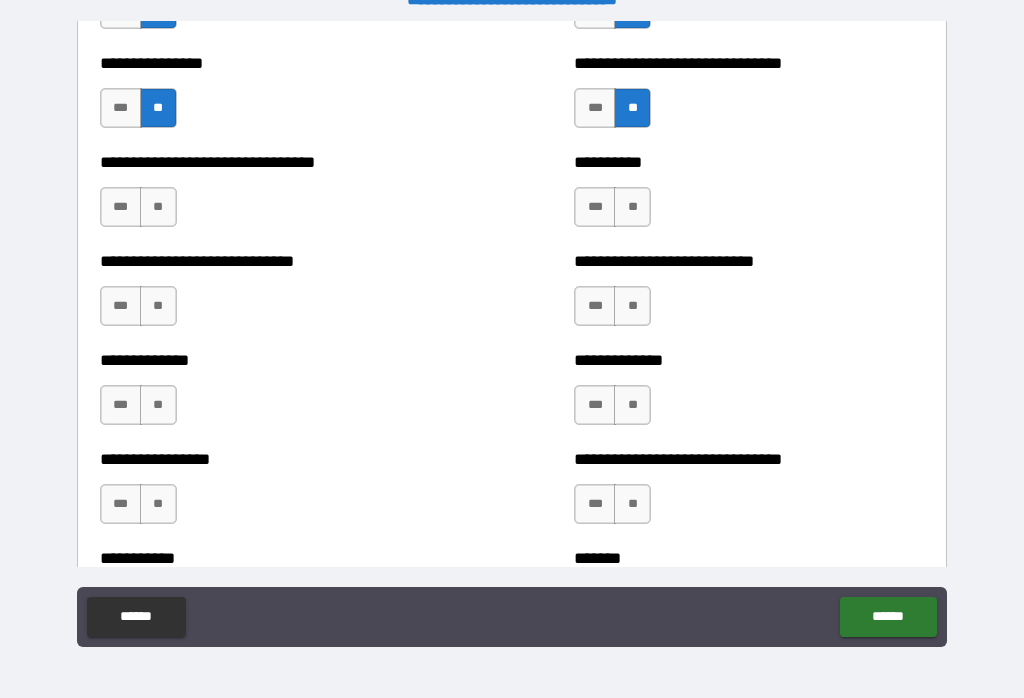 scroll, scrollTop: 7549, scrollLeft: 0, axis: vertical 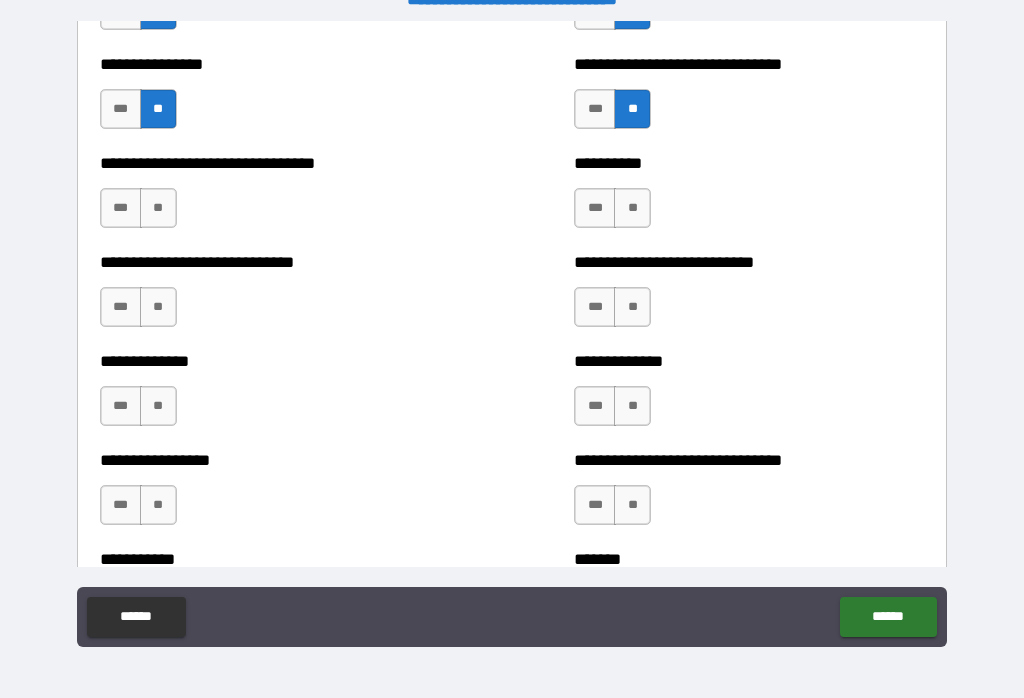 click on "**" at bounding box center [632, 208] 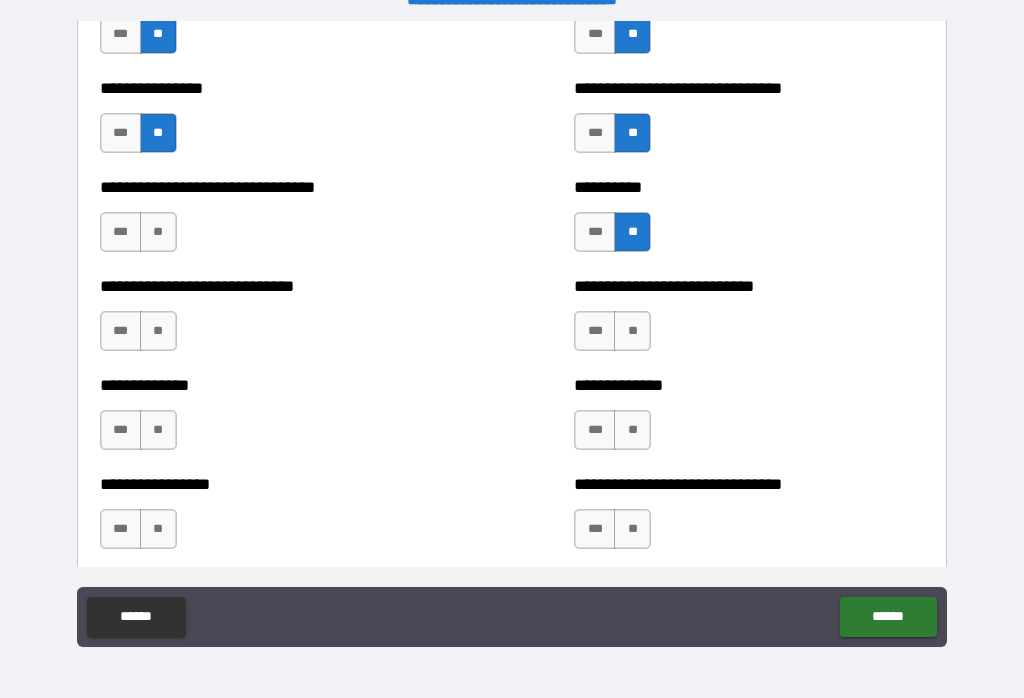 scroll, scrollTop: 7515, scrollLeft: 0, axis: vertical 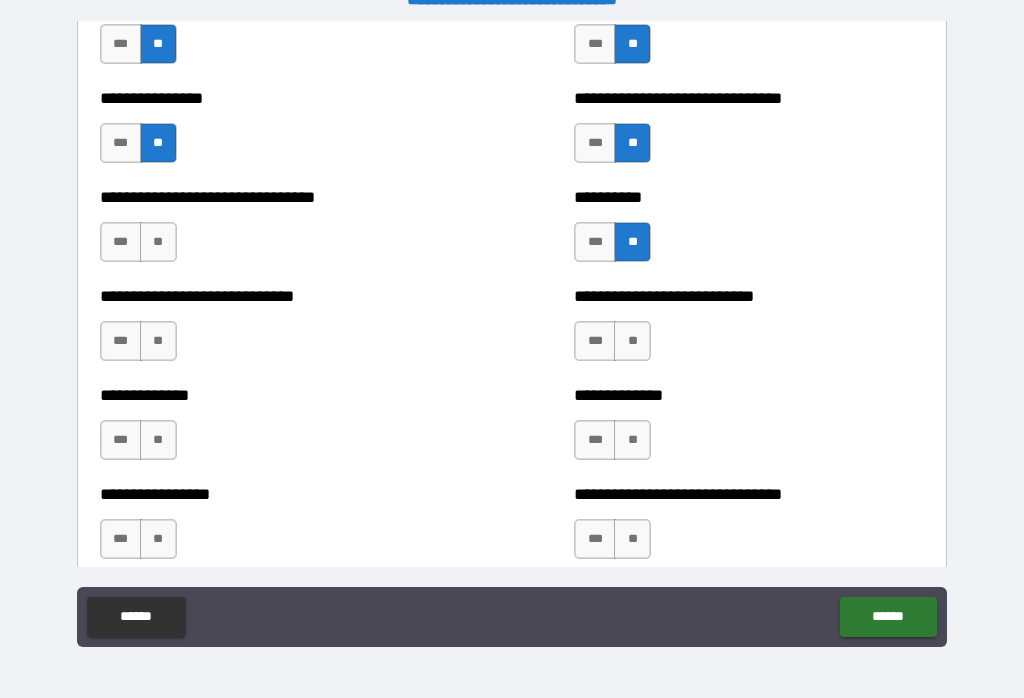 click on "**" at bounding box center (158, 242) 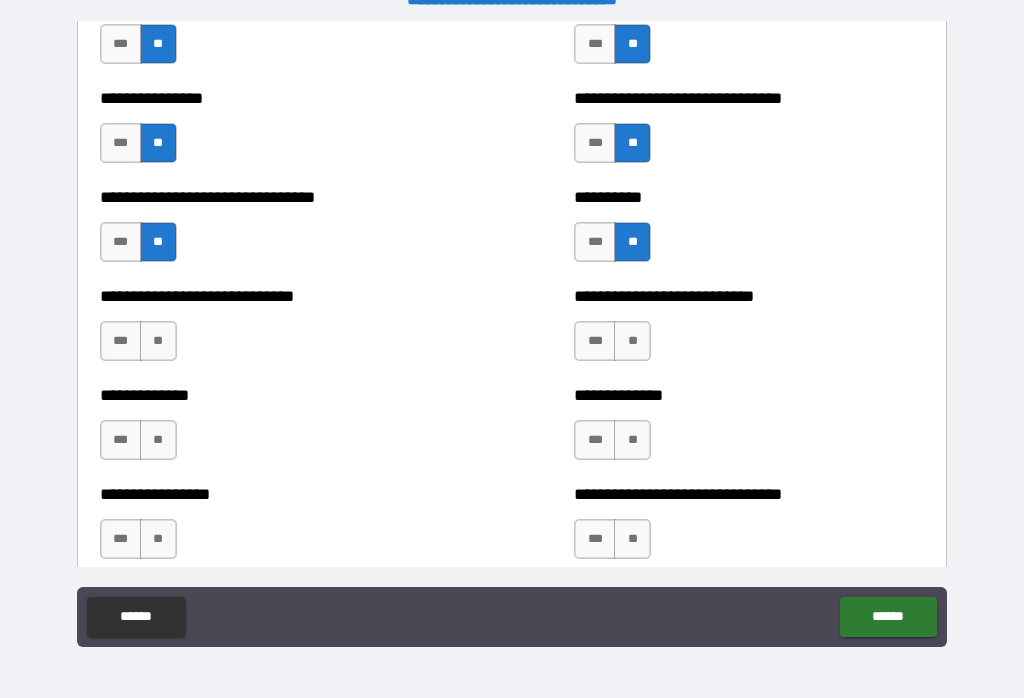 click on "**" at bounding box center (158, 341) 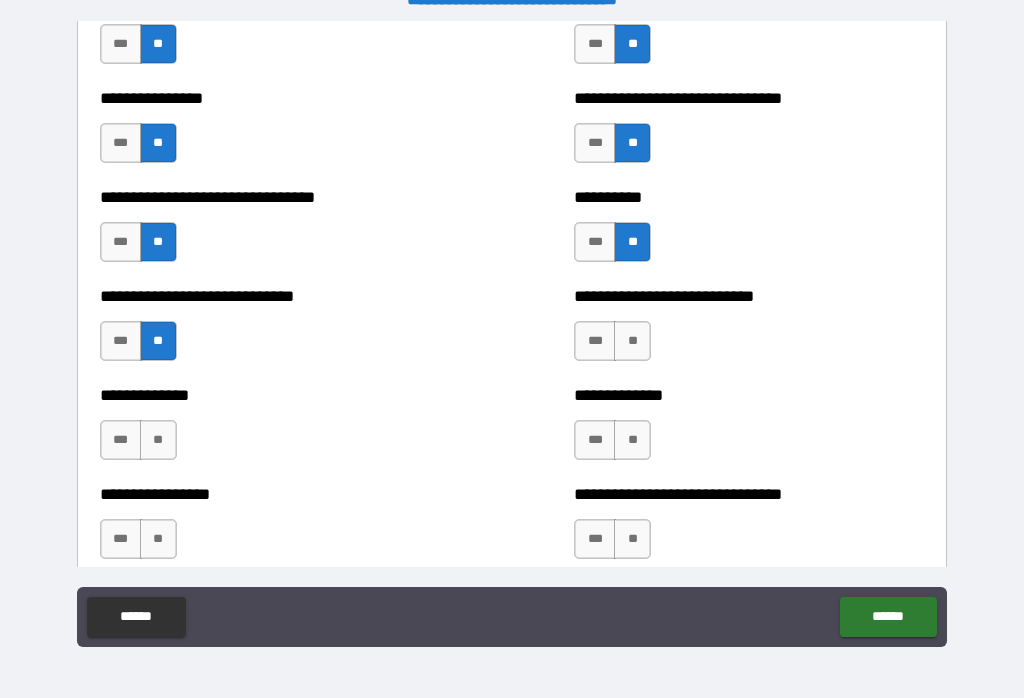 click on "**" at bounding box center [158, 440] 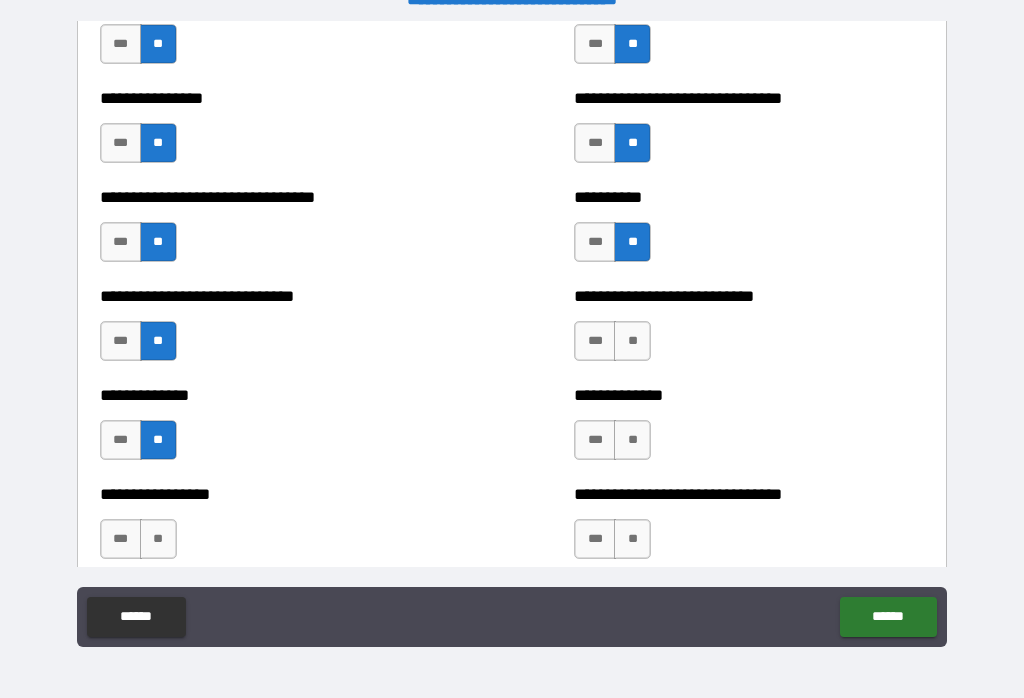 click on "**" at bounding box center (158, 539) 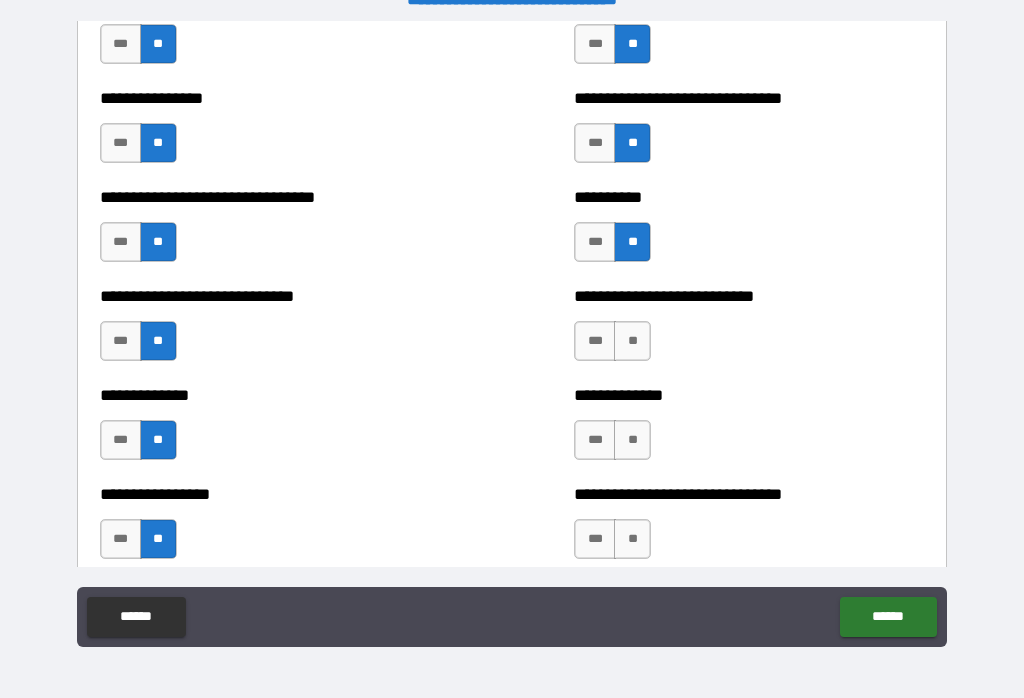 click on "**" at bounding box center [632, 341] 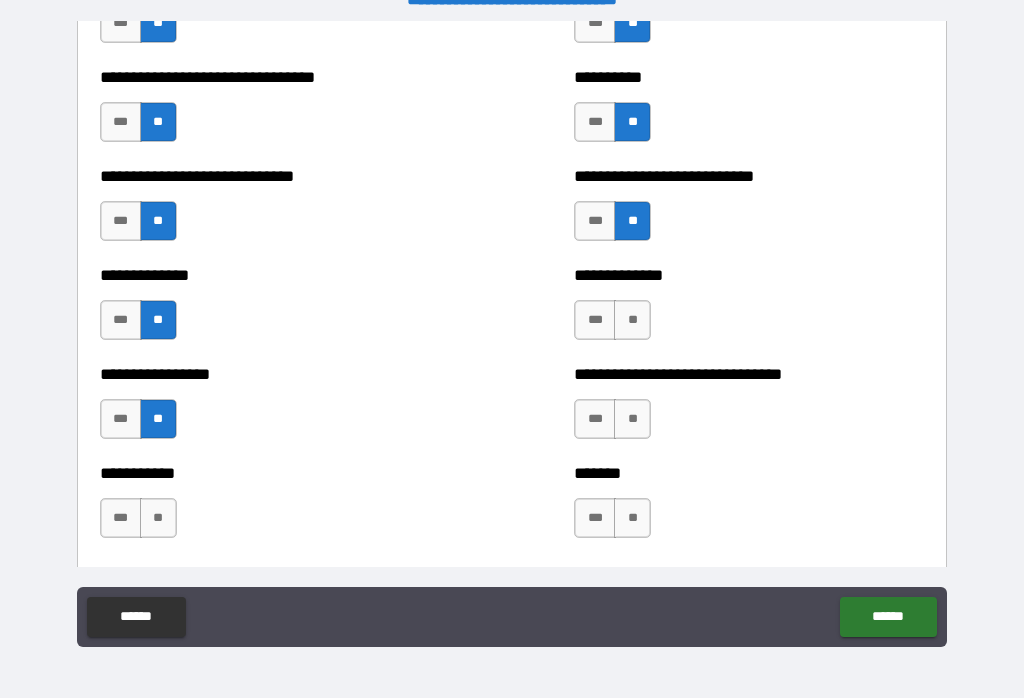 scroll, scrollTop: 7640, scrollLeft: 0, axis: vertical 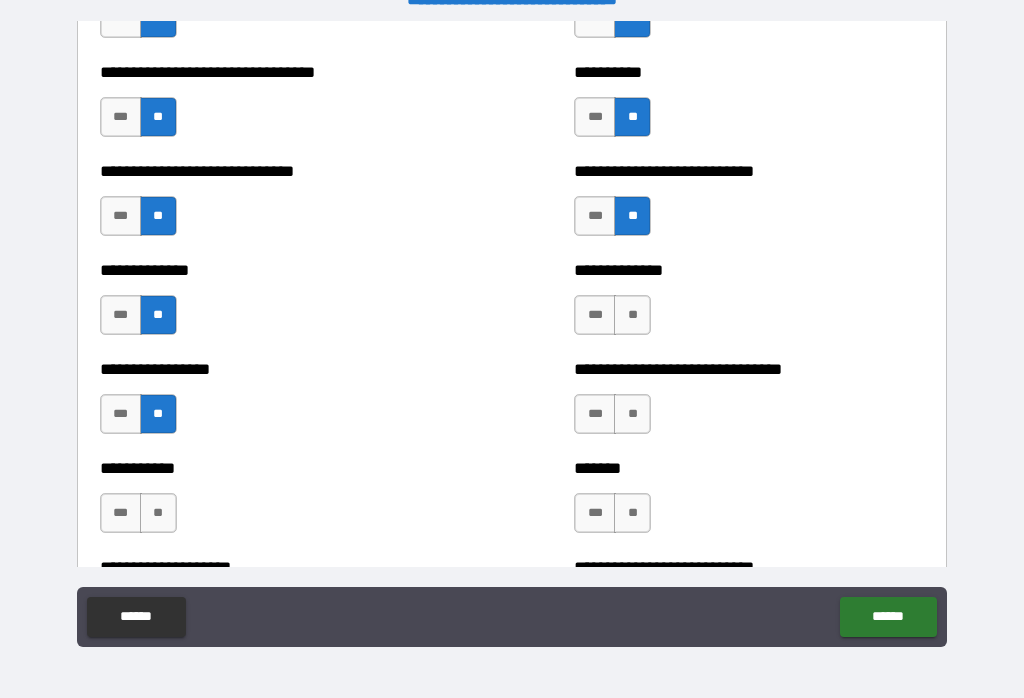 click on "**" at bounding box center (632, 315) 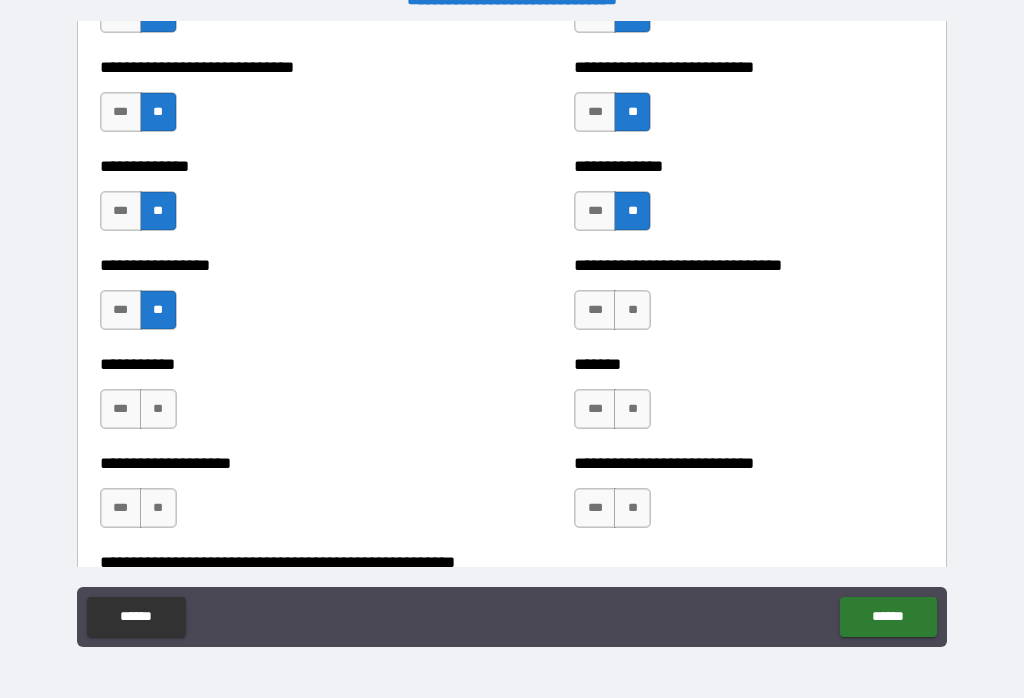 scroll, scrollTop: 7746, scrollLeft: 0, axis: vertical 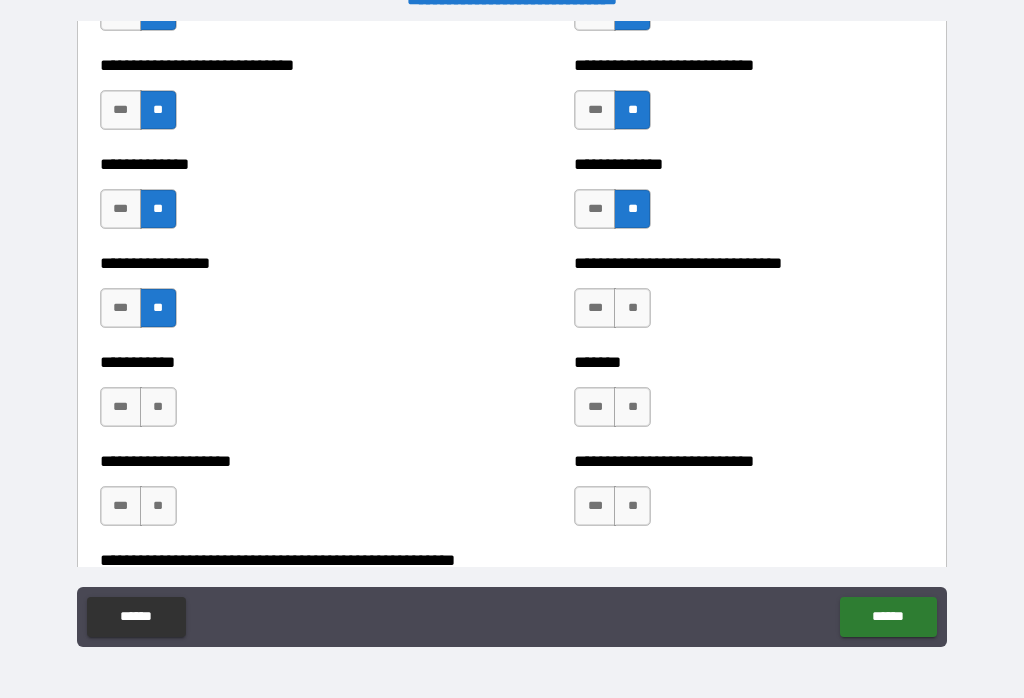click on "**" at bounding box center [632, 308] 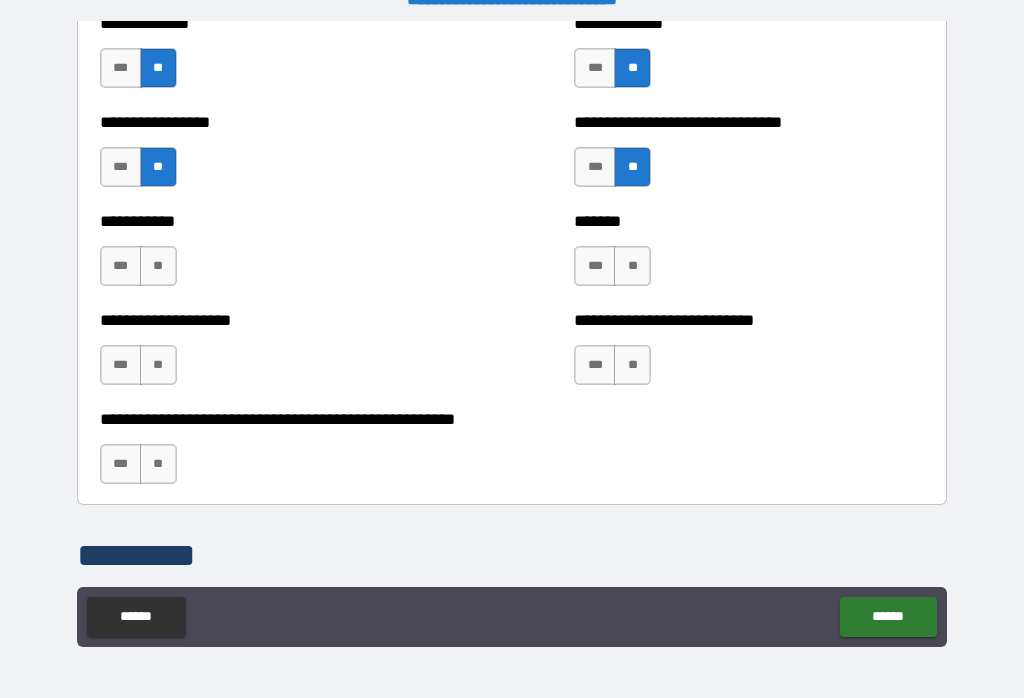 scroll, scrollTop: 7890, scrollLeft: 0, axis: vertical 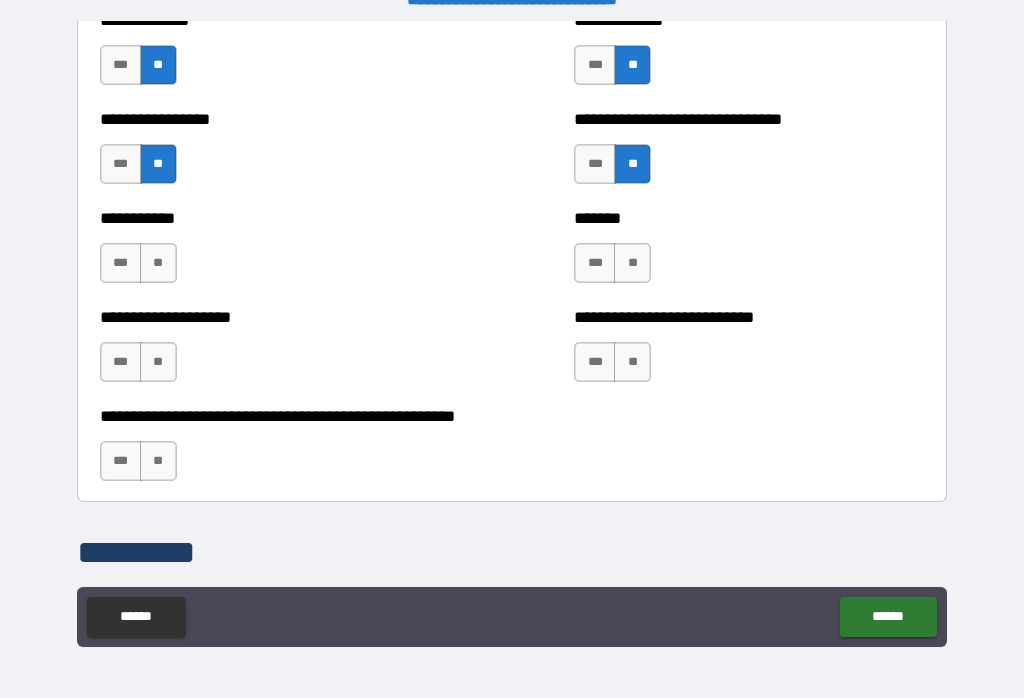 click on "**" at bounding box center [632, 263] 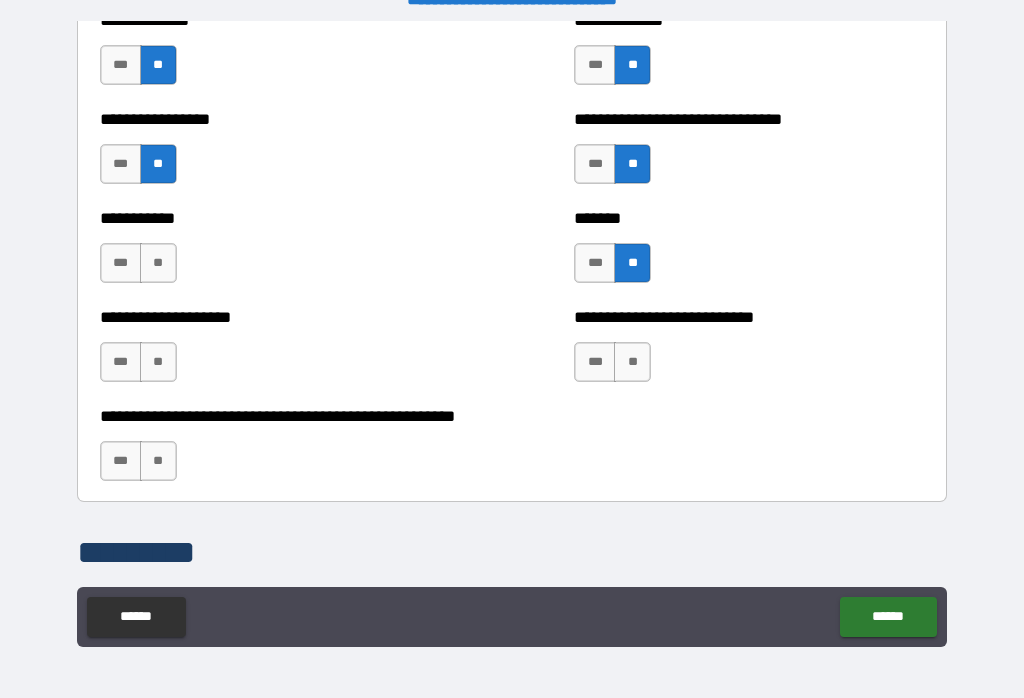 click on "**" at bounding box center [632, 362] 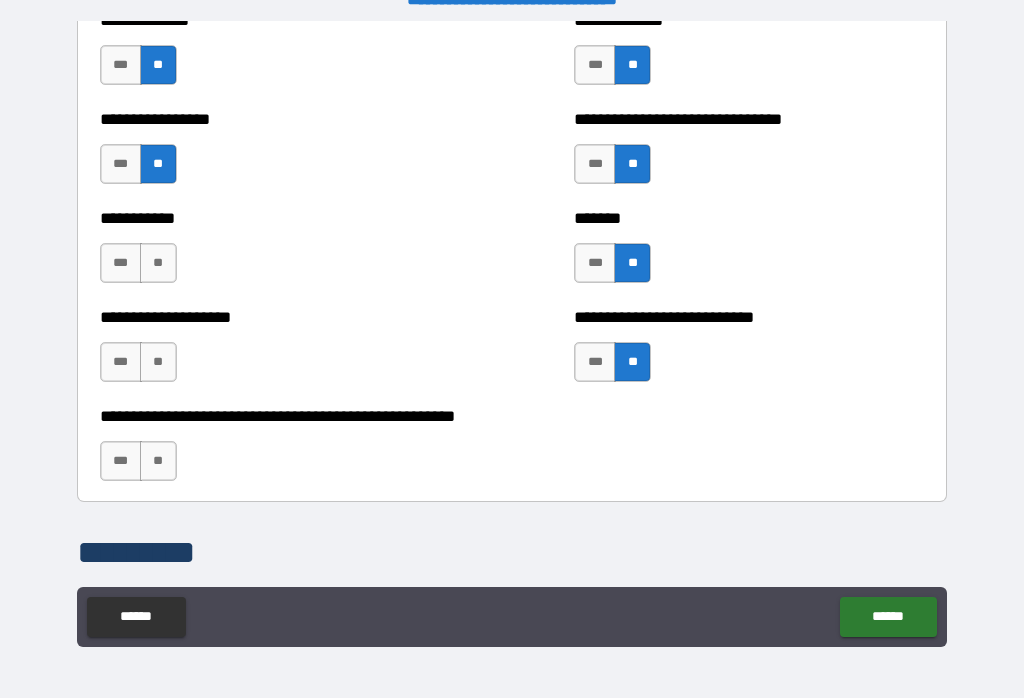 click on "**" at bounding box center (158, 263) 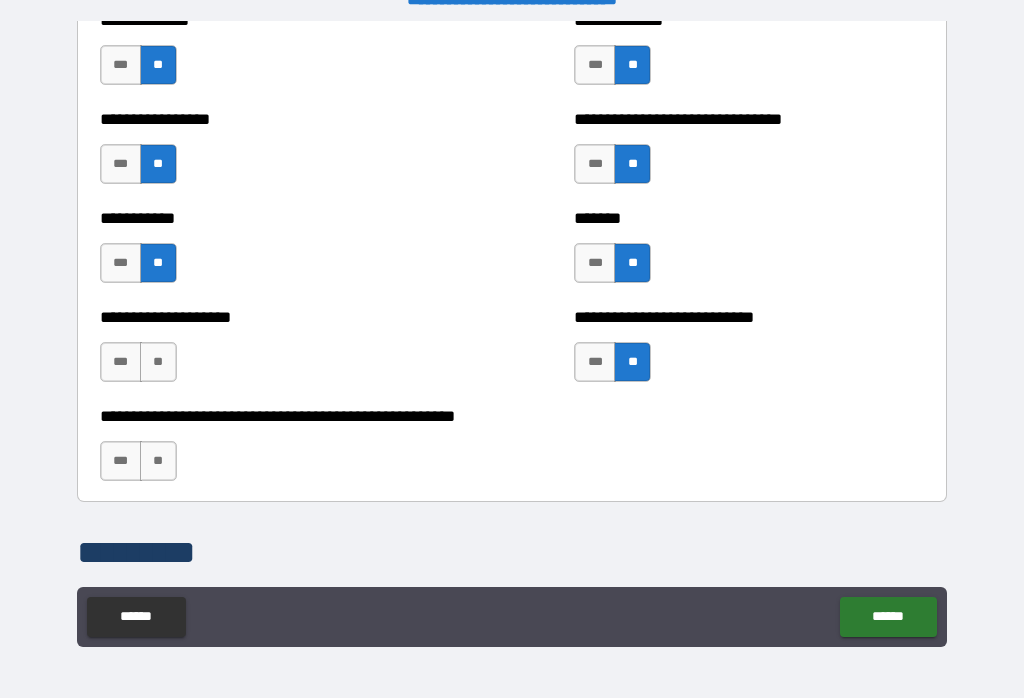 click on "**" at bounding box center [158, 362] 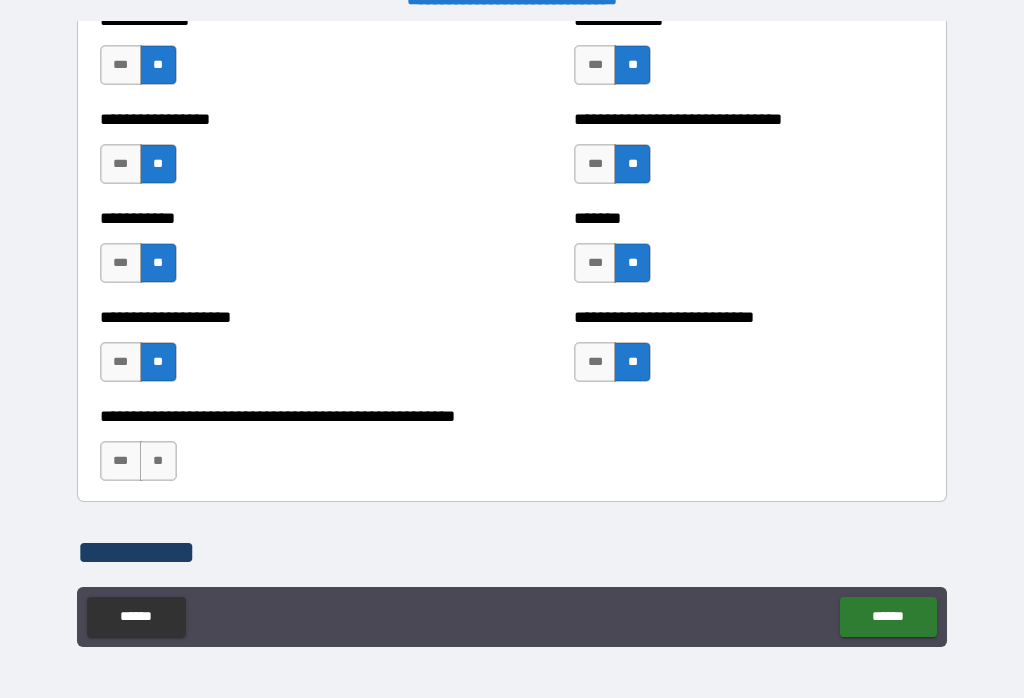 click on "***" at bounding box center [121, 461] 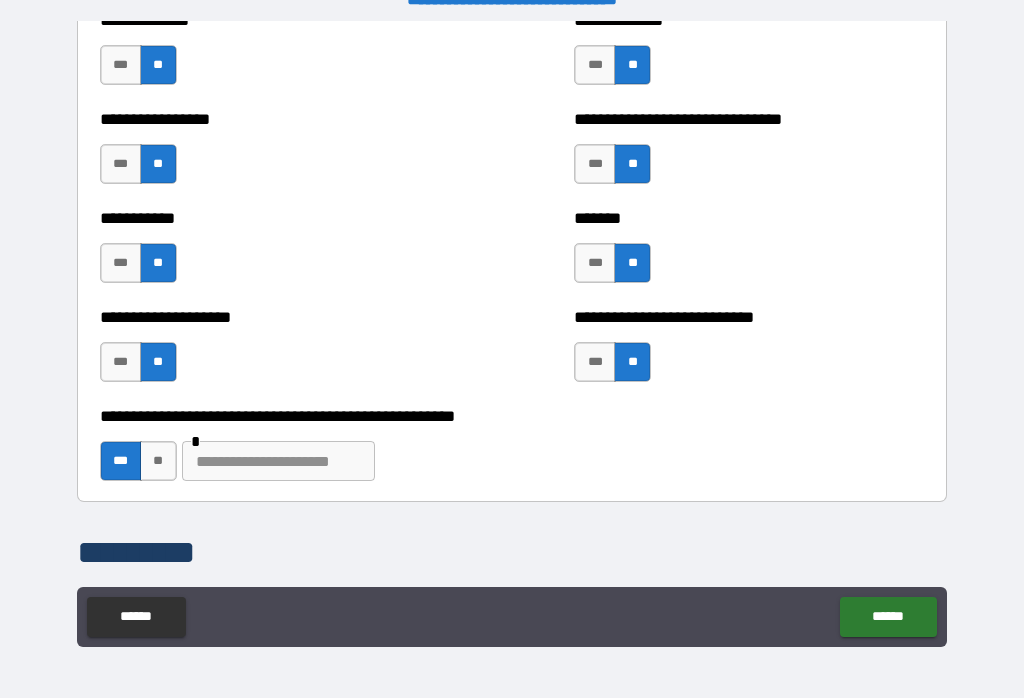 click at bounding box center (278, 461) 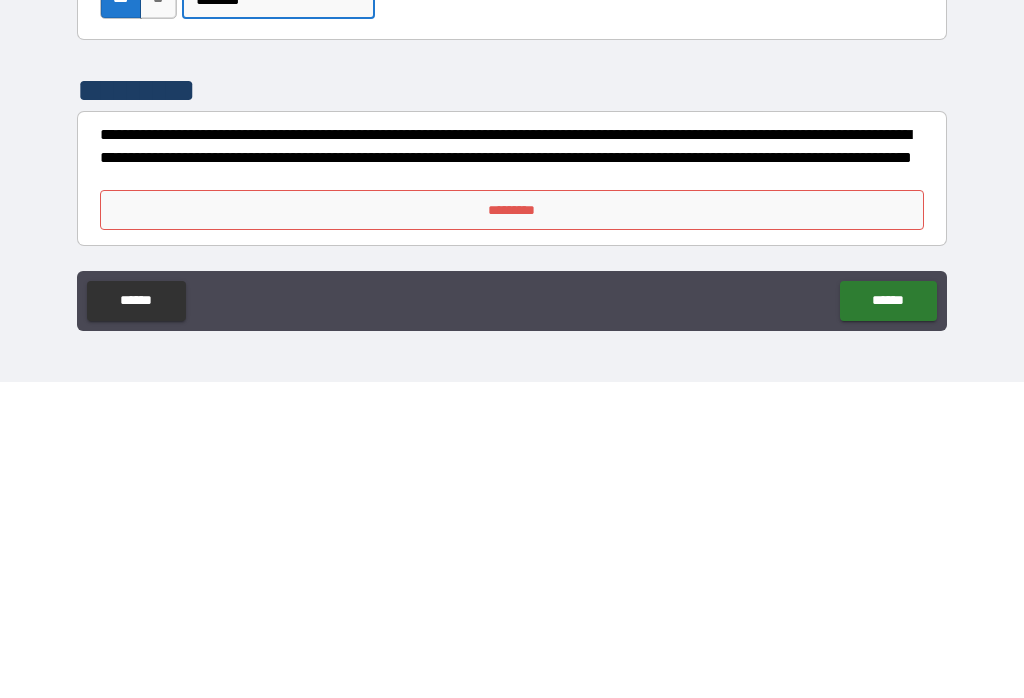 scroll, scrollTop: 8036, scrollLeft: 0, axis: vertical 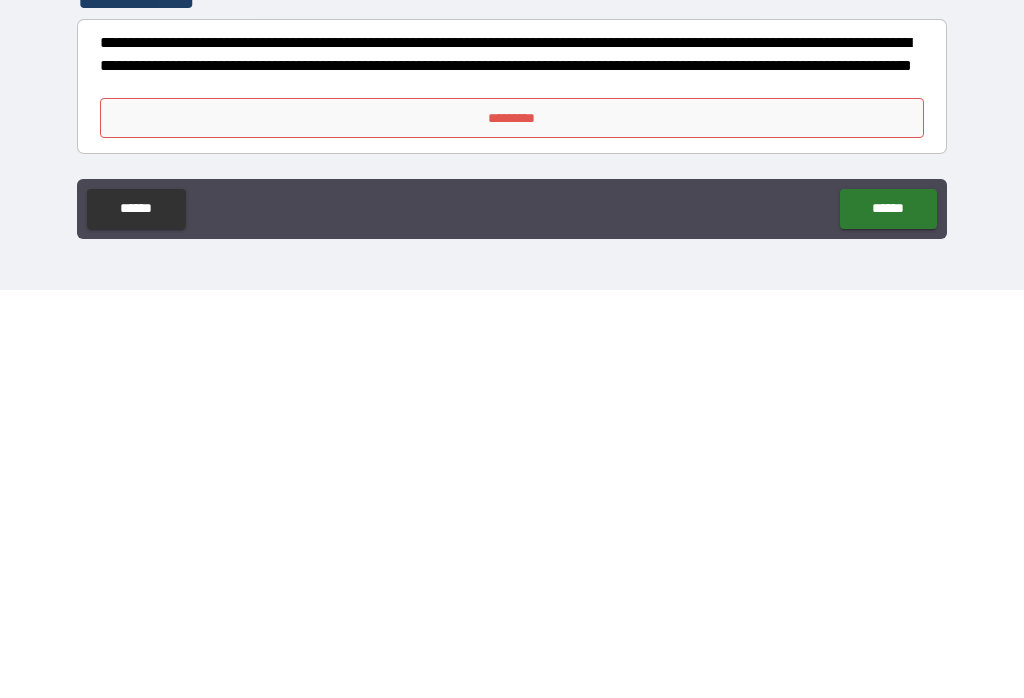 type on "*******" 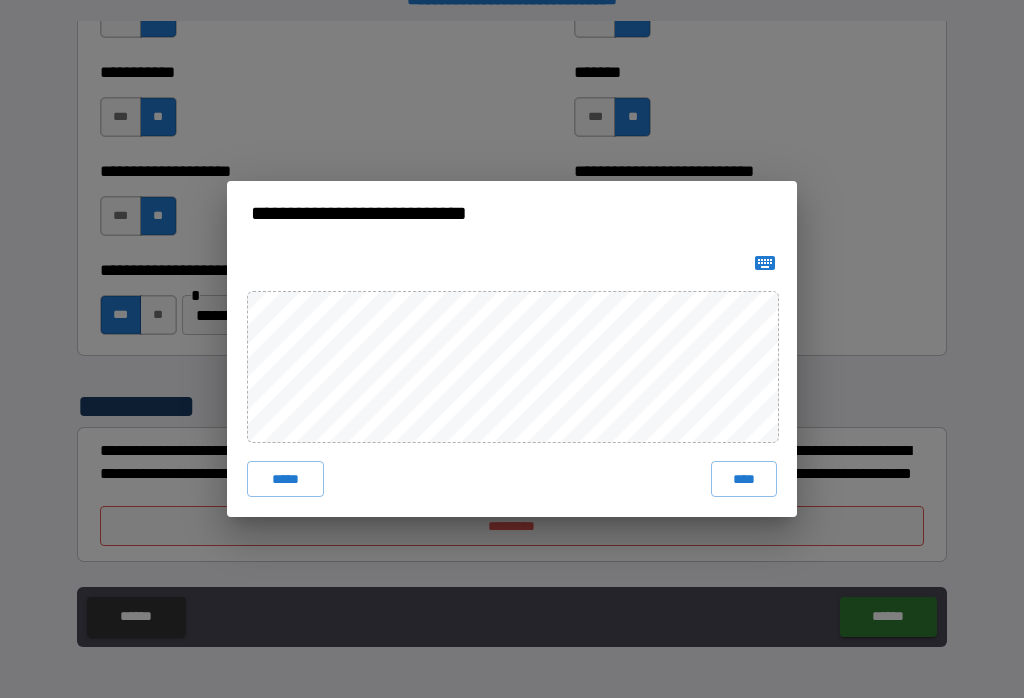 click on "****" at bounding box center (744, 479) 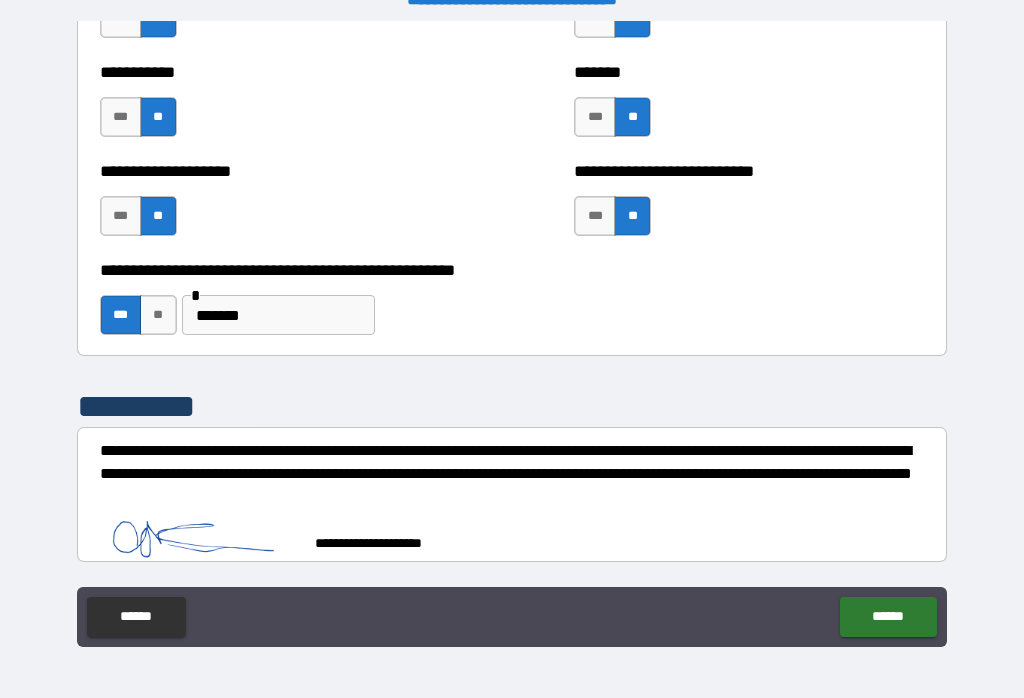 scroll, scrollTop: 8026, scrollLeft: 0, axis: vertical 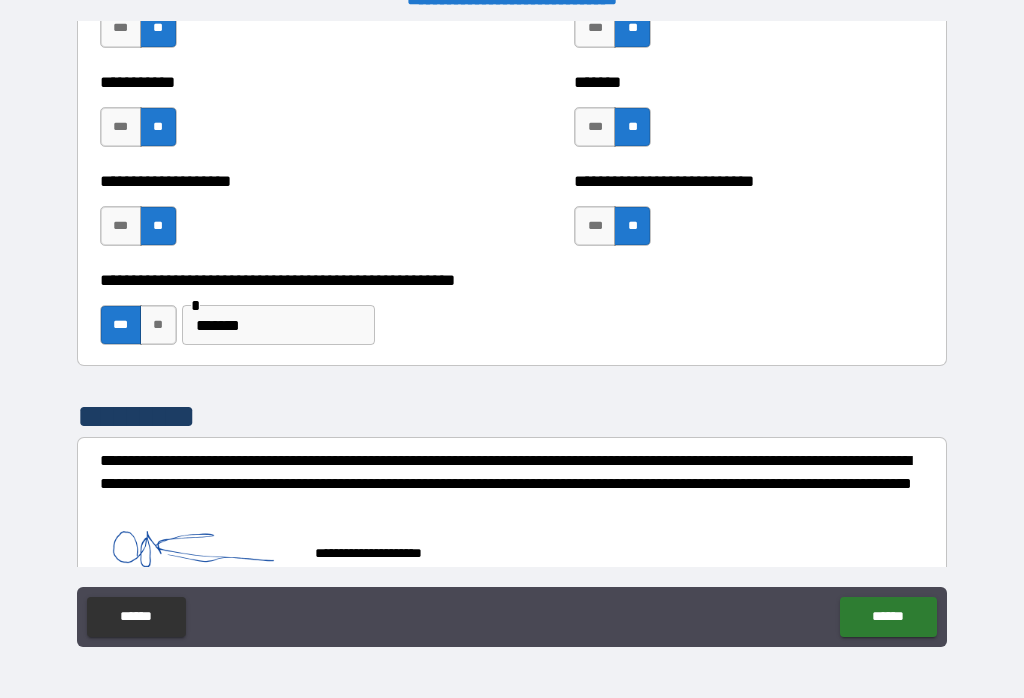 click on "******" at bounding box center [888, 617] 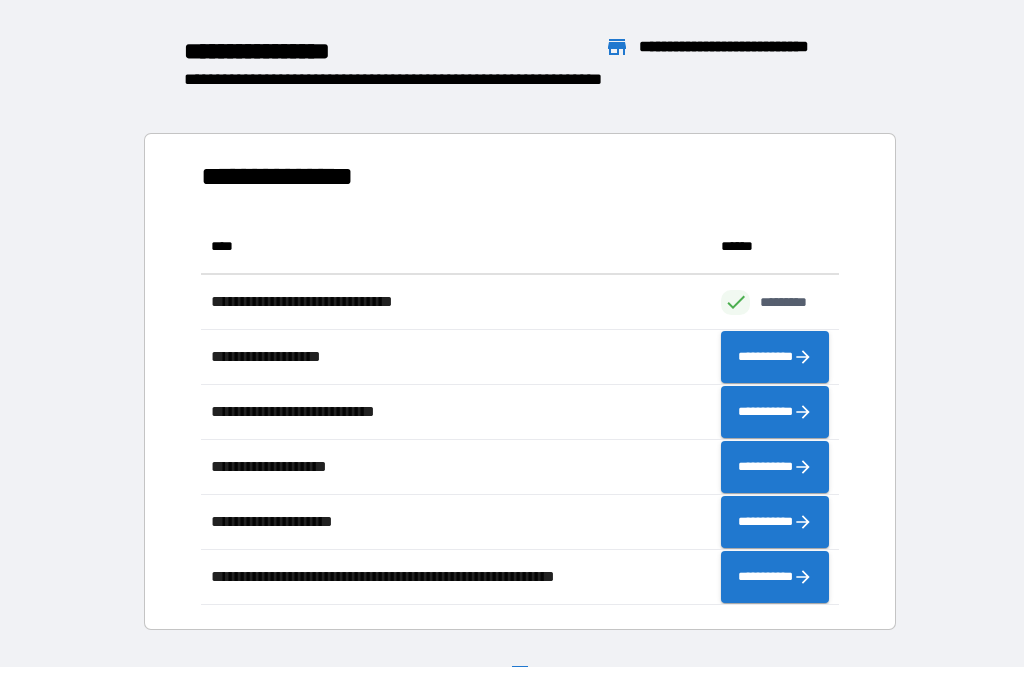 scroll, scrollTop: 1, scrollLeft: 1, axis: both 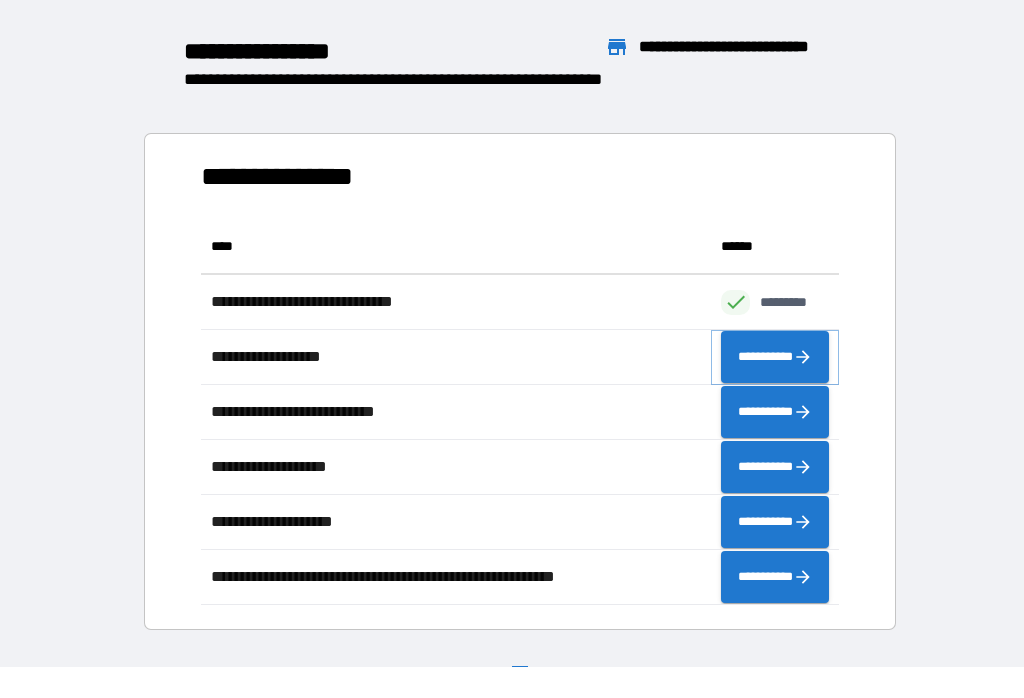 click on "**********" at bounding box center [775, 357] 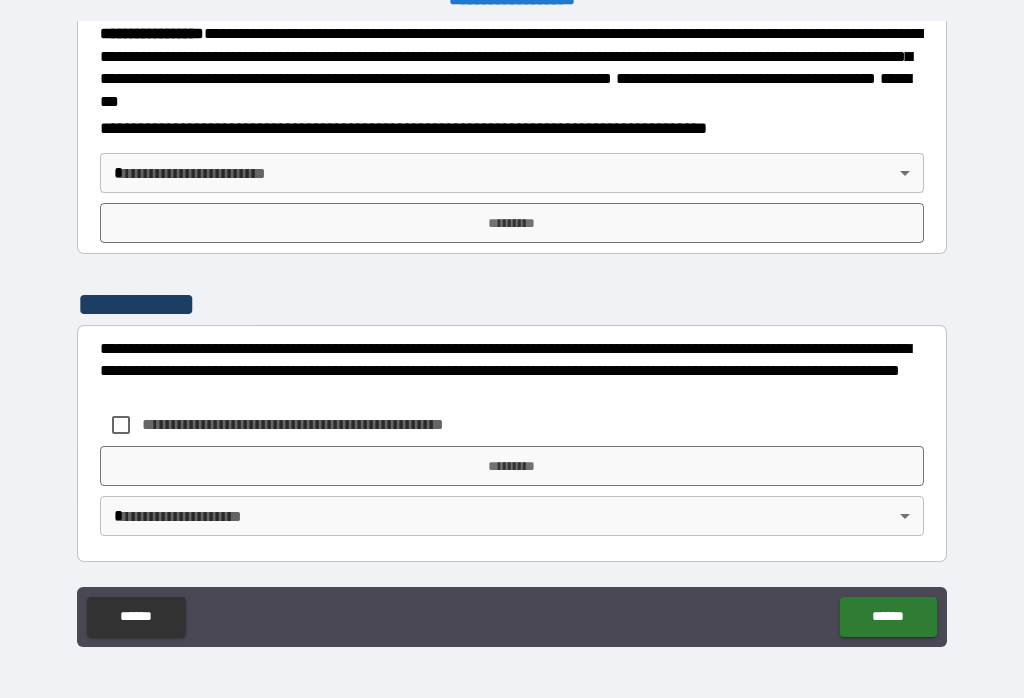 scroll, scrollTop: 2182, scrollLeft: 0, axis: vertical 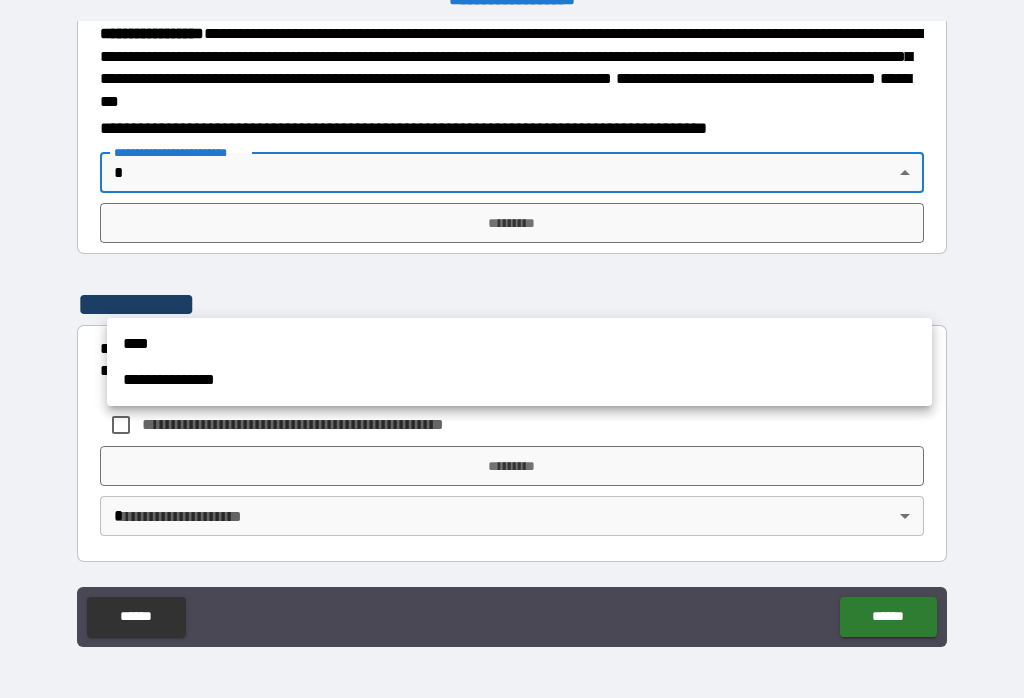 click on "**********" at bounding box center [519, 380] 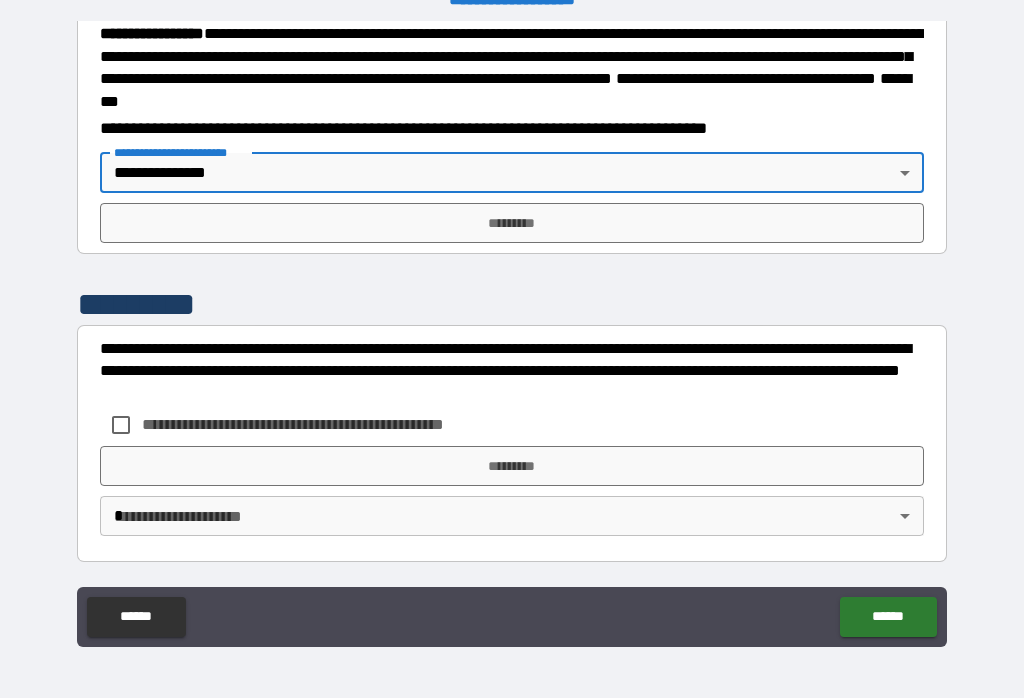 click on "*********" at bounding box center [512, 223] 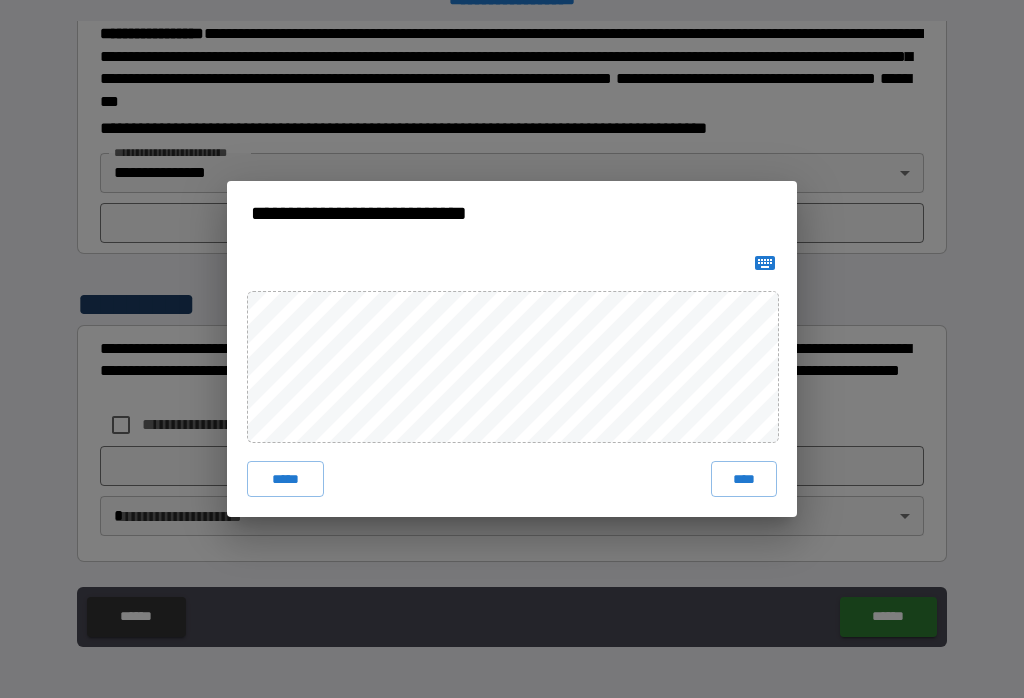 click on "****" at bounding box center (744, 479) 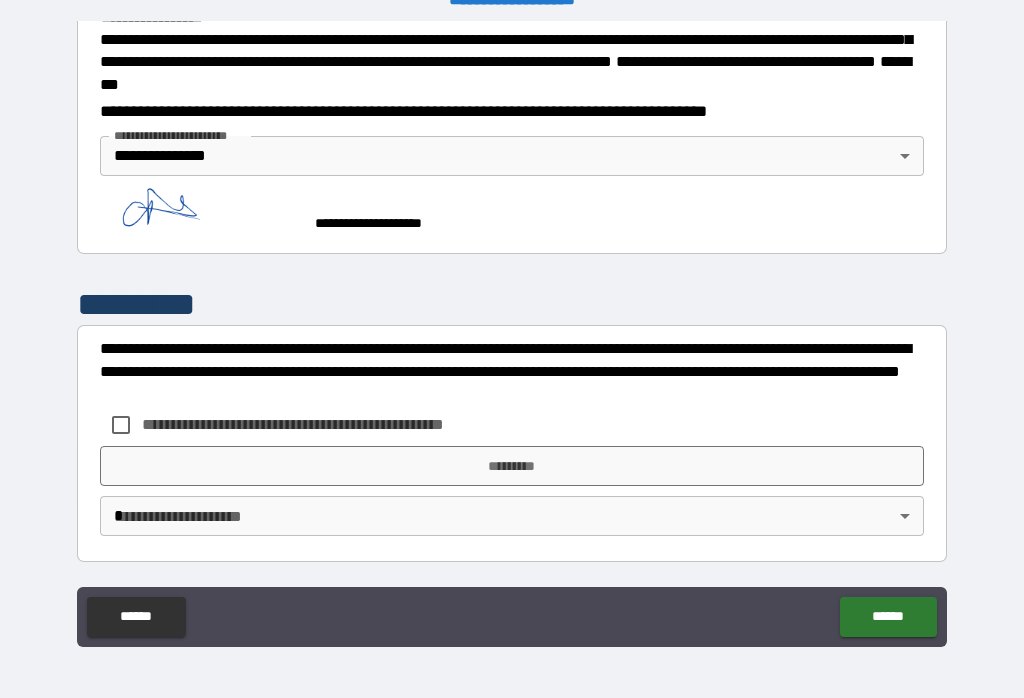scroll, scrollTop: 2316, scrollLeft: 0, axis: vertical 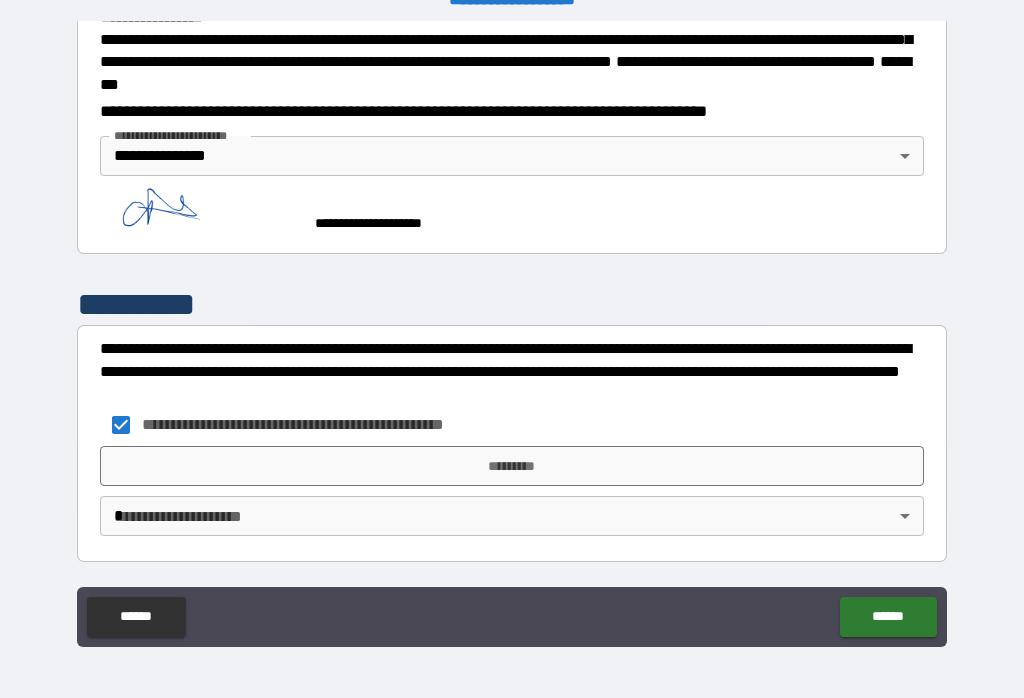 click on "*********" at bounding box center [512, 466] 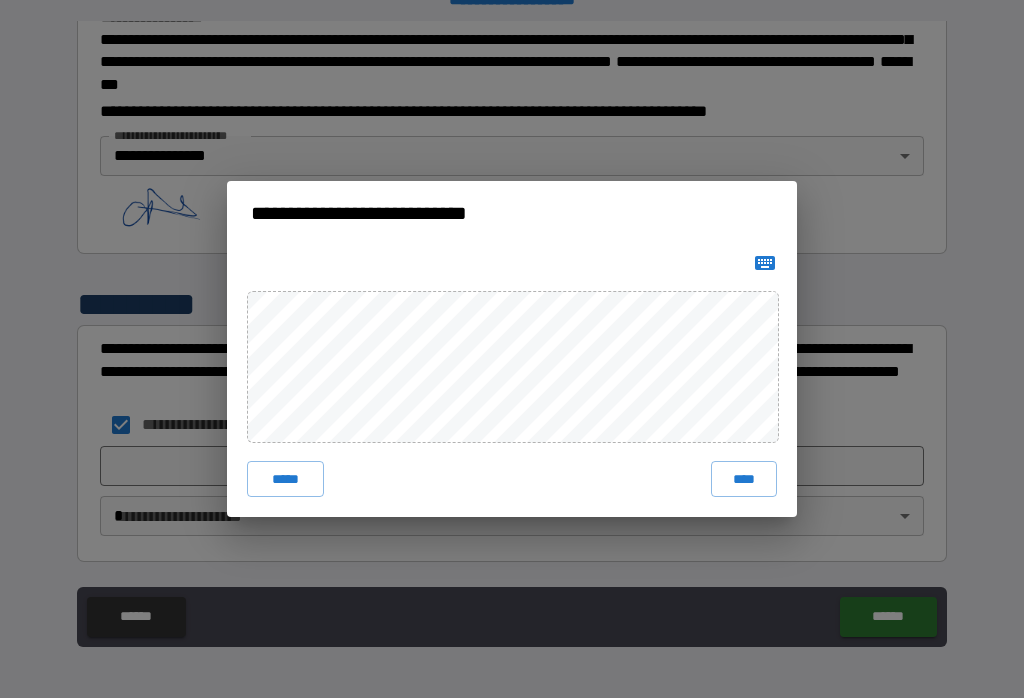click on "****" at bounding box center (744, 479) 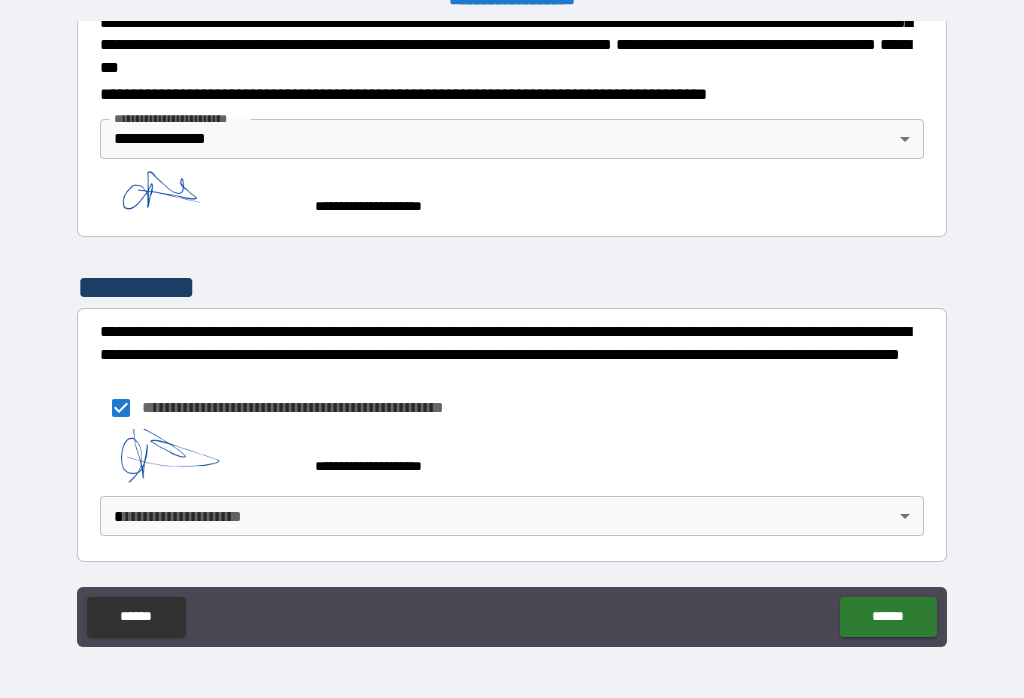 scroll, scrollTop: 2333, scrollLeft: 0, axis: vertical 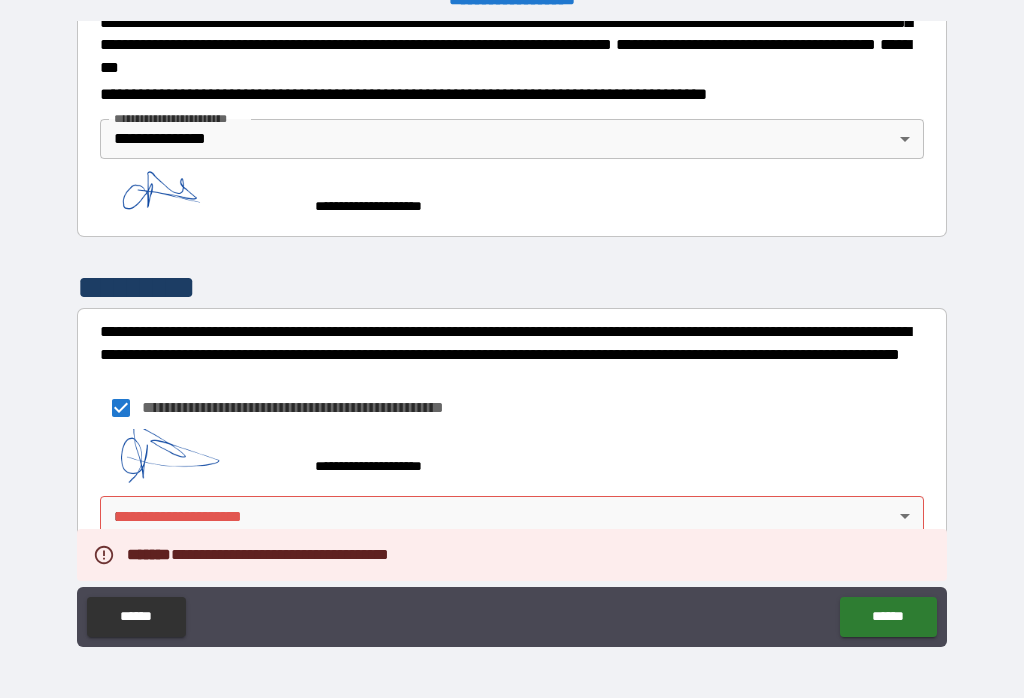 click on "**********" at bounding box center [512, 333] 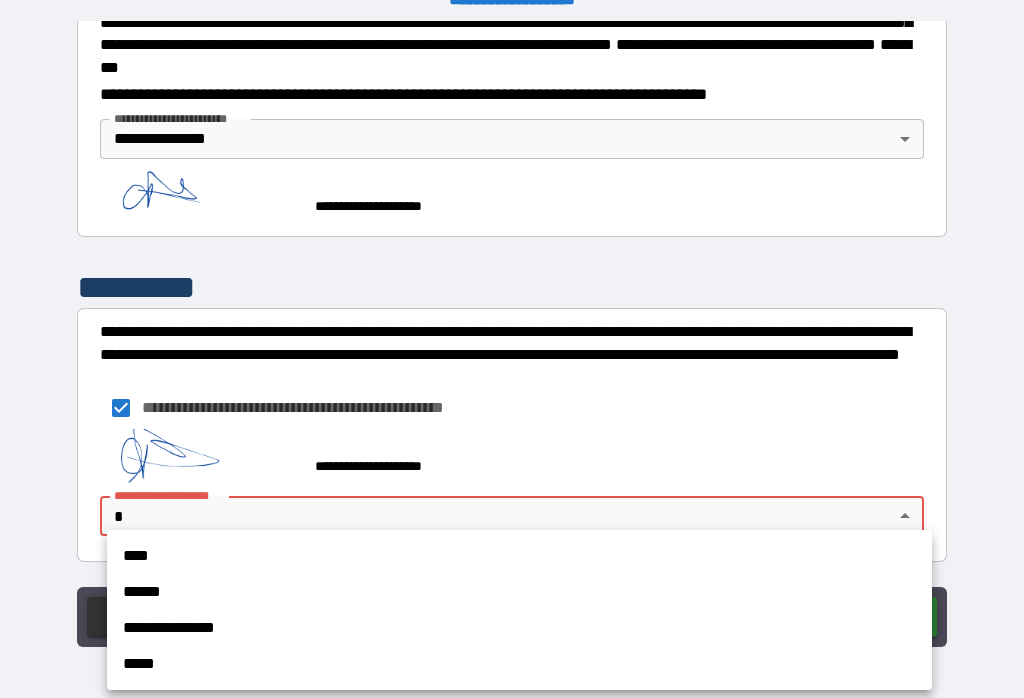 click on "**********" at bounding box center (519, 628) 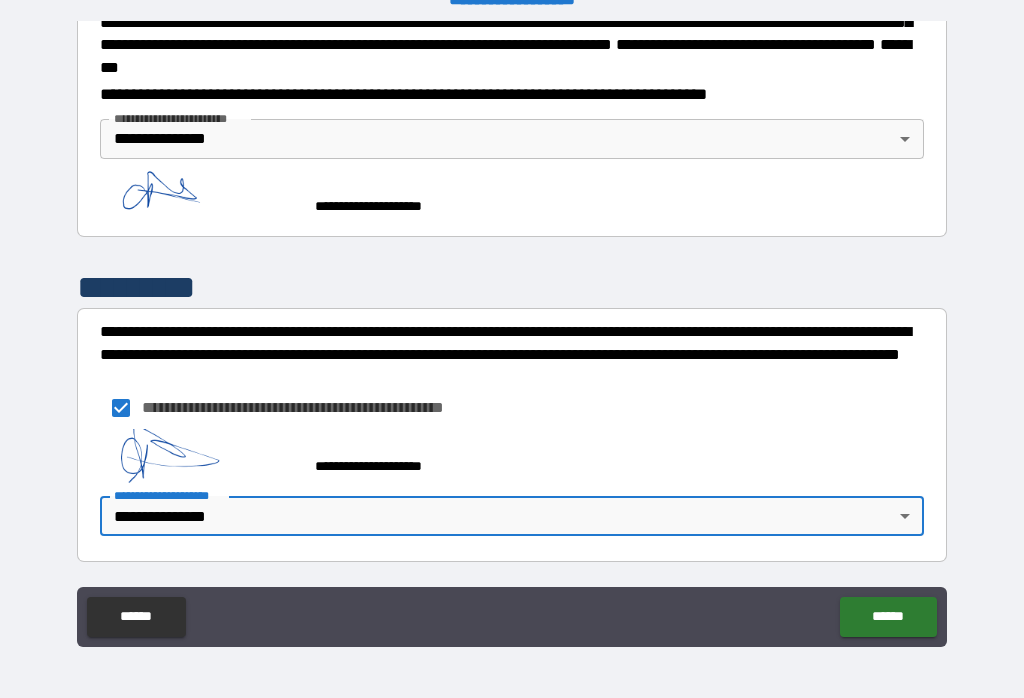 click on "******" at bounding box center (888, 617) 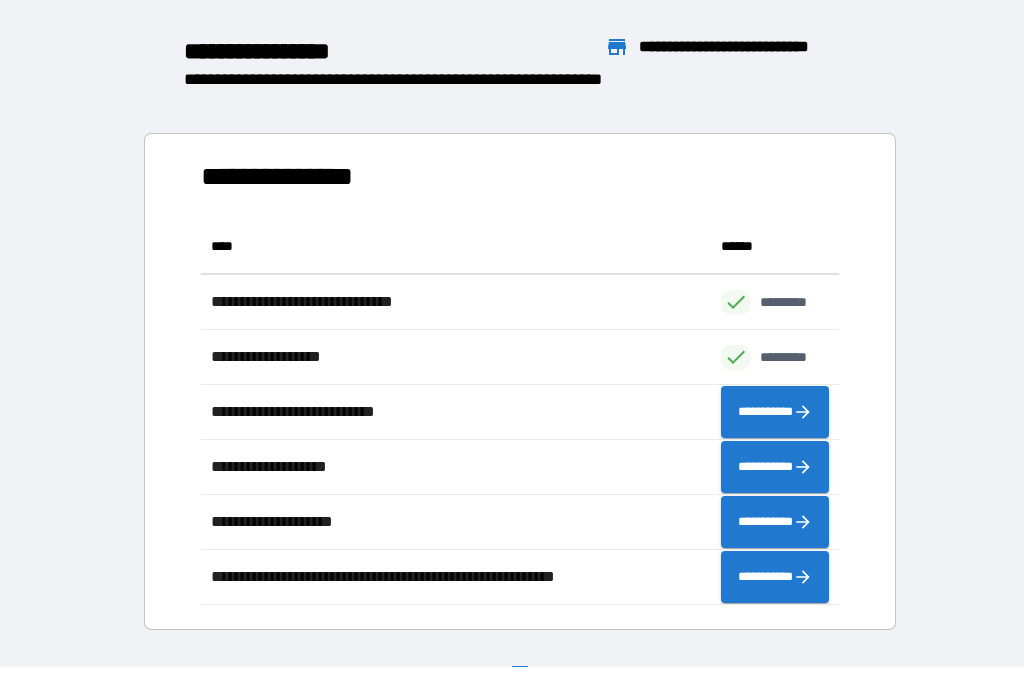 scroll, scrollTop: 386, scrollLeft: 638, axis: both 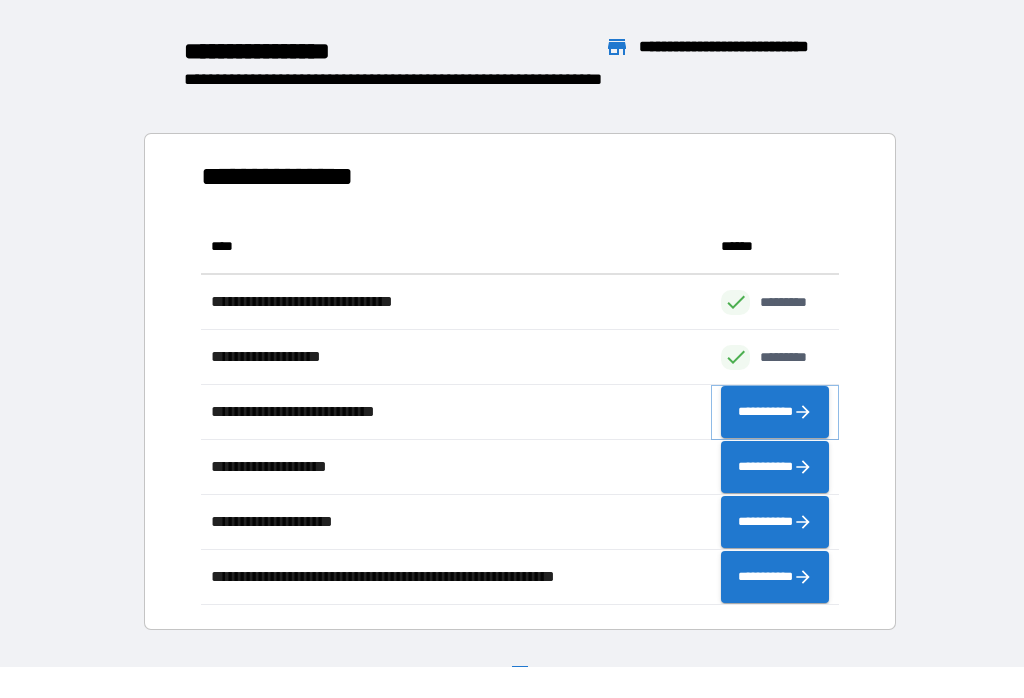 click on "**********" at bounding box center [775, 412] 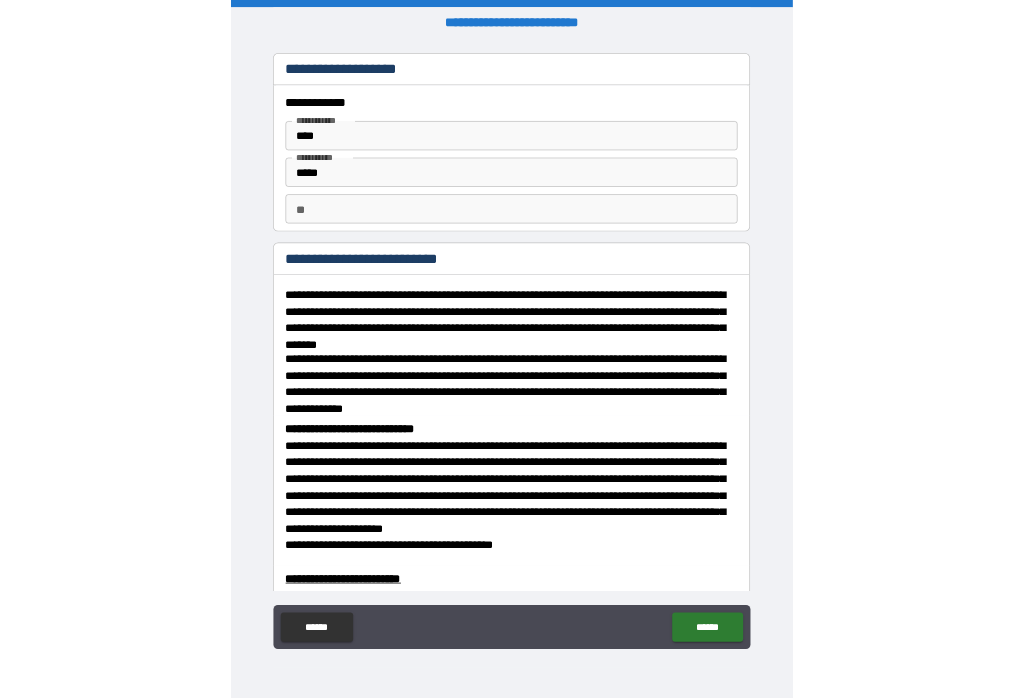 scroll, scrollTop: 31, scrollLeft: 0, axis: vertical 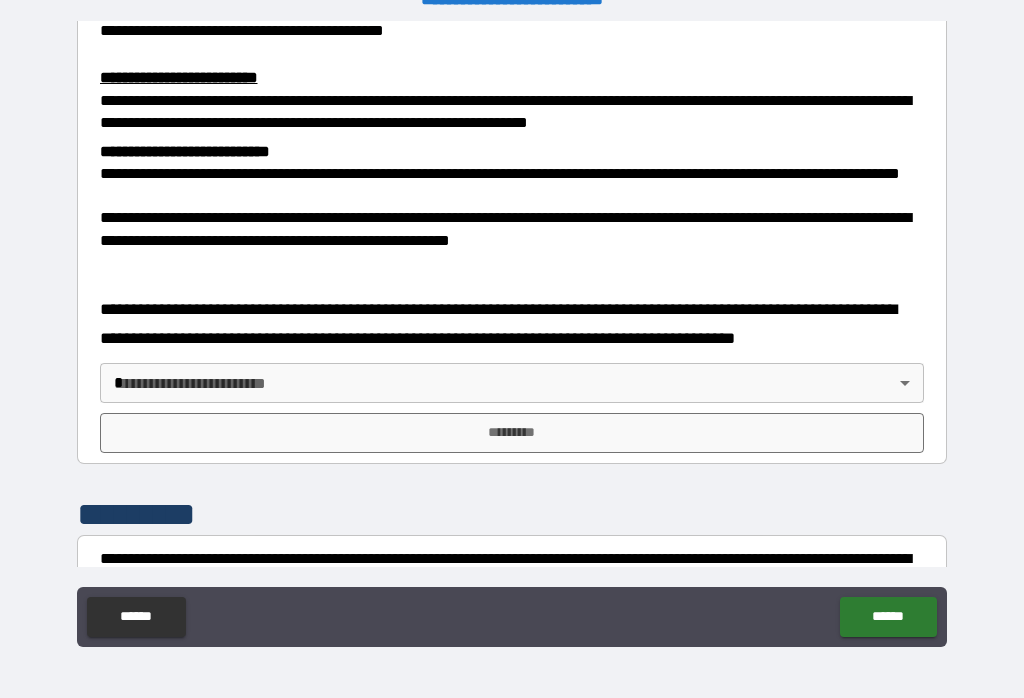 click on "**********" at bounding box center (512, 333) 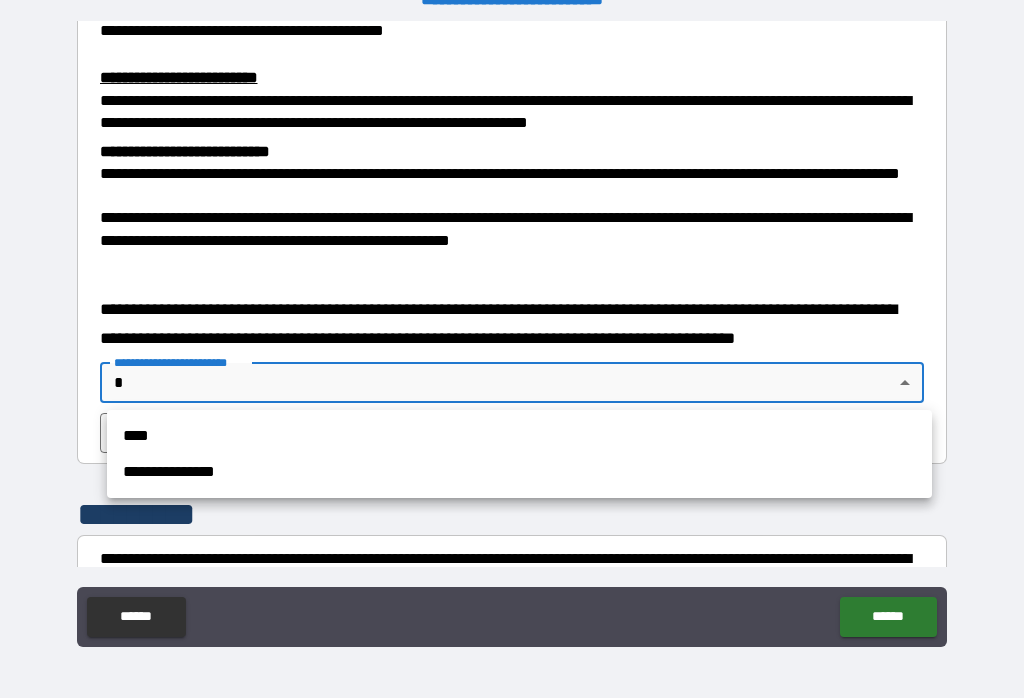 click on "**********" at bounding box center [519, 472] 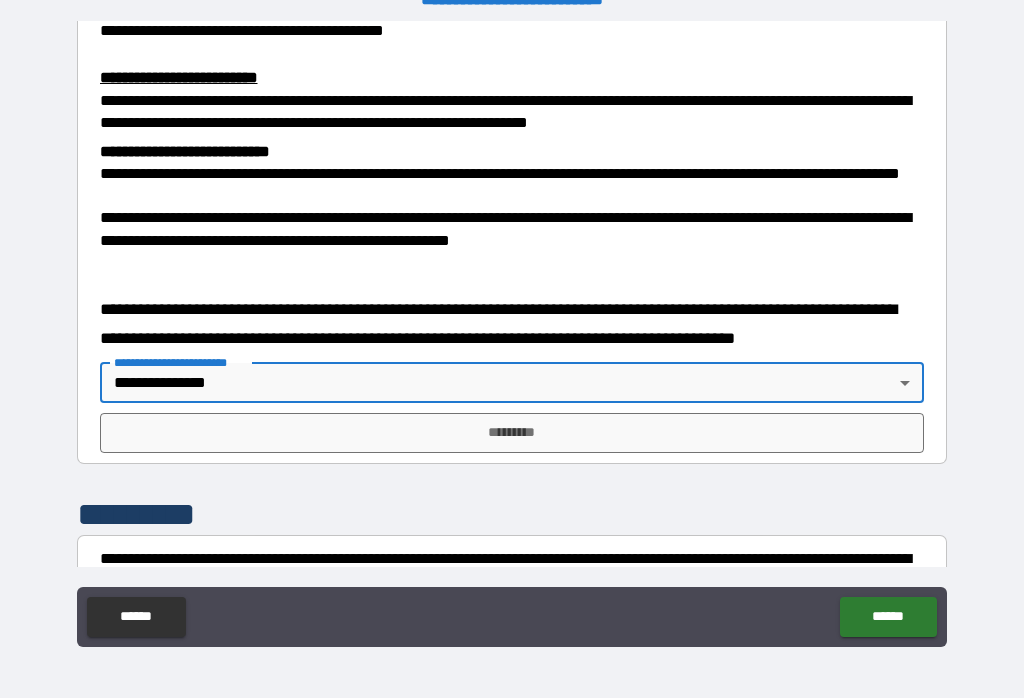 click on "*********" at bounding box center (512, 433) 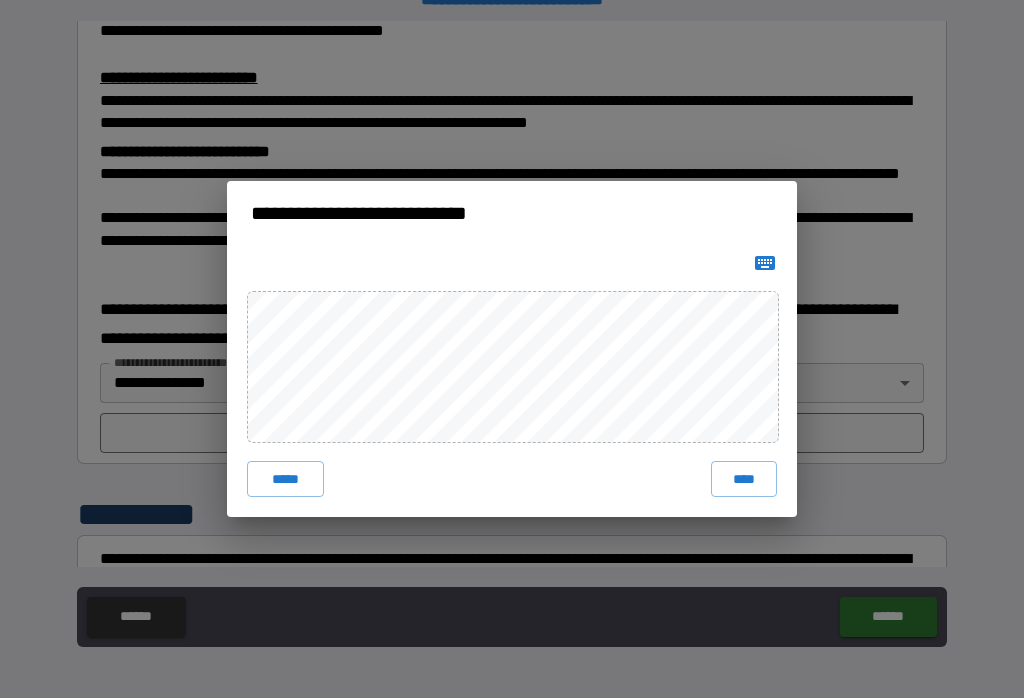click on "****" at bounding box center [744, 479] 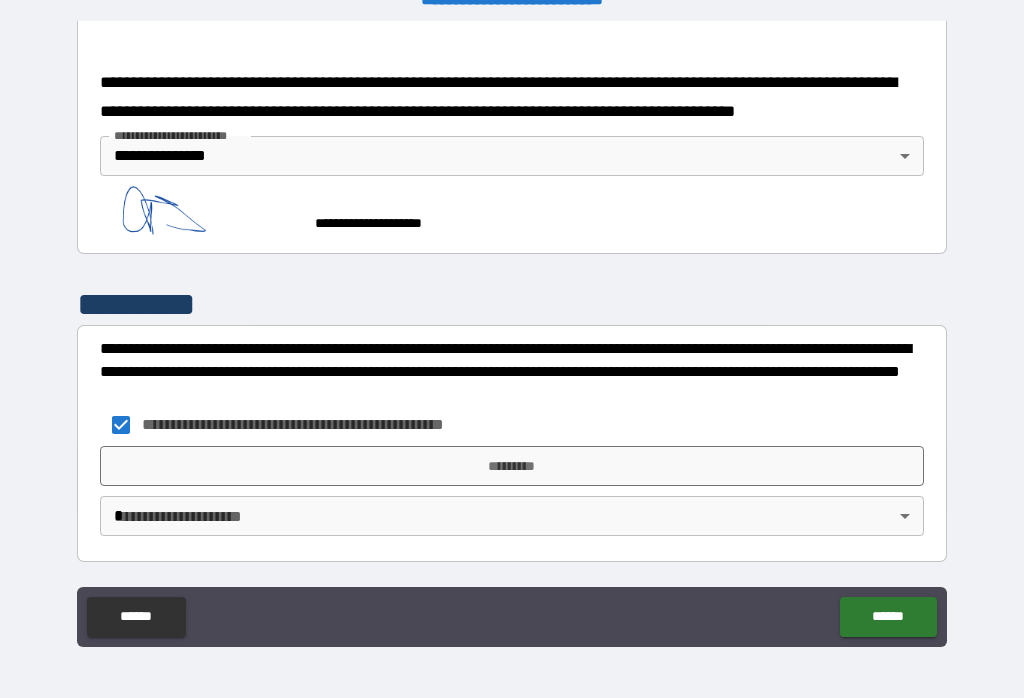 scroll, scrollTop: 800, scrollLeft: 0, axis: vertical 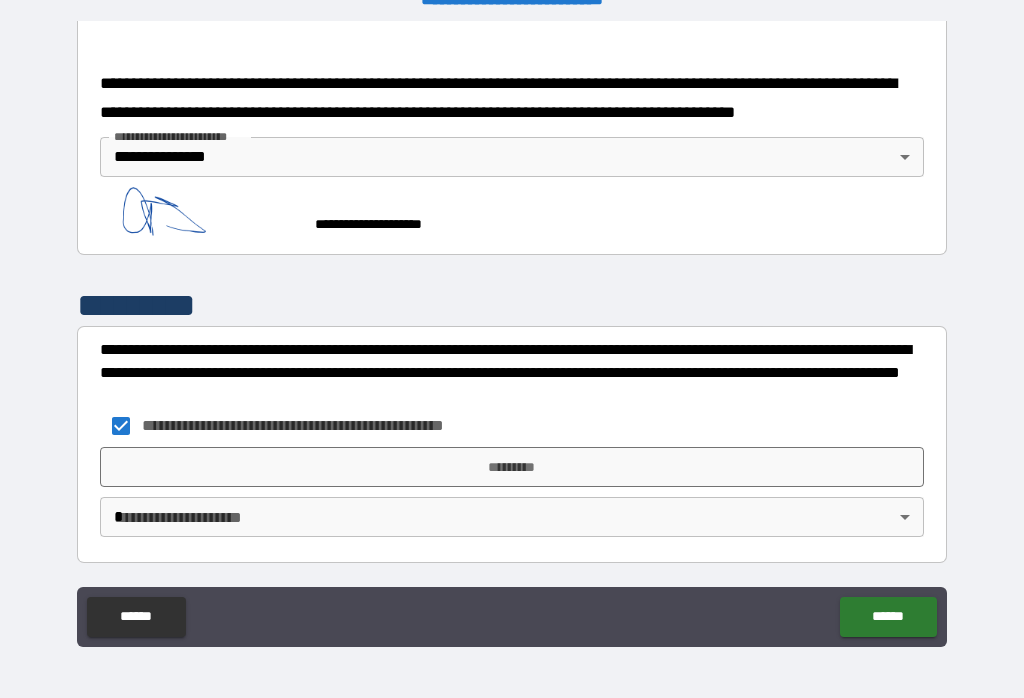 click on "*********" at bounding box center [512, 467] 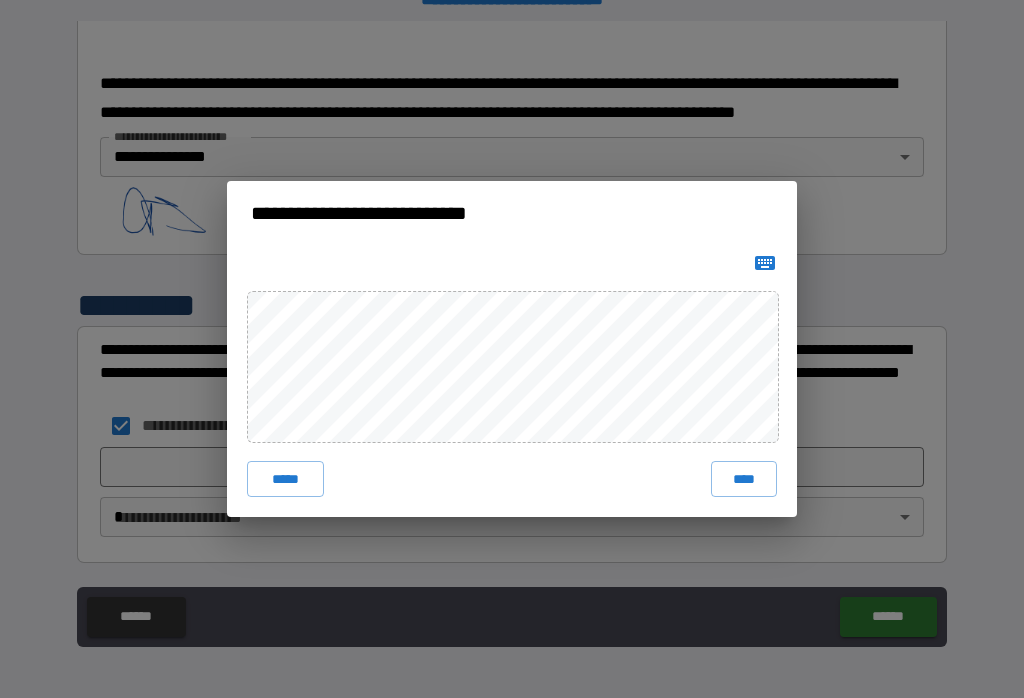 click on "****" at bounding box center [744, 479] 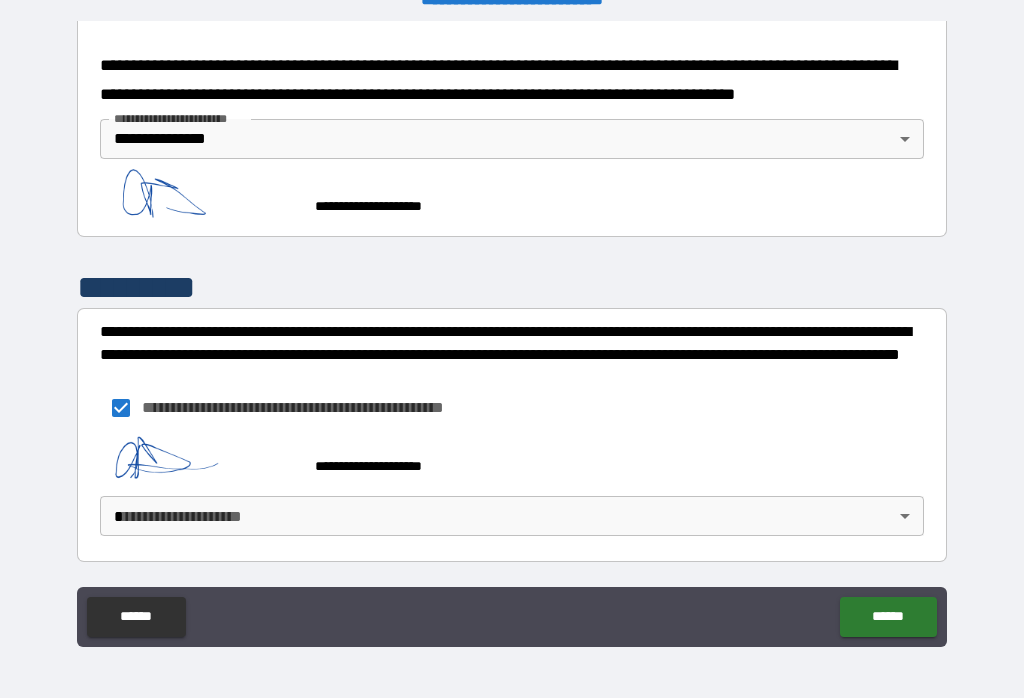 scroll, scrollTop: 817, scrollLeft: 0, axis: vertical 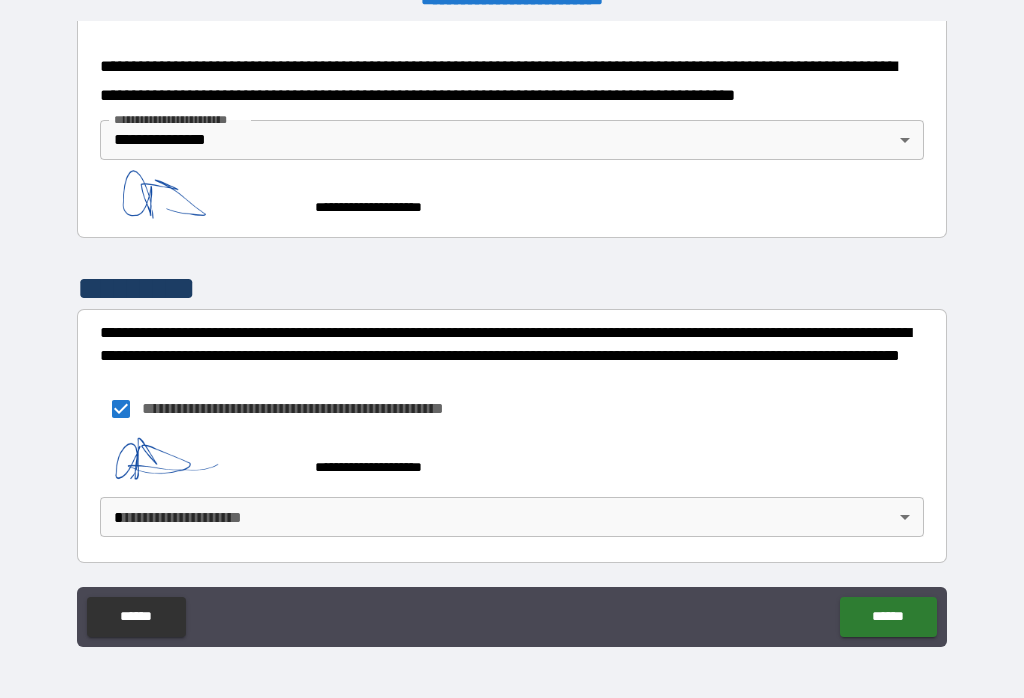 click on "**********" at bounding box center [512, 333] 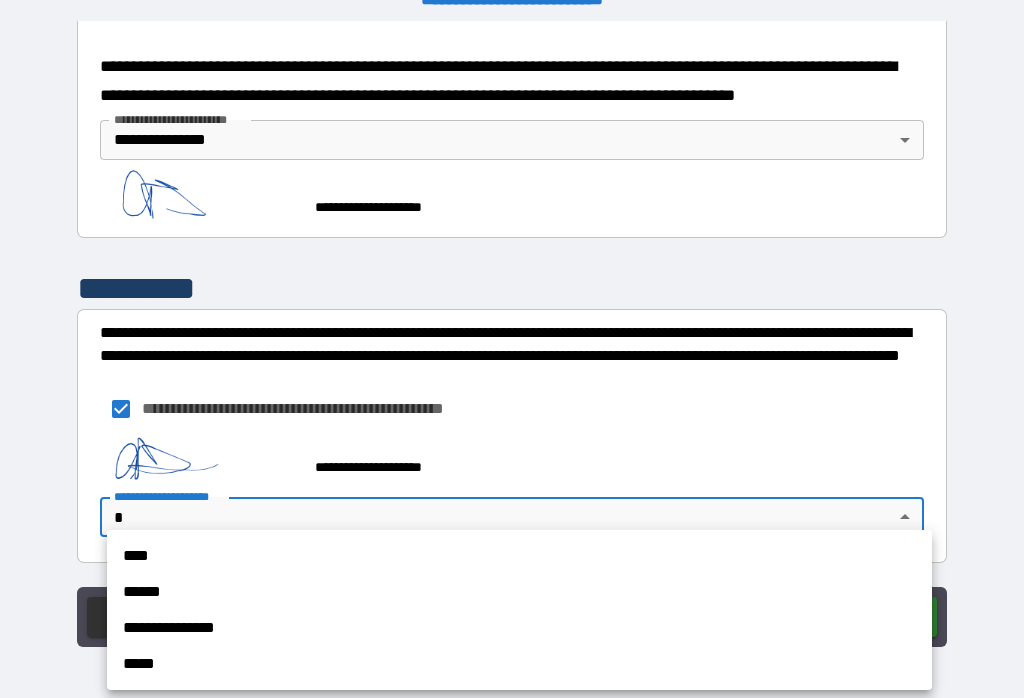 click on "**********" at bounding box center [519, 628] 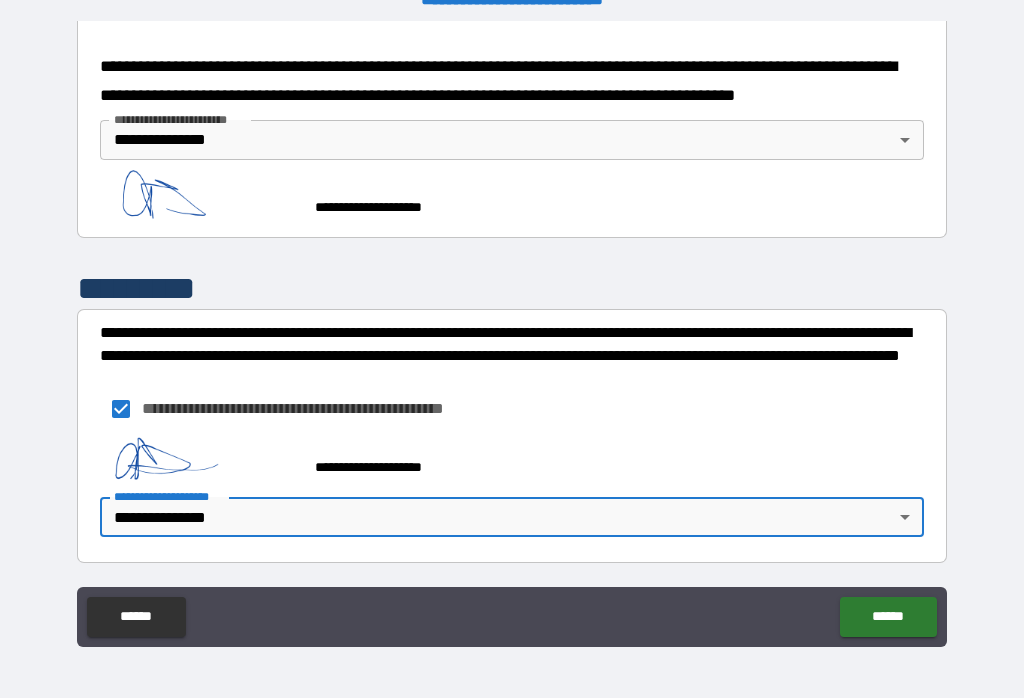 click on "******" at bounding box center [888, 617] 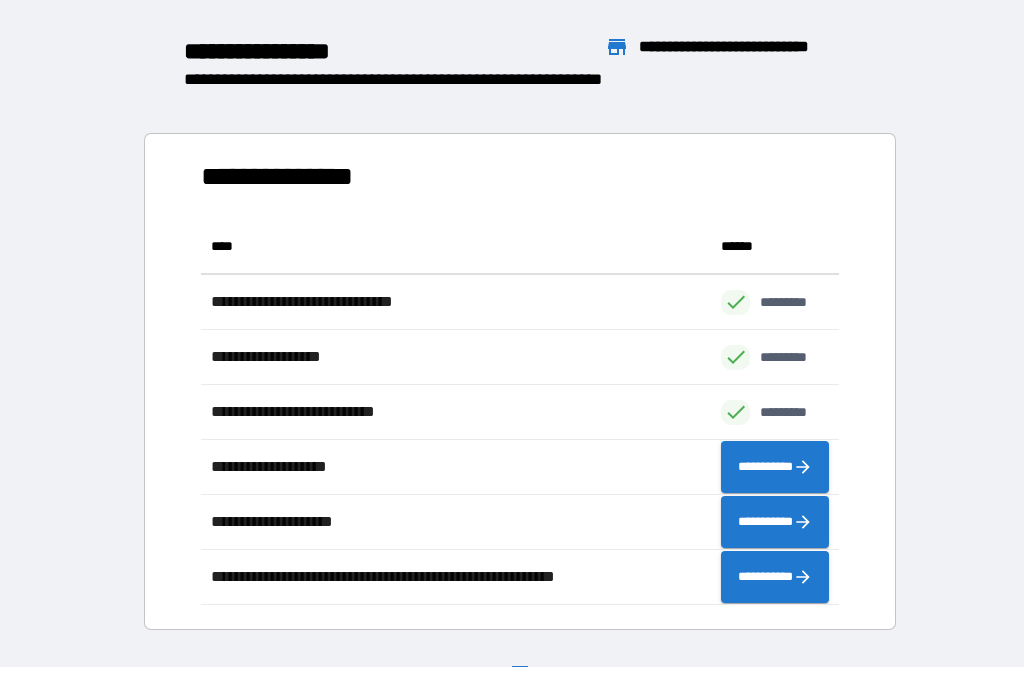 scroll, scrollTop: 386, scrollLeft: 638, axis: both 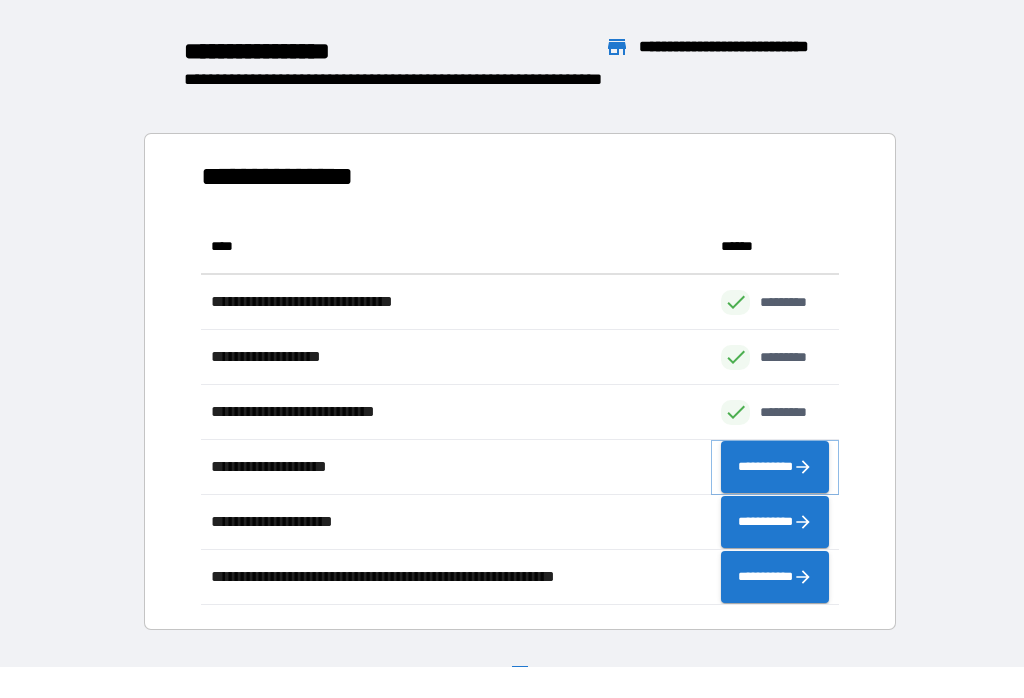 click on "**********" at bounding box center [775, 467] 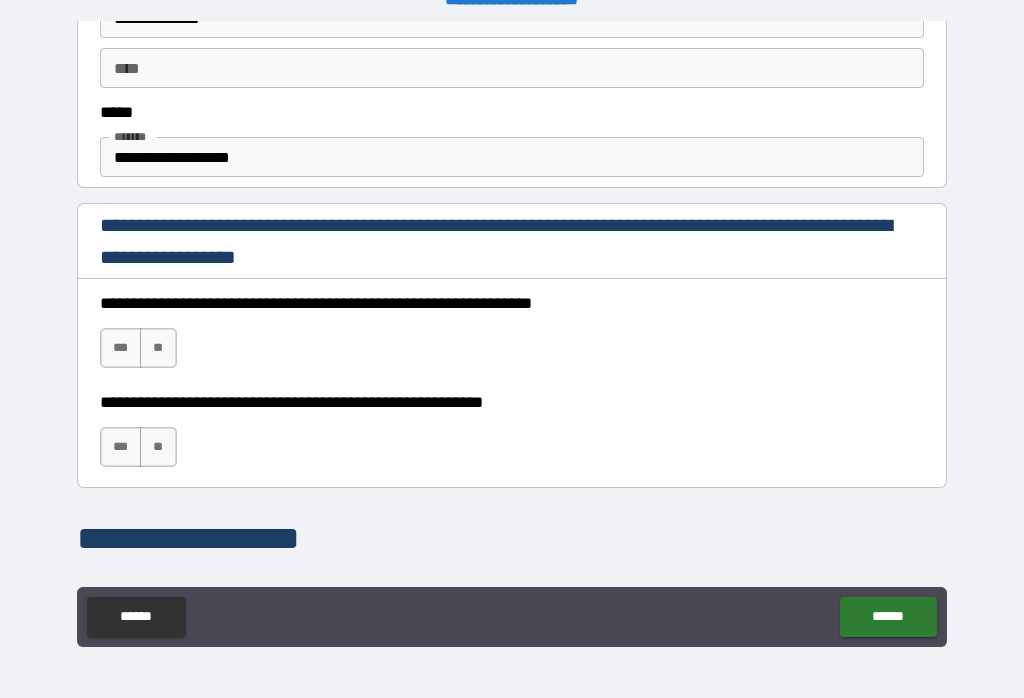scroll, scrollTop: 1174, scrollLeft: 0, axis: vertical 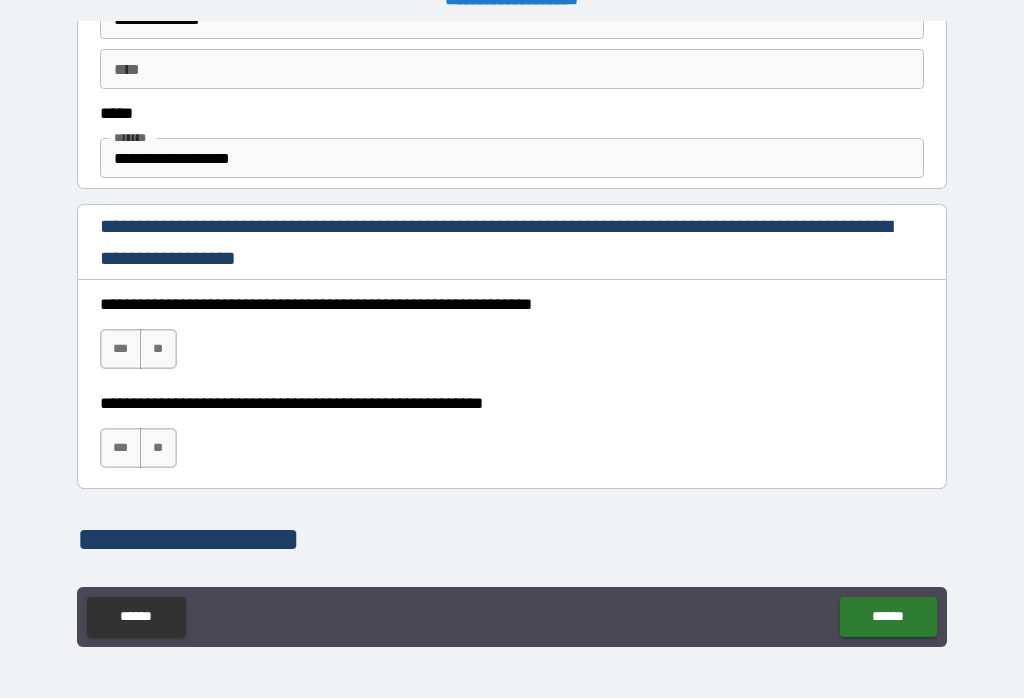 click on "***" at bounding box center [121, 349] 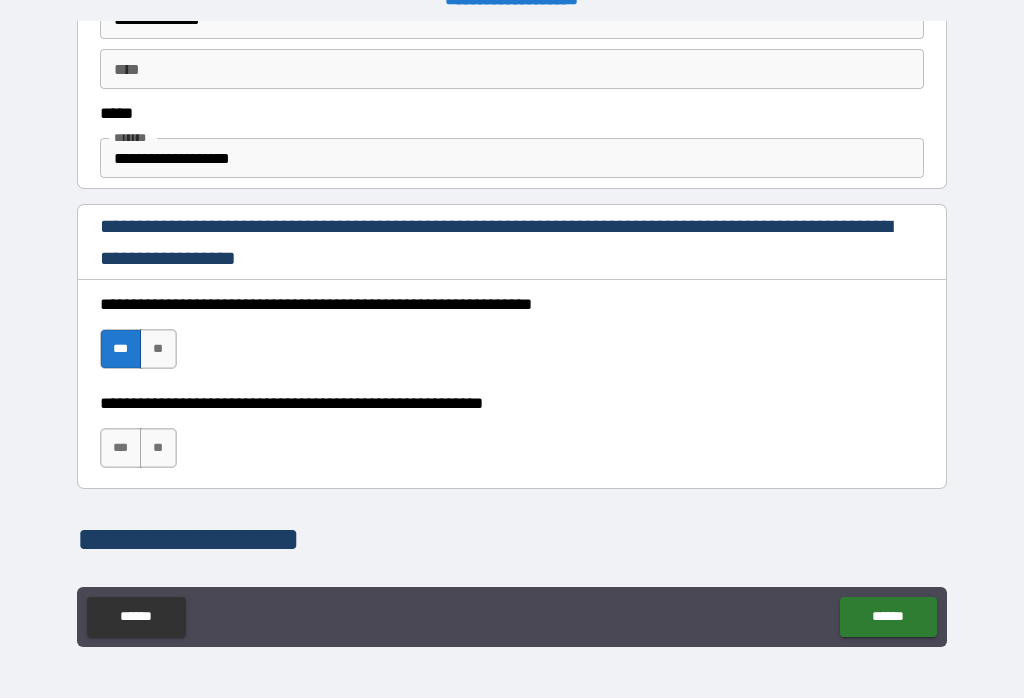 click on "**" at bounding box center [158, 448] 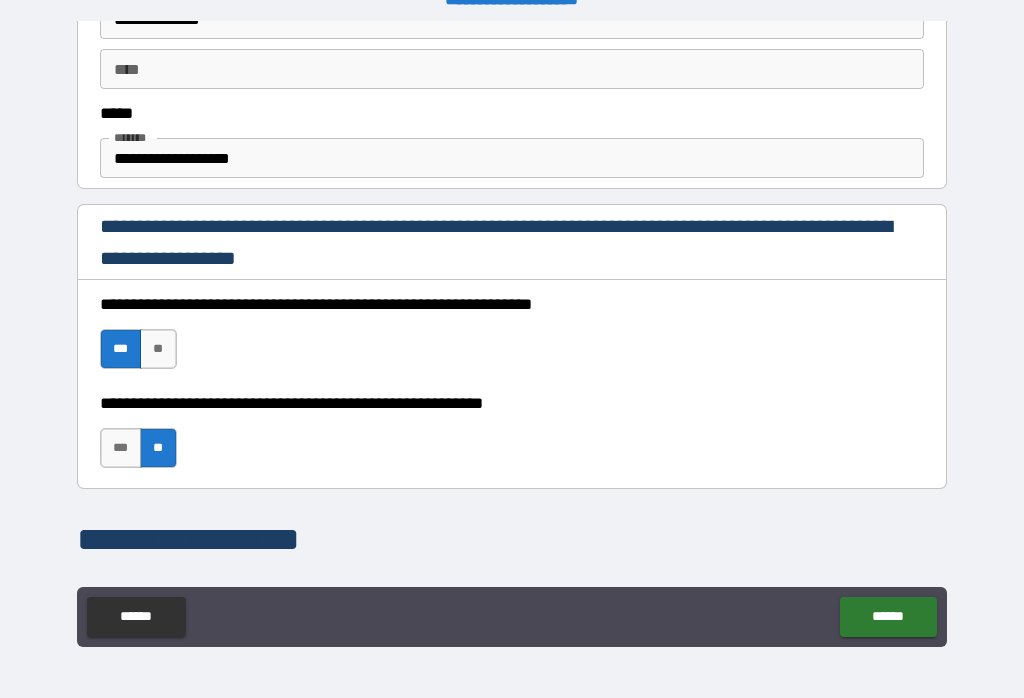 click on "******" at bounding box center [888, 617] 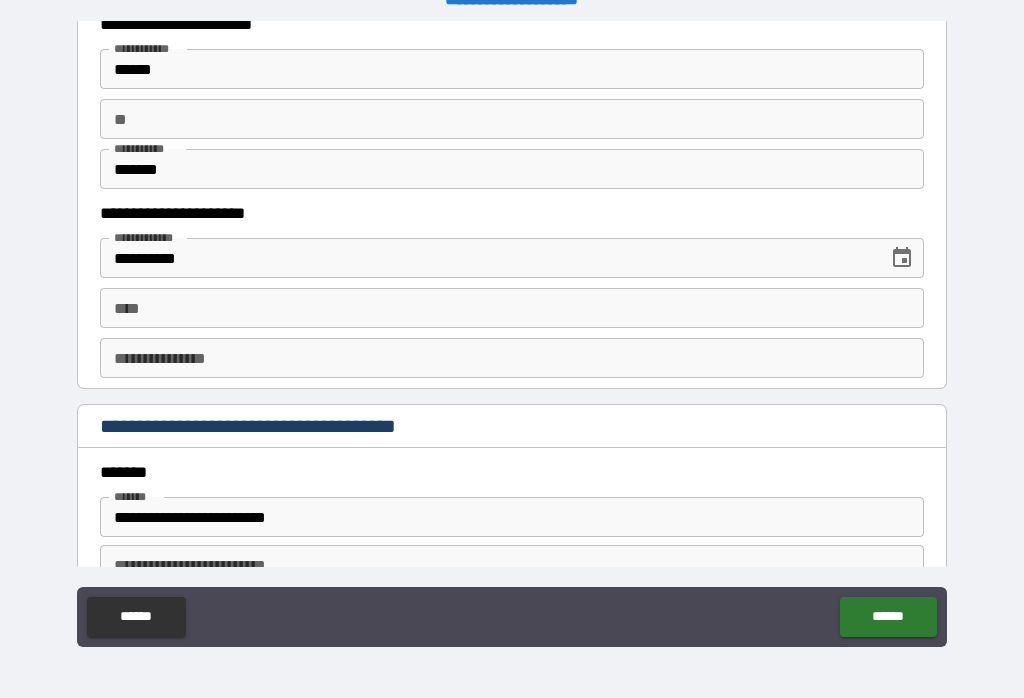 scroll, scrollTop: 1981, scrollLeft: 0, axis: vertical 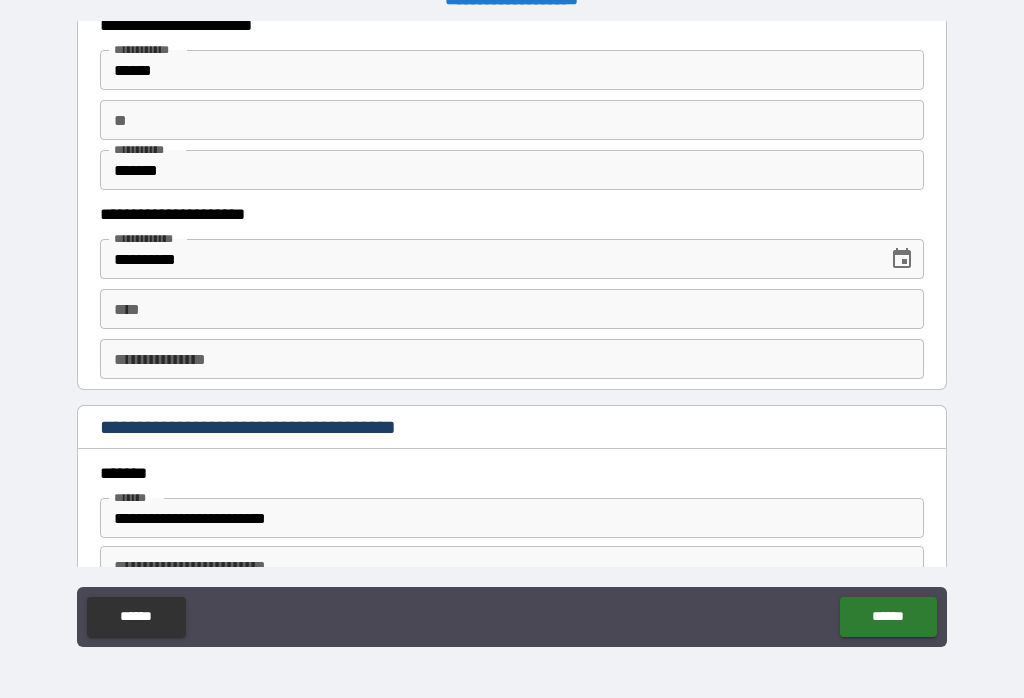 click on "*******" at bounding box center (512, 170) 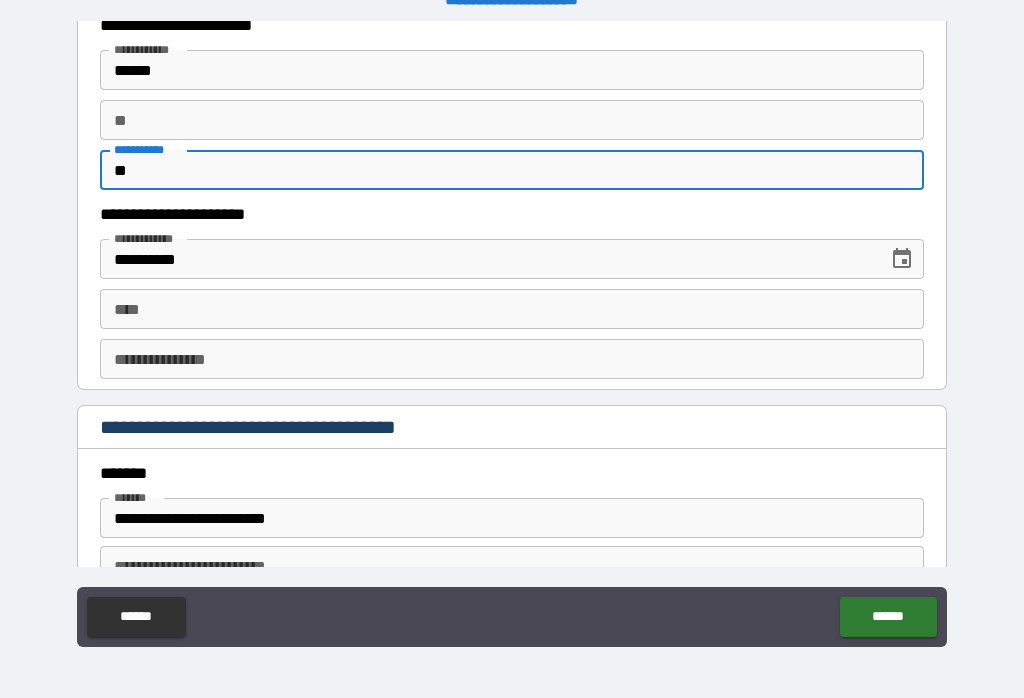 type on "*" 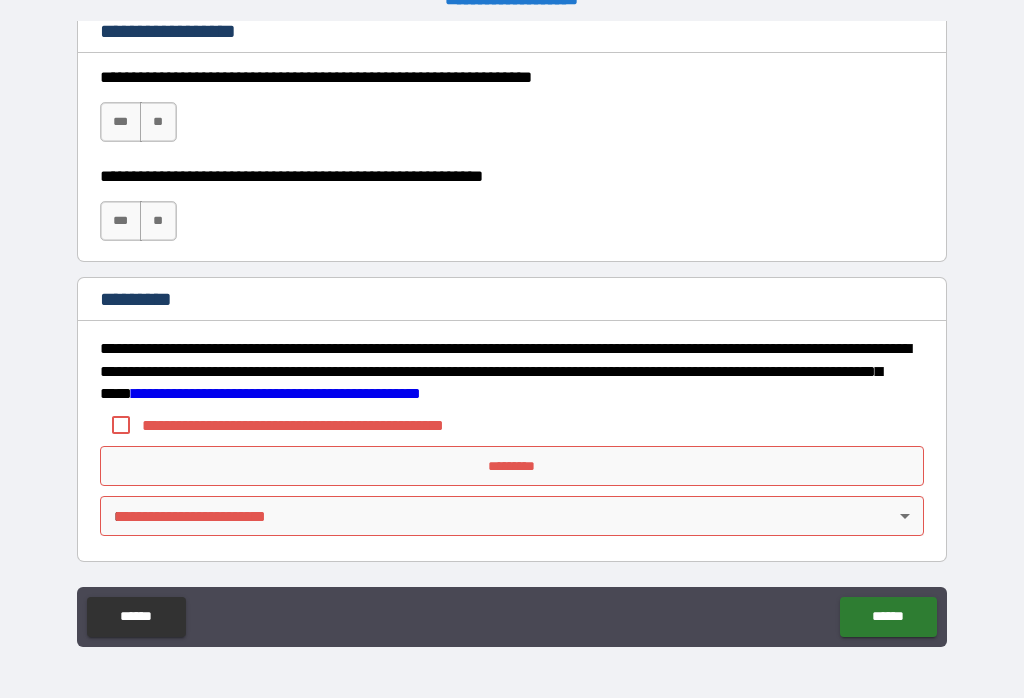 scroll, scrollTop: 3038, scrollLeft: 0, axis: vertical 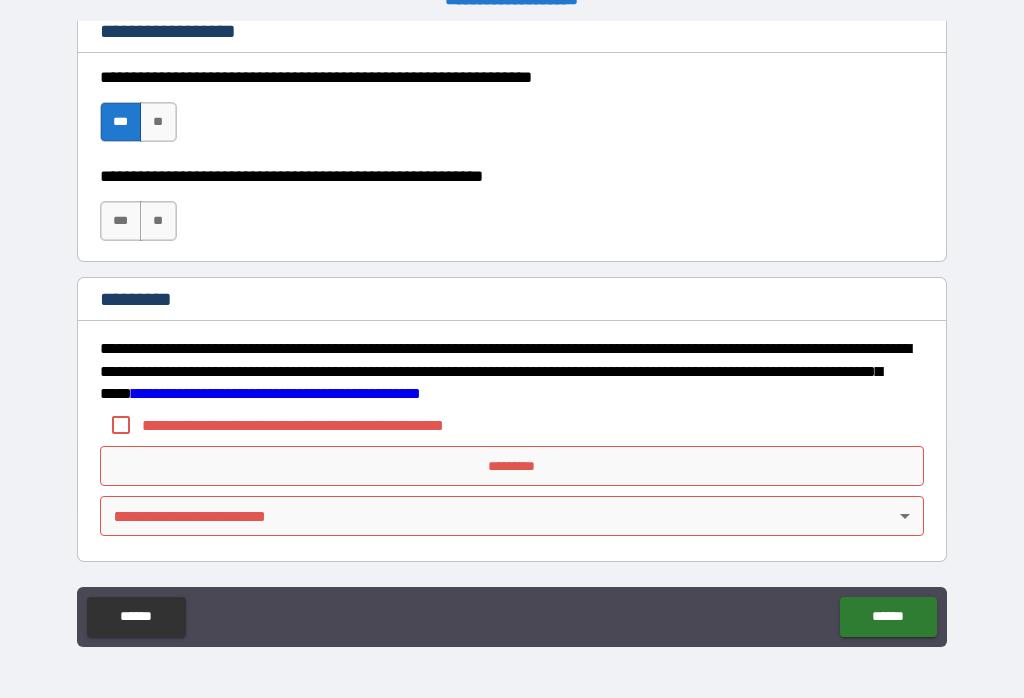 click on "**" at bounding box center [158, 221] 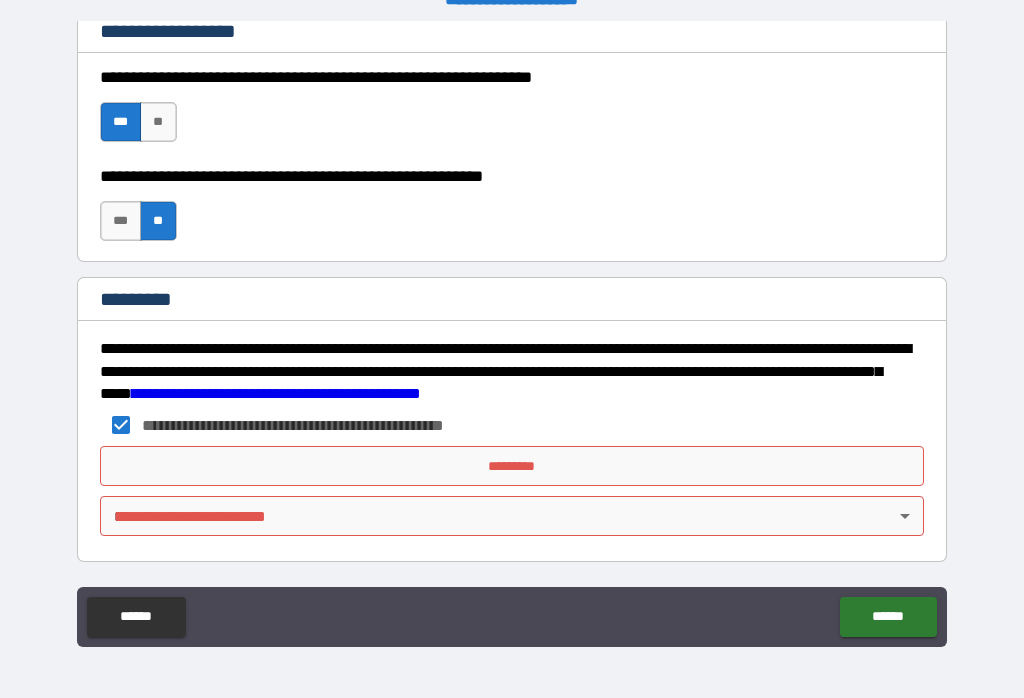 click on "*********" at bounding box center [512, 466] 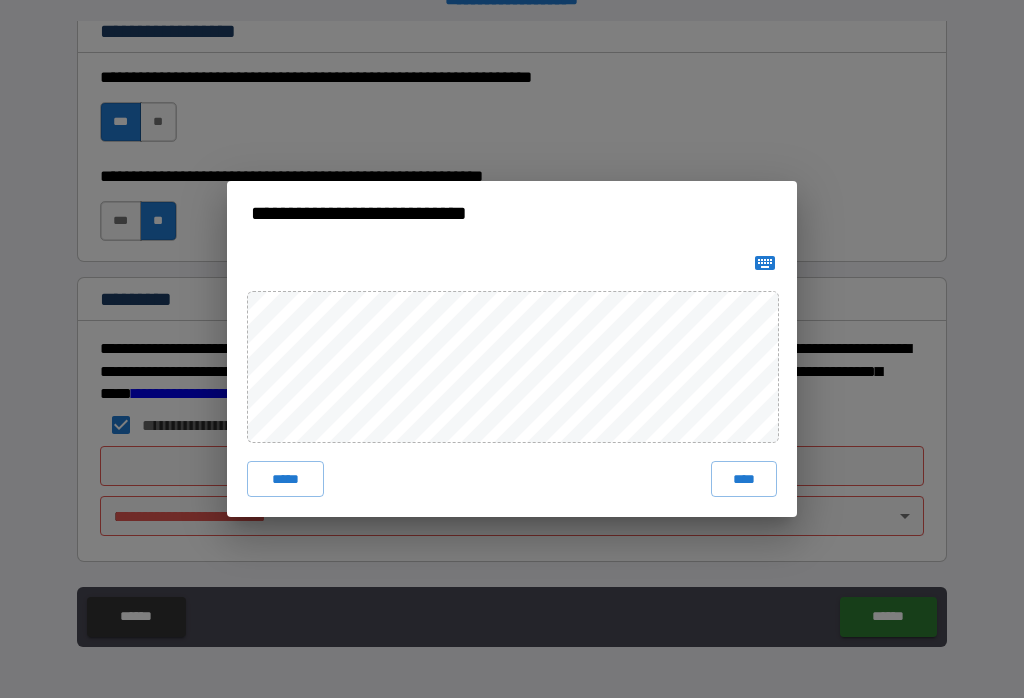 click on "****" at bounding box center (744, 479) 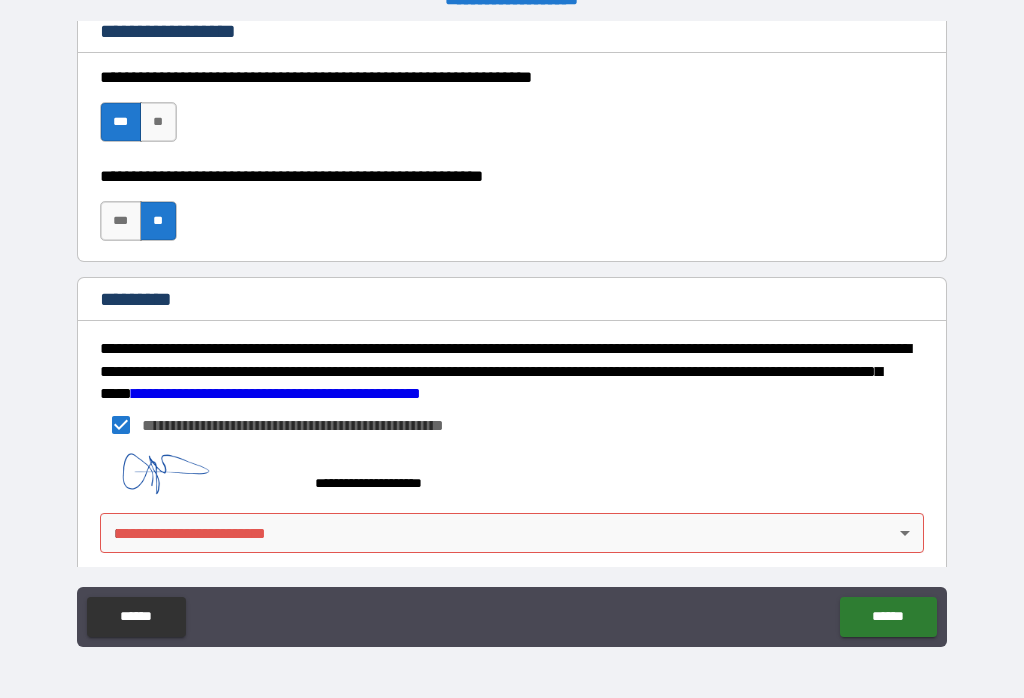 click on "**********" at bounding box center (512, 333) 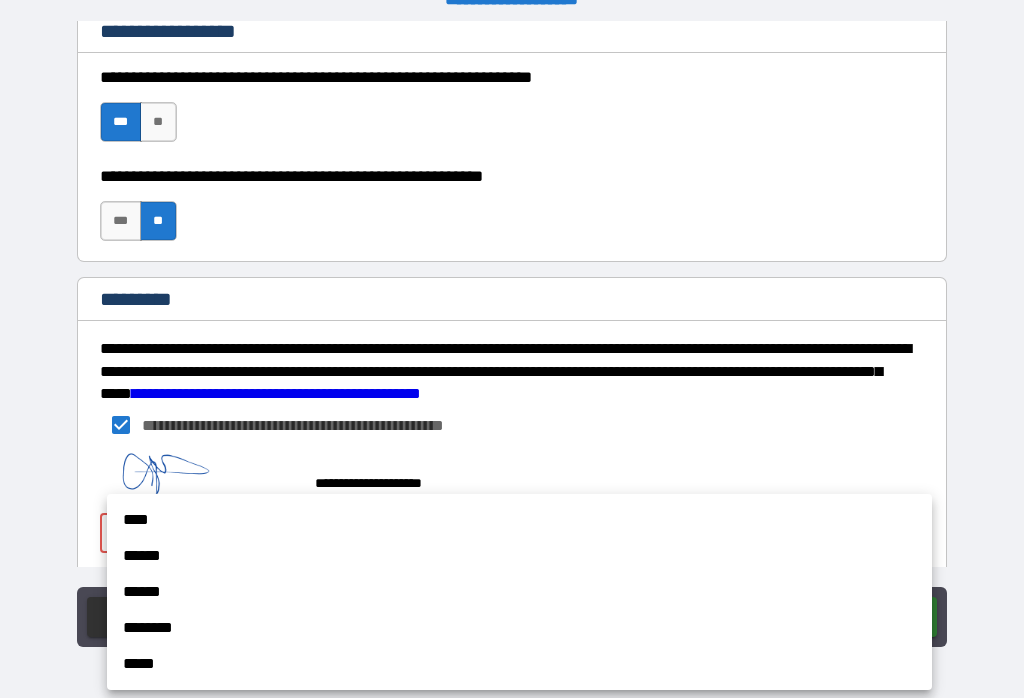 click on "******" at bounding box center (519, 556) 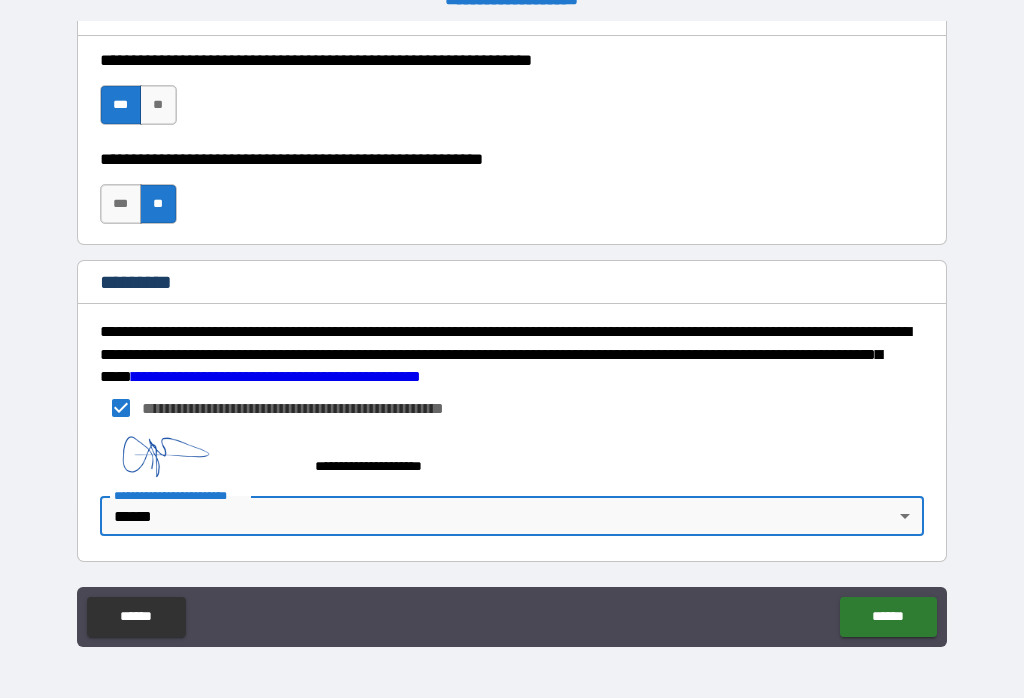 scroll, scrollTop: 3055, scrollLeft: 0, axis: vertical 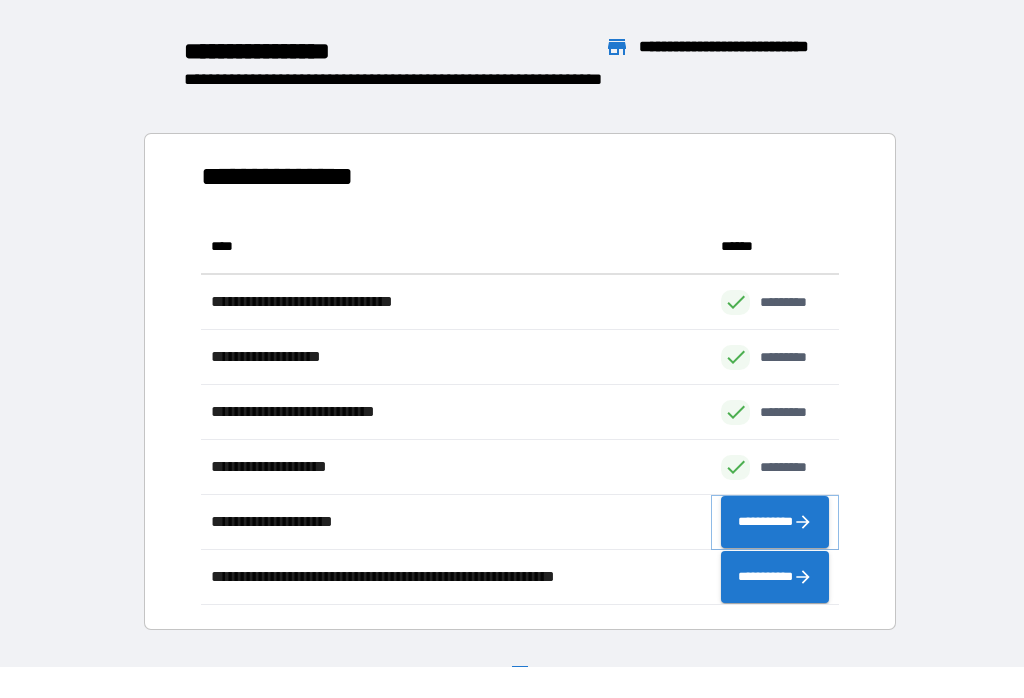 click on "**********" at bounding box center [775, 522] 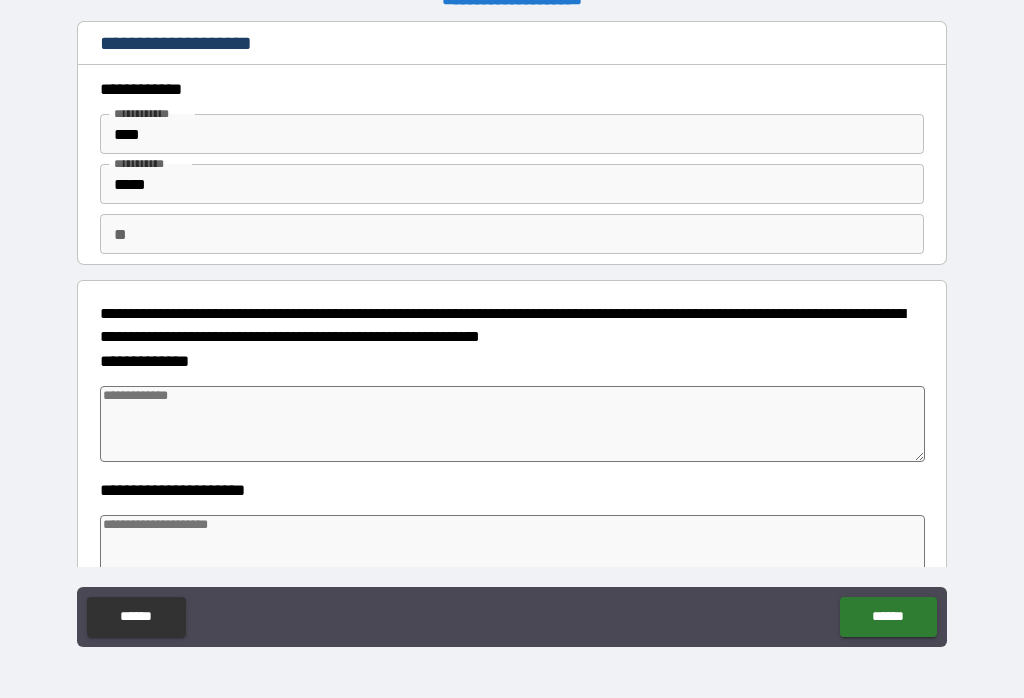 type on "*" 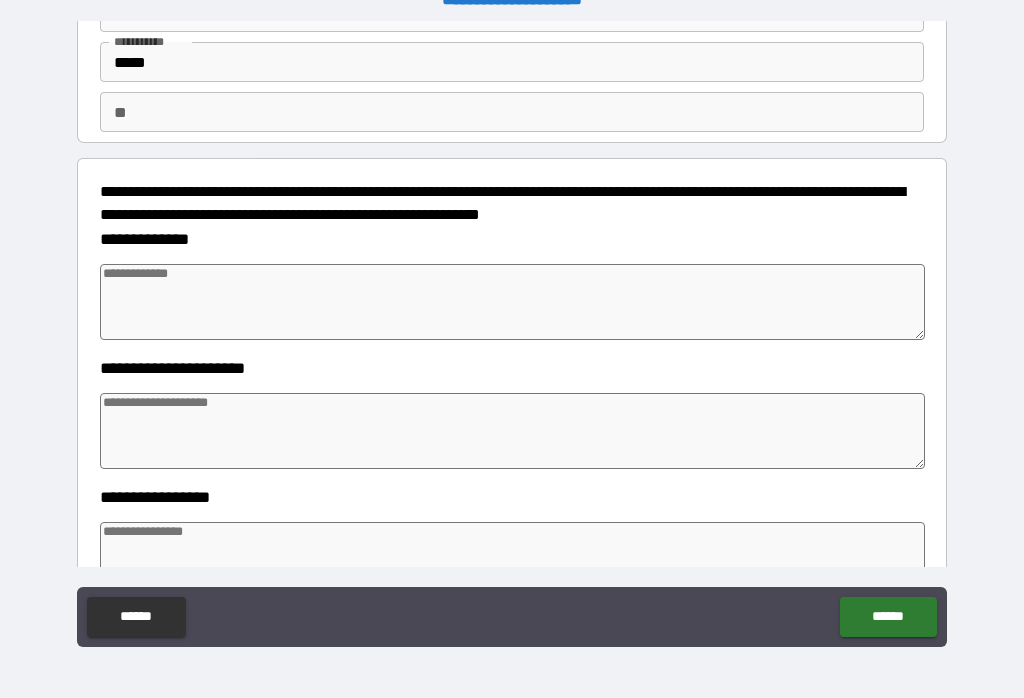 scroll, scrollTop: 123, scrollLeft: 0, axis: vertical 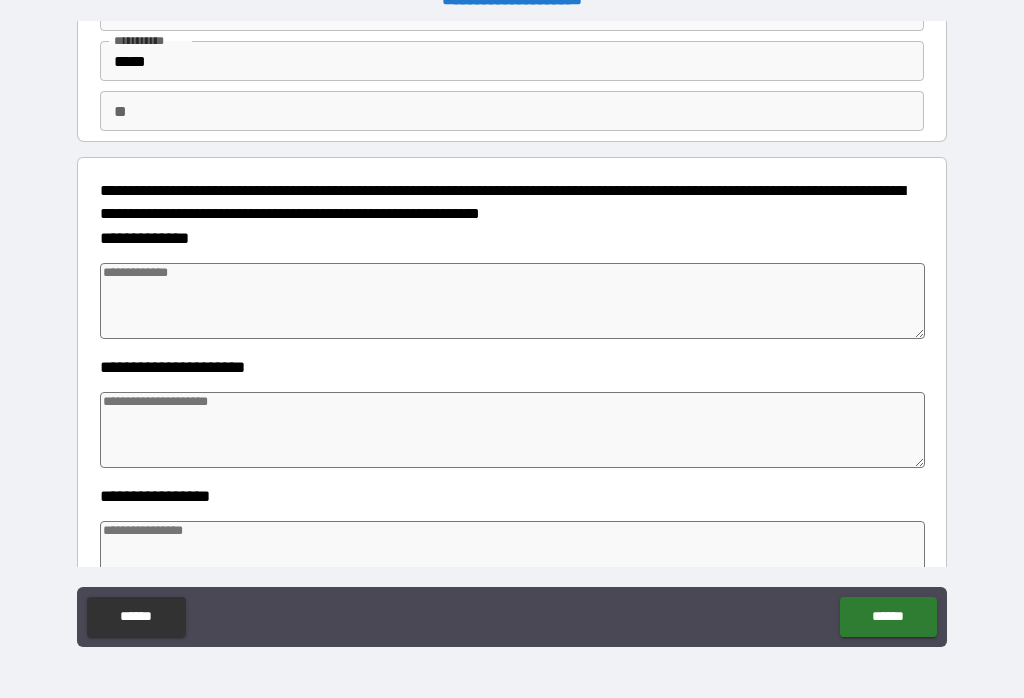 click at bounding box center [513, 301] 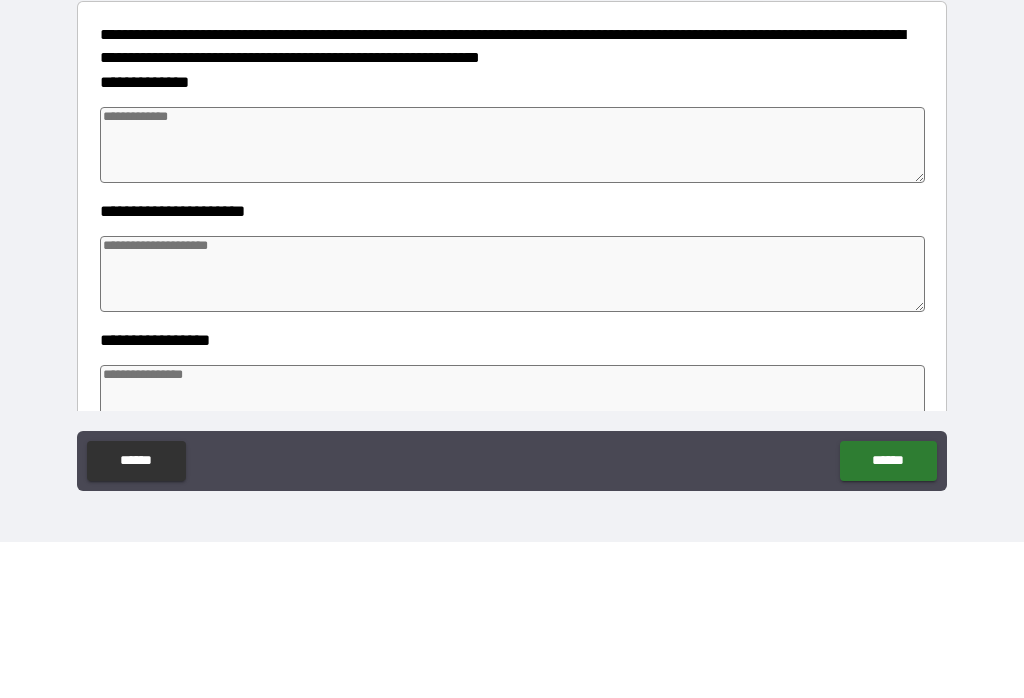 type on "*" 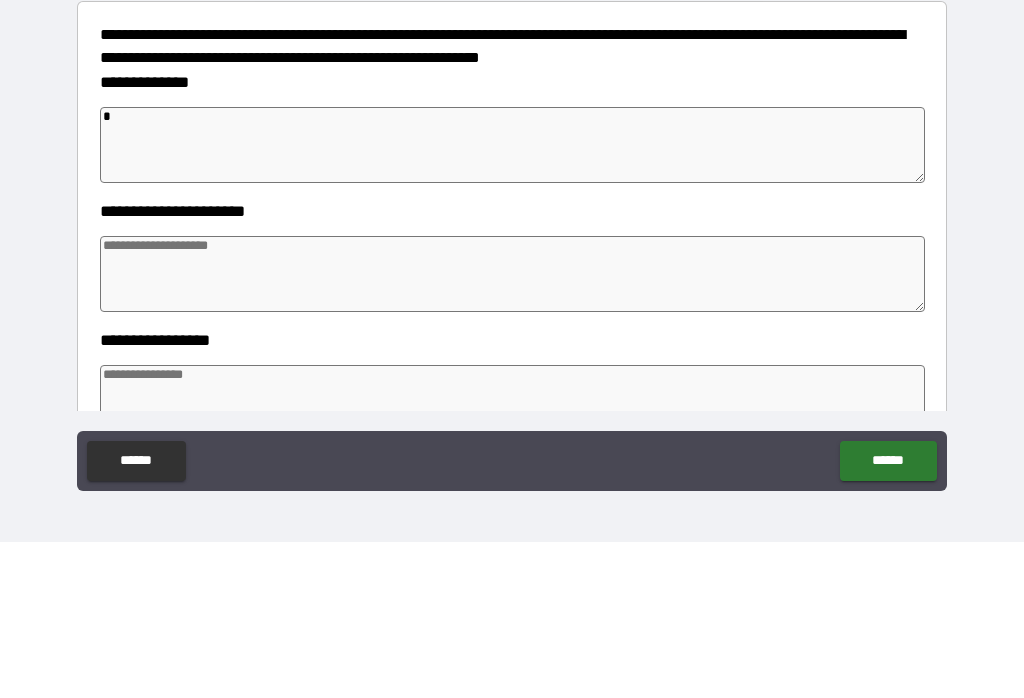 type on "*" 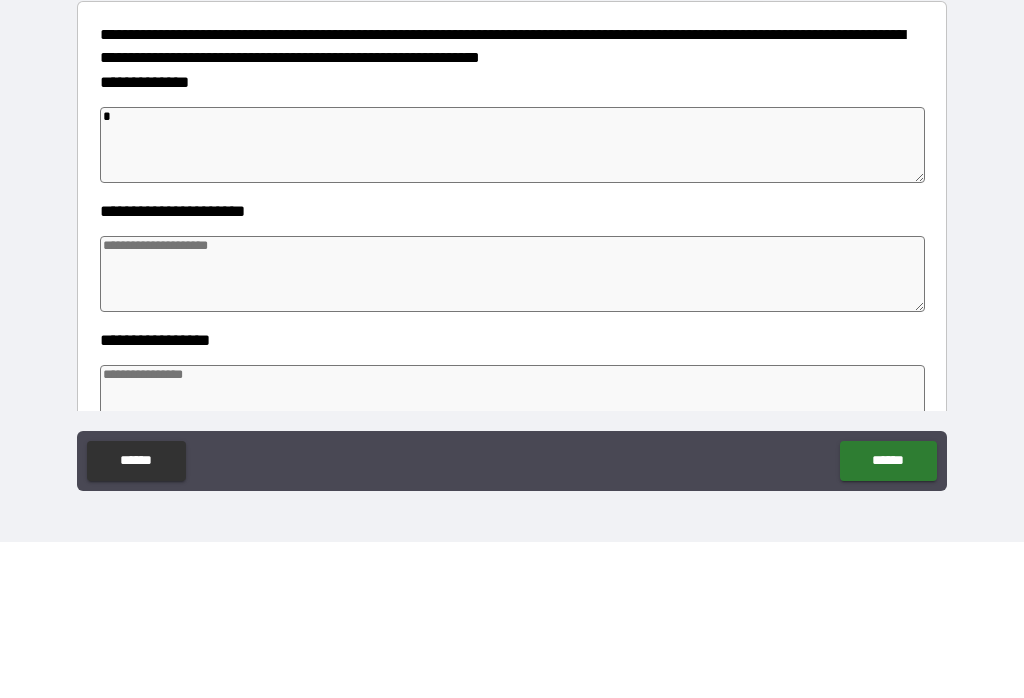 type on "**" 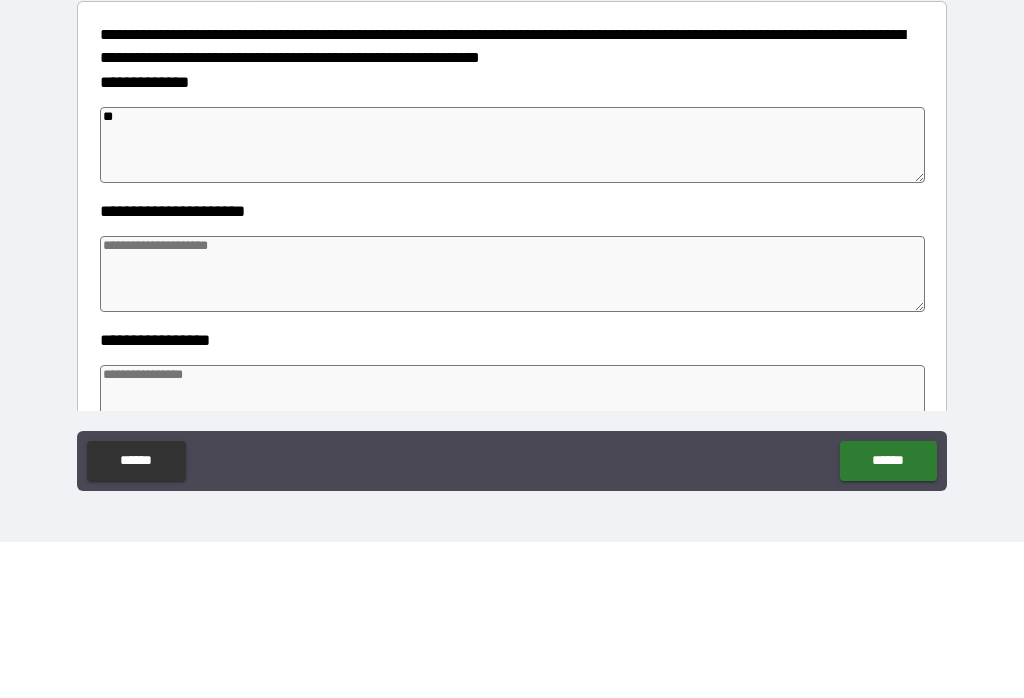 type on "*" 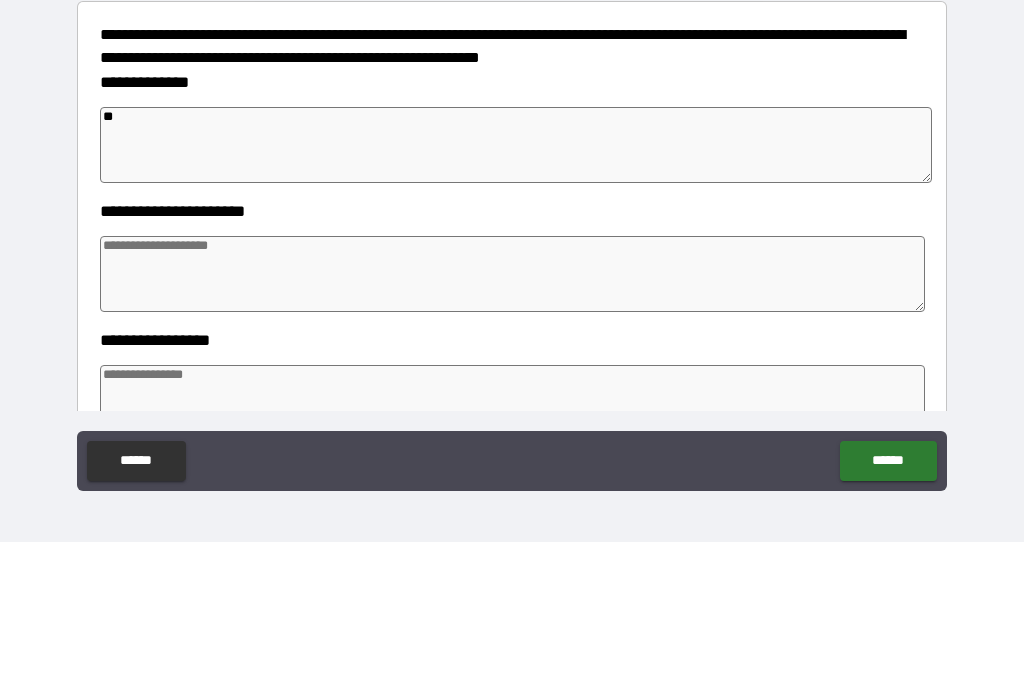 type on "*" 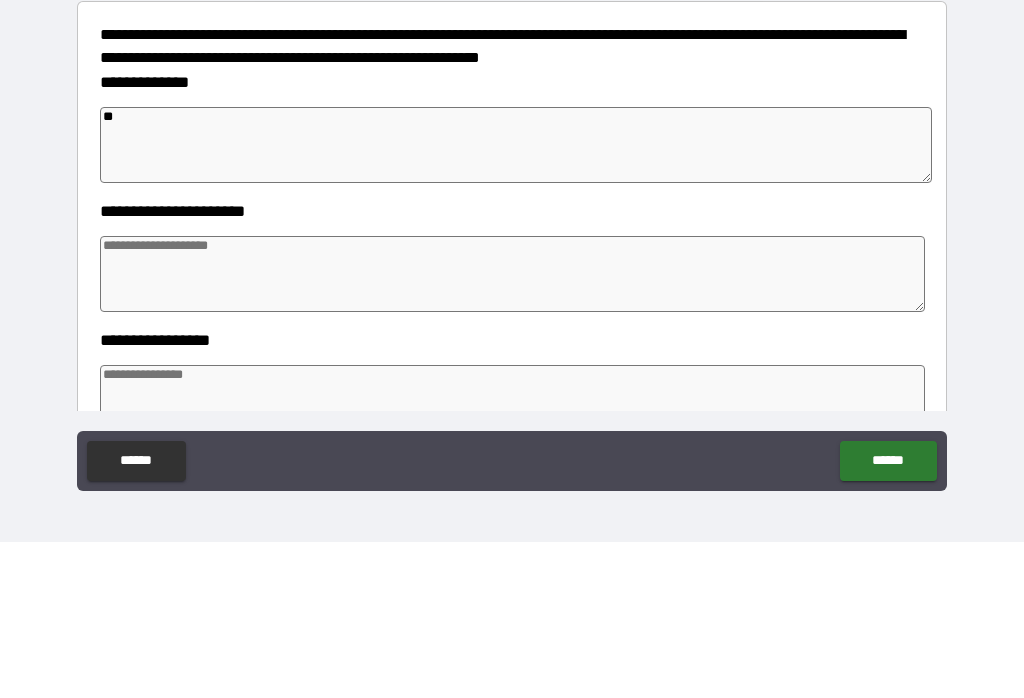 type on "*" 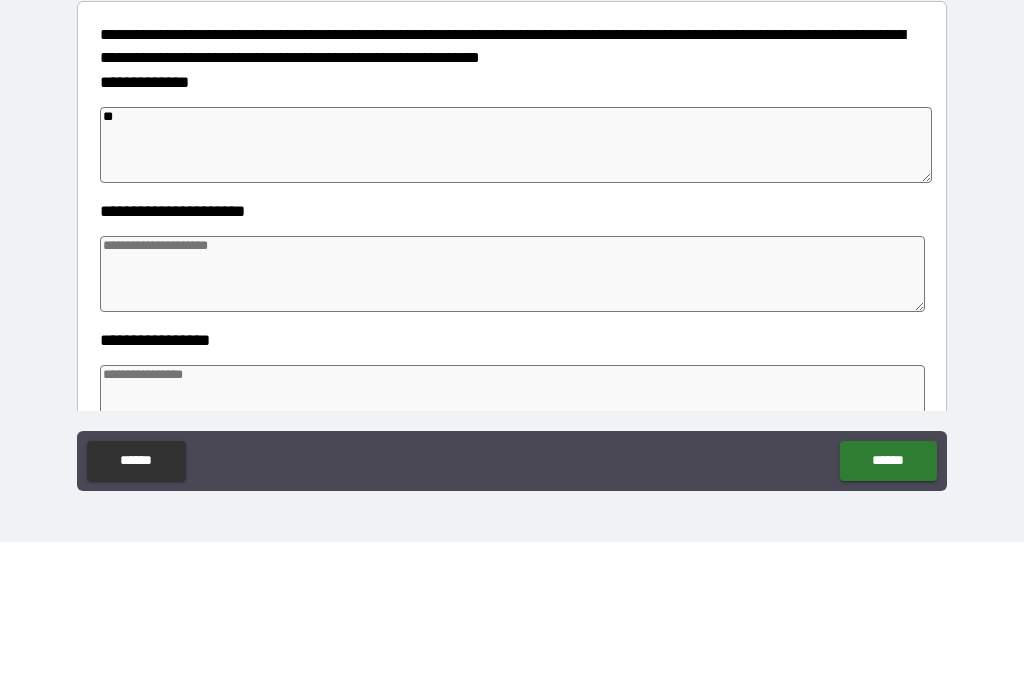 type on "***" 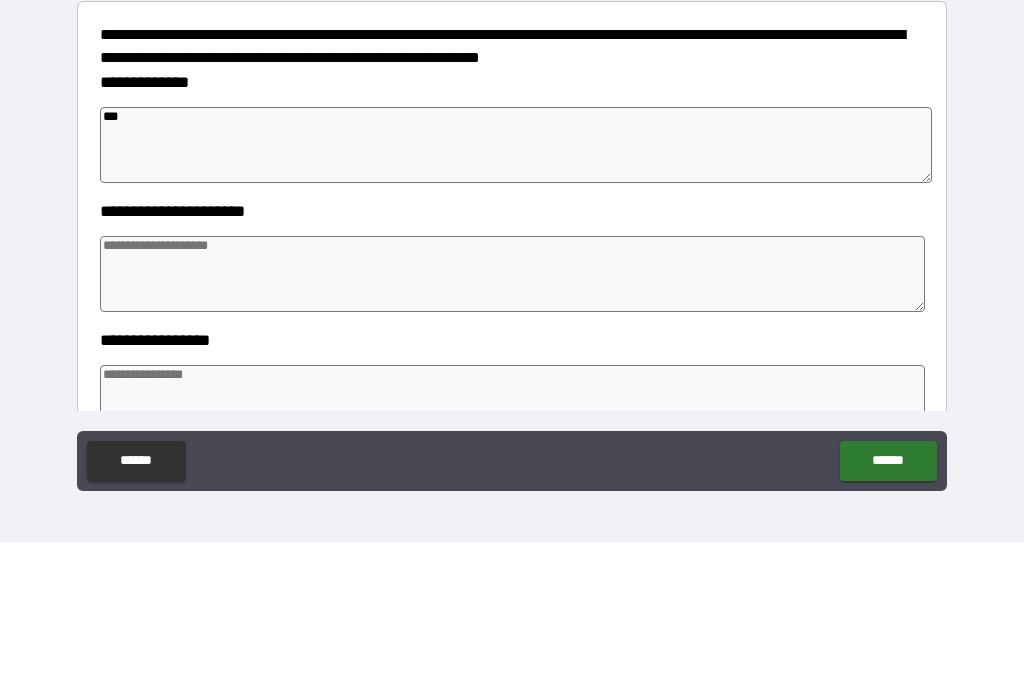 type on "*" 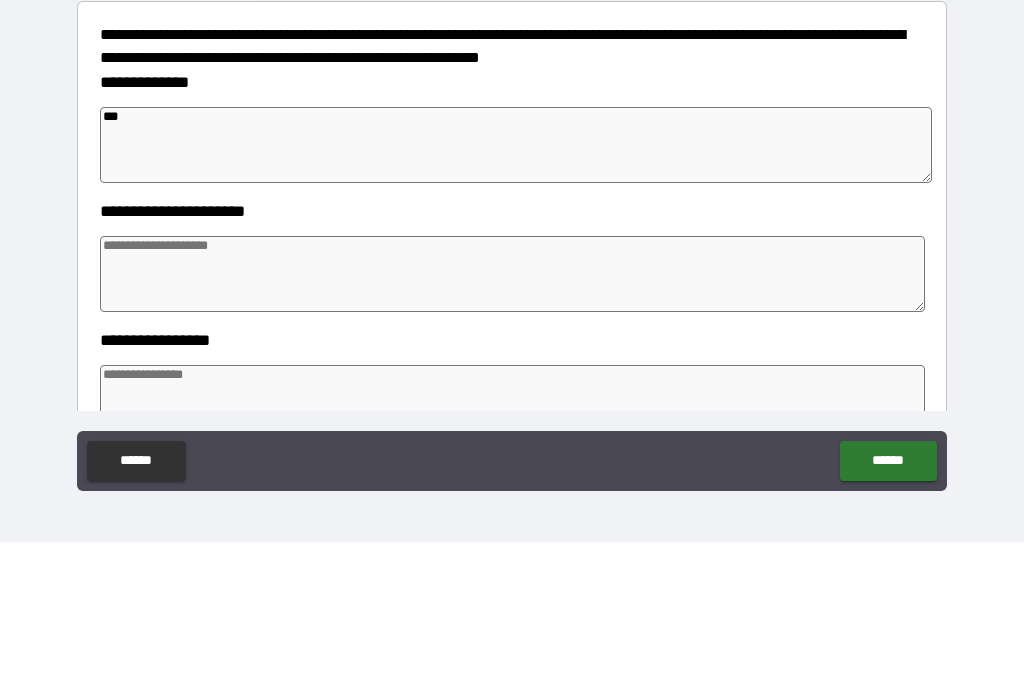 type on "*" 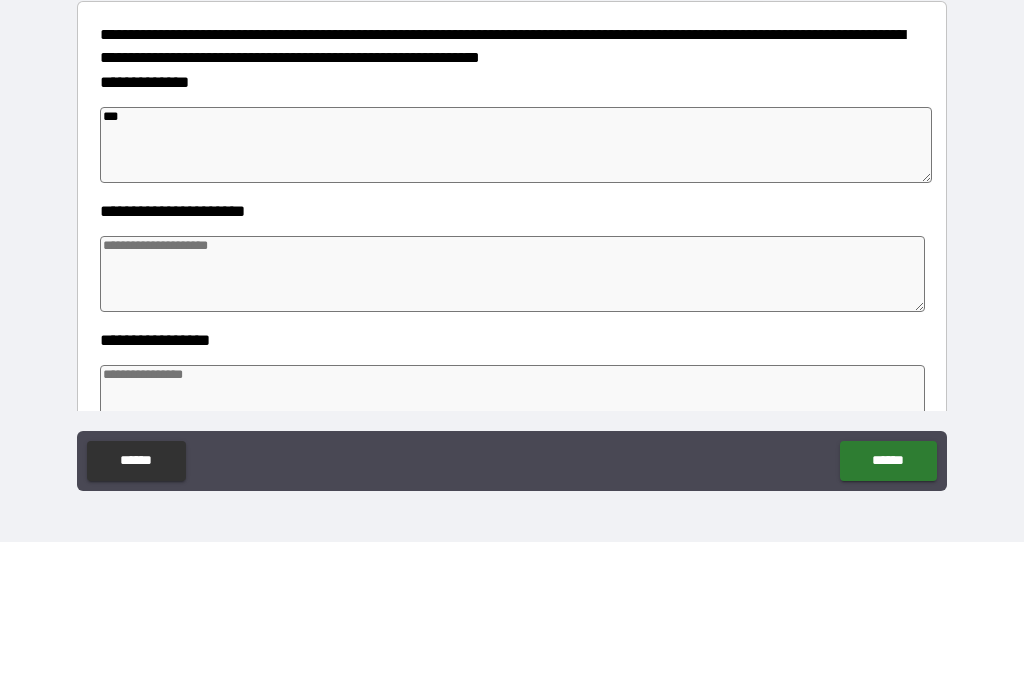 type on "*" 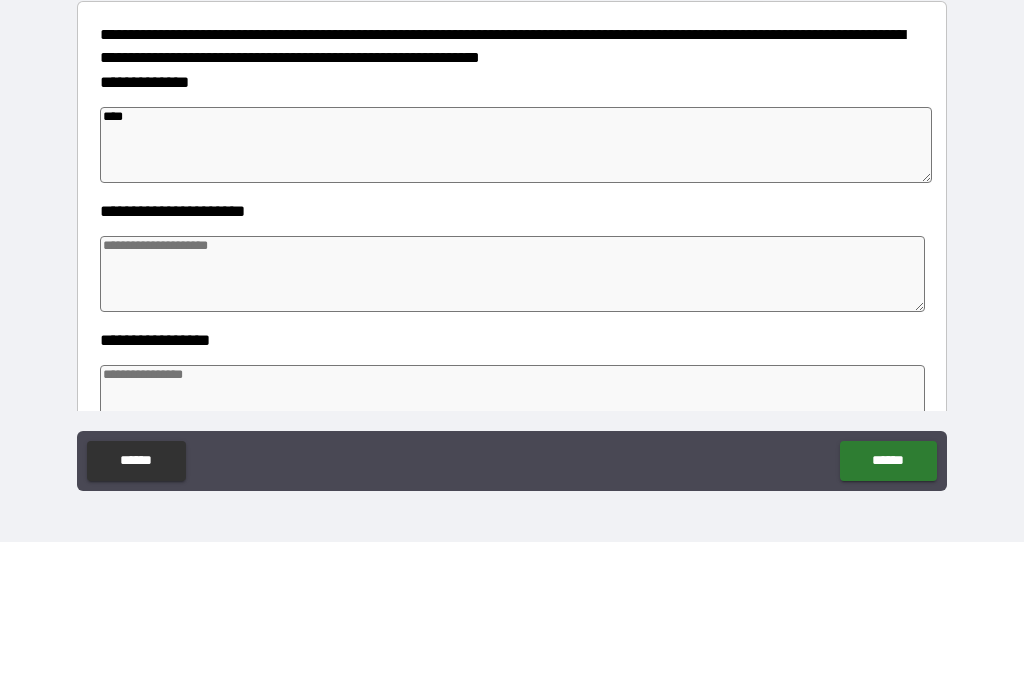 type on "*" 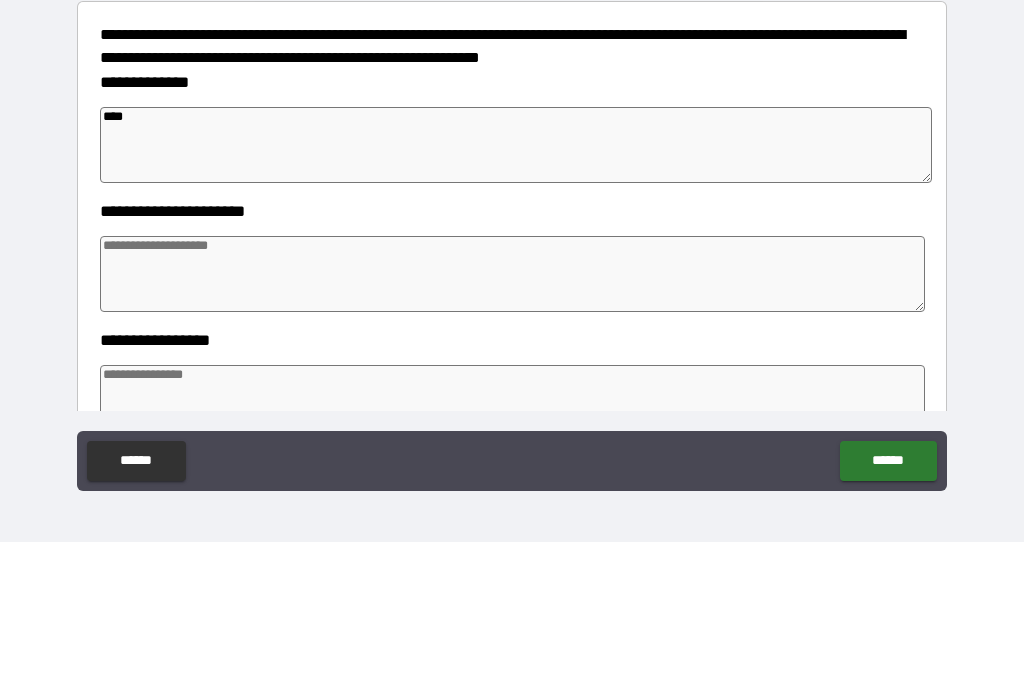 type on "*" 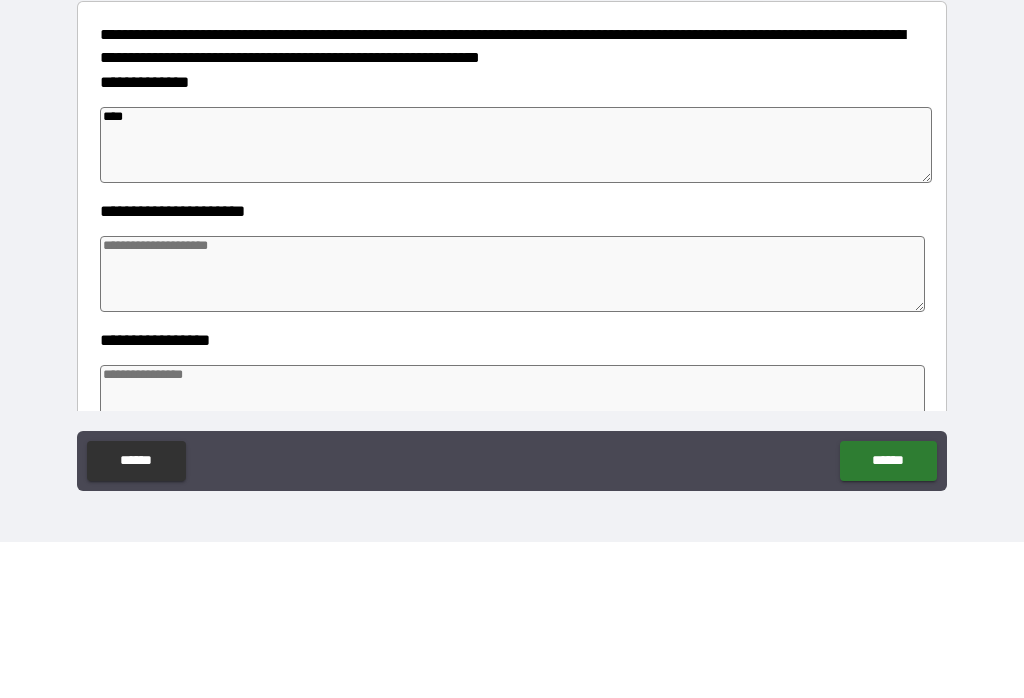 type on "*" 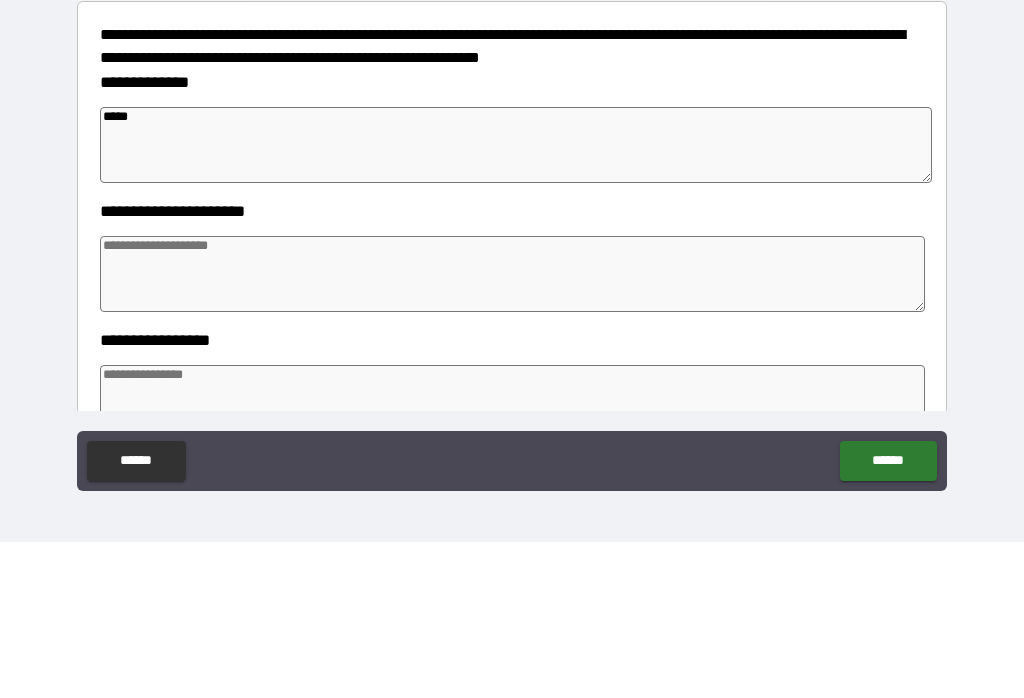 type on "*" 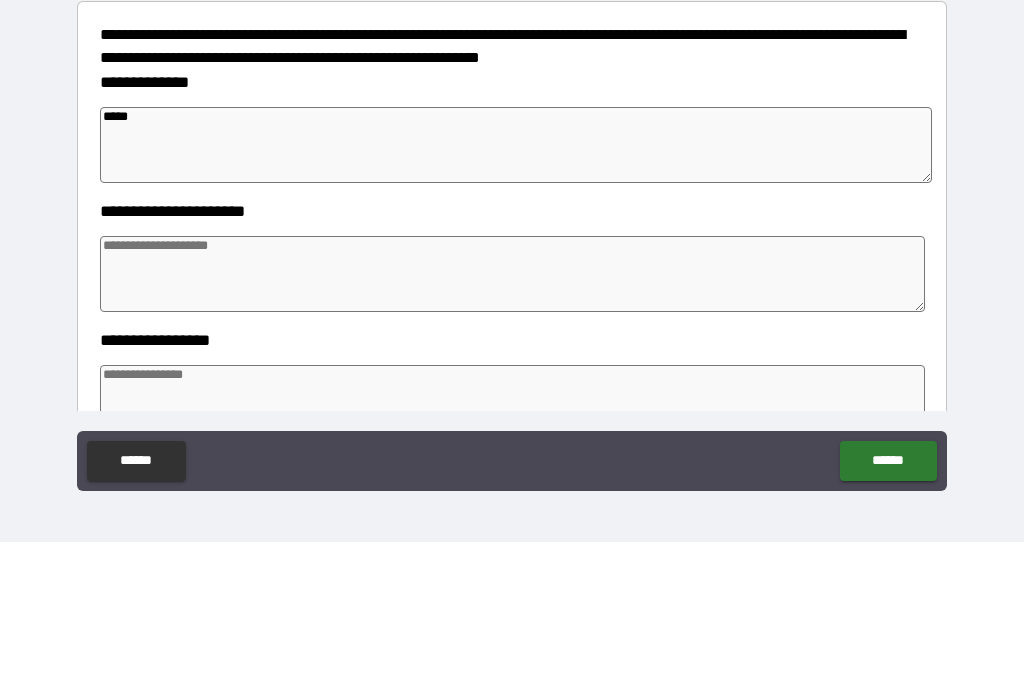 type on "*" 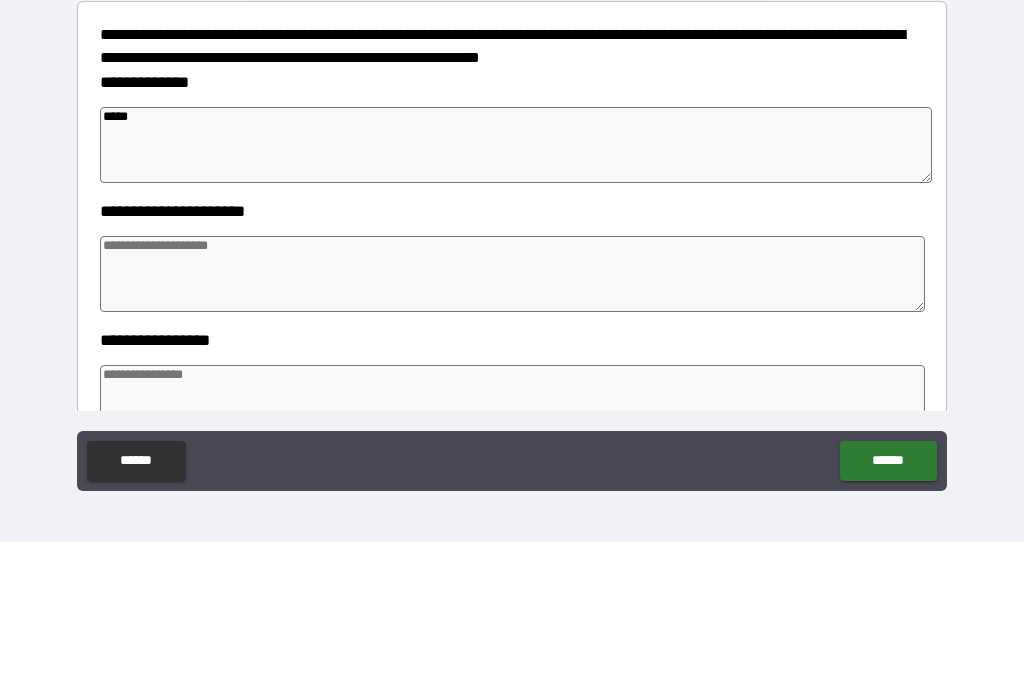 type on "*" 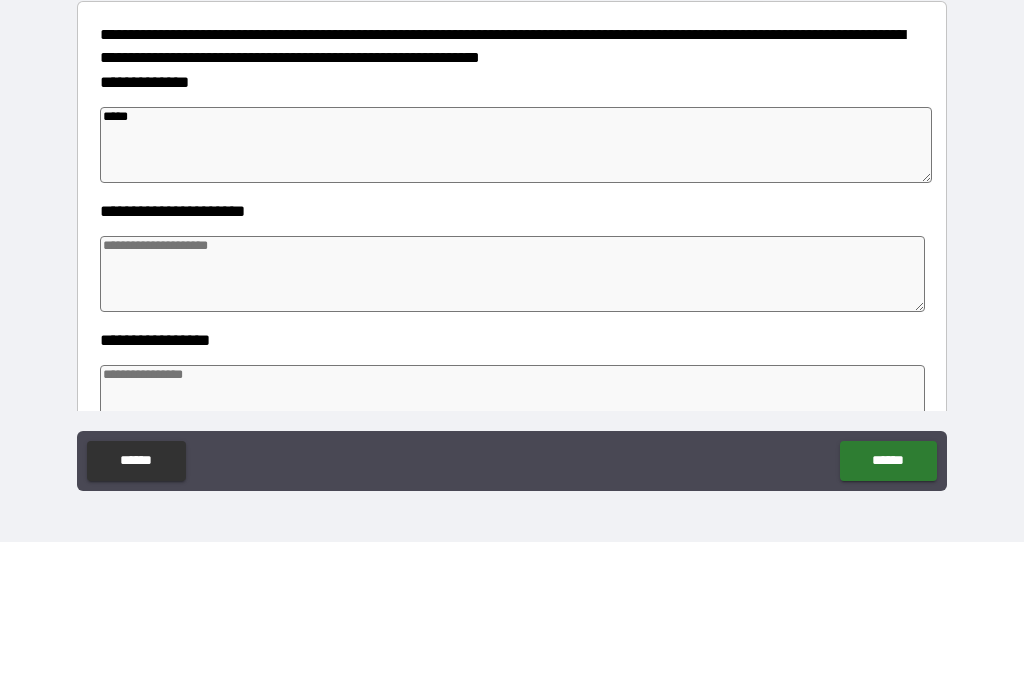 type on "******" 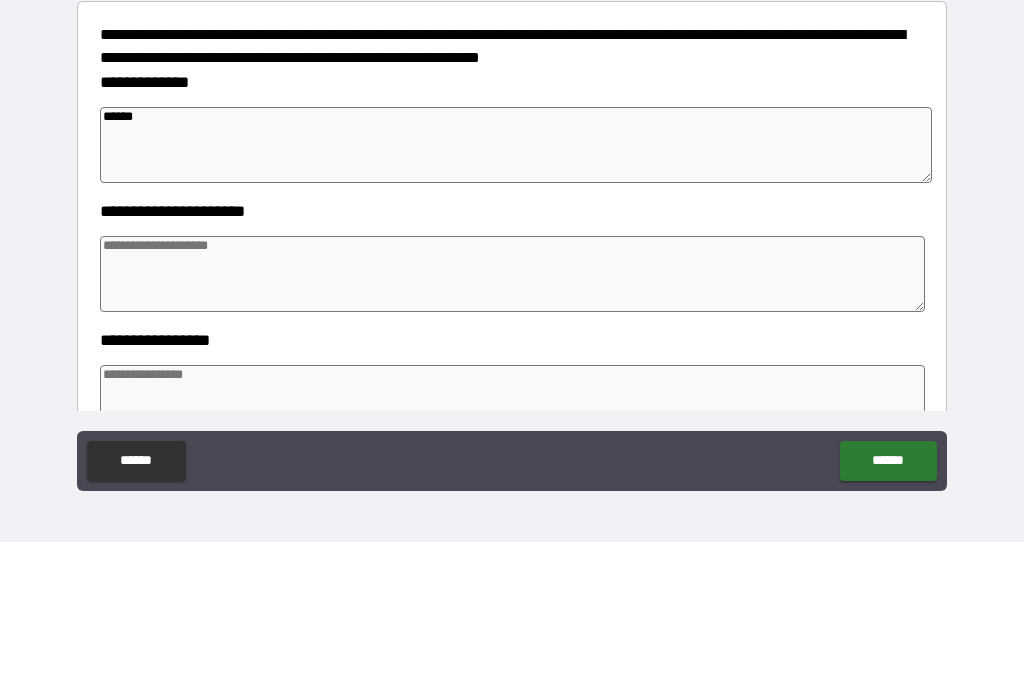 type on "*" 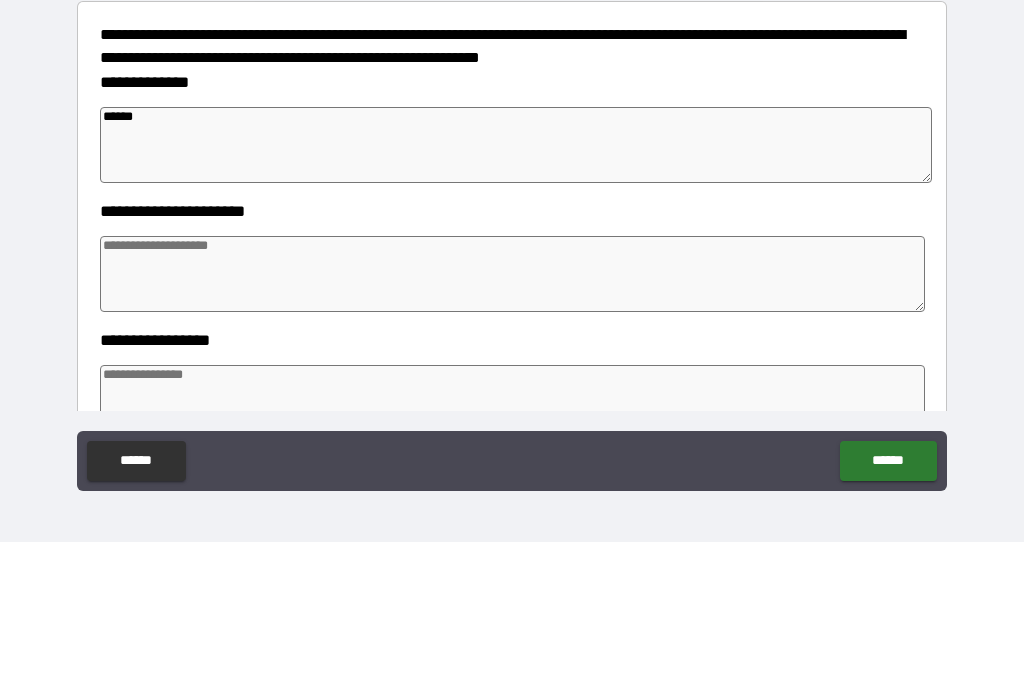 type on "*" 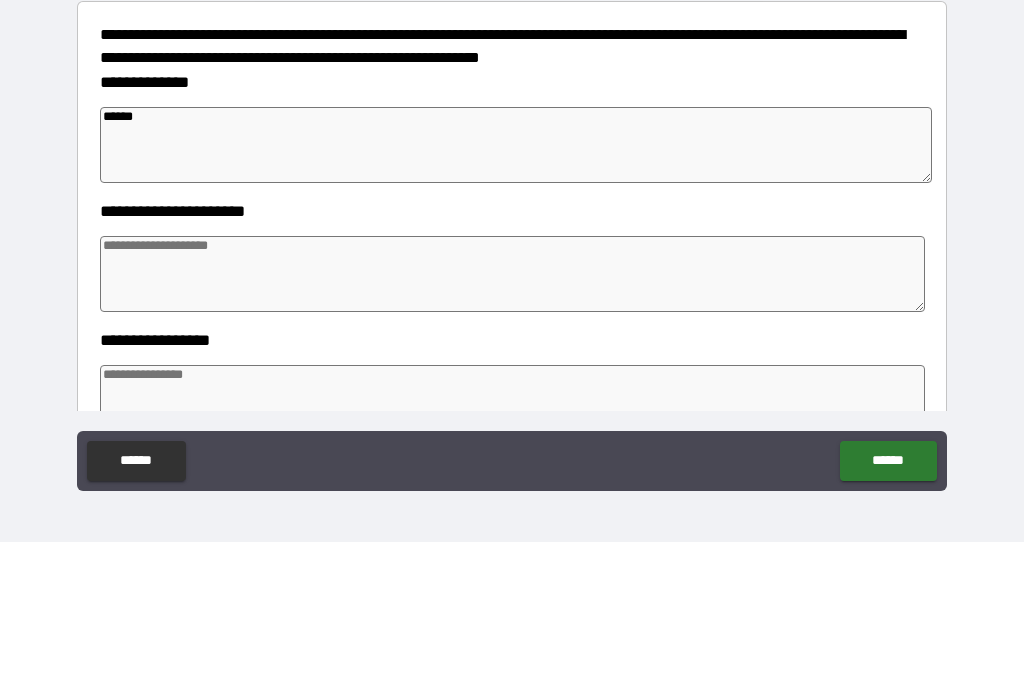 type on "*" 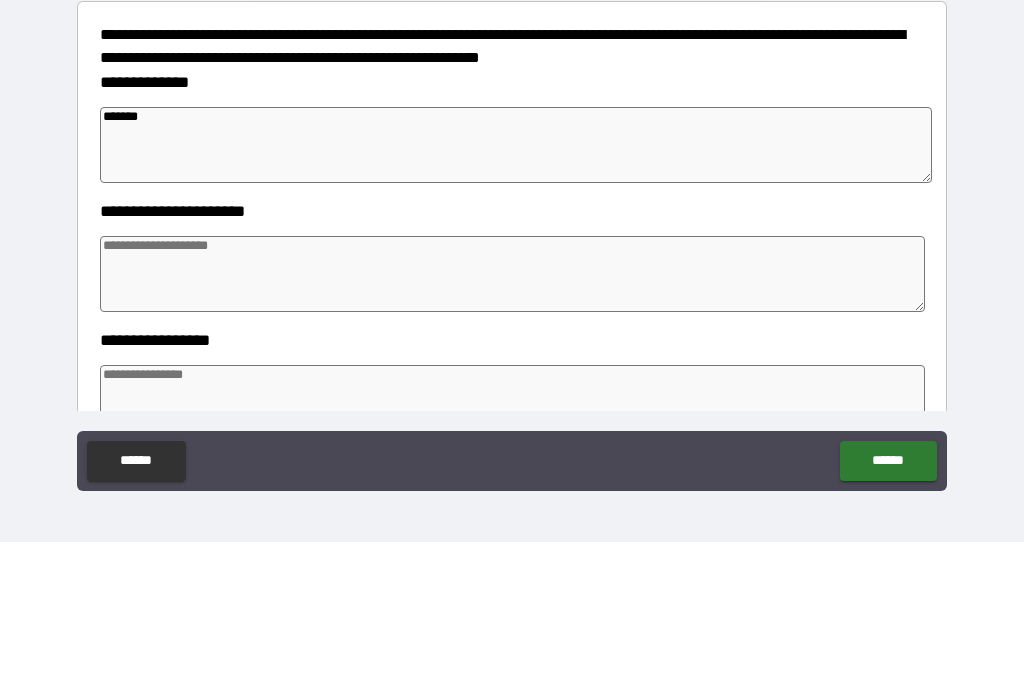 type on "*" 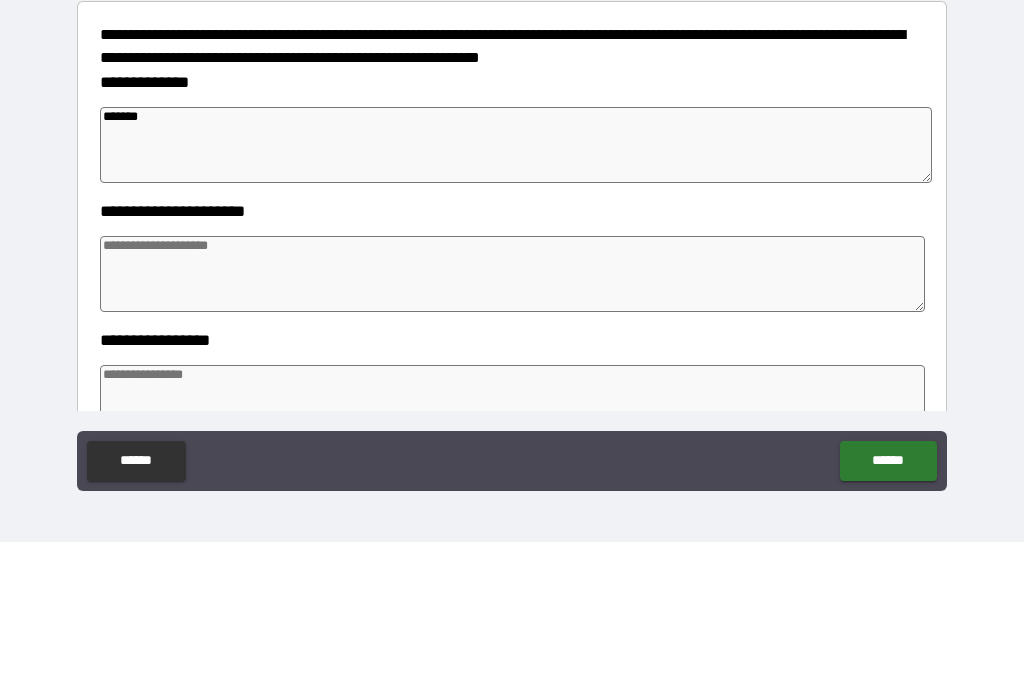 type on "*" 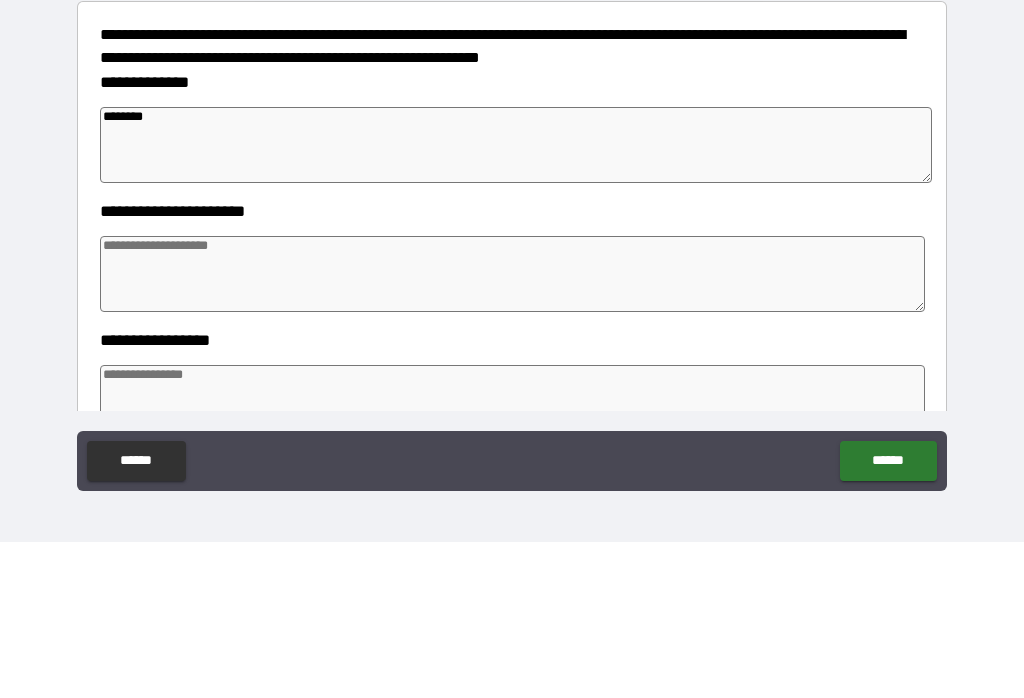 type on "*" 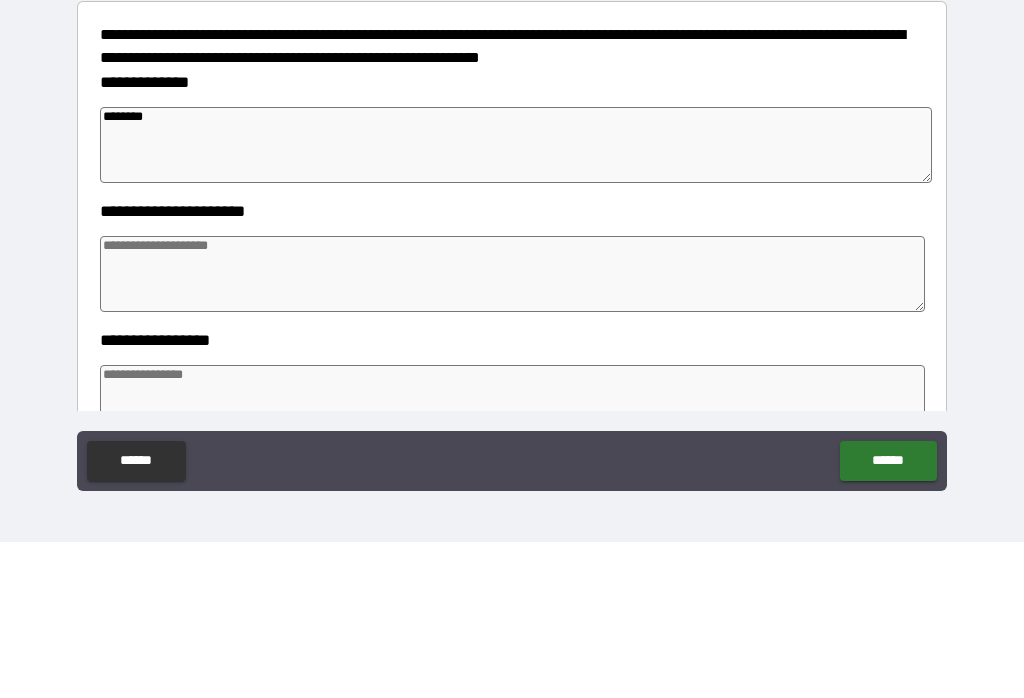 type on "*" 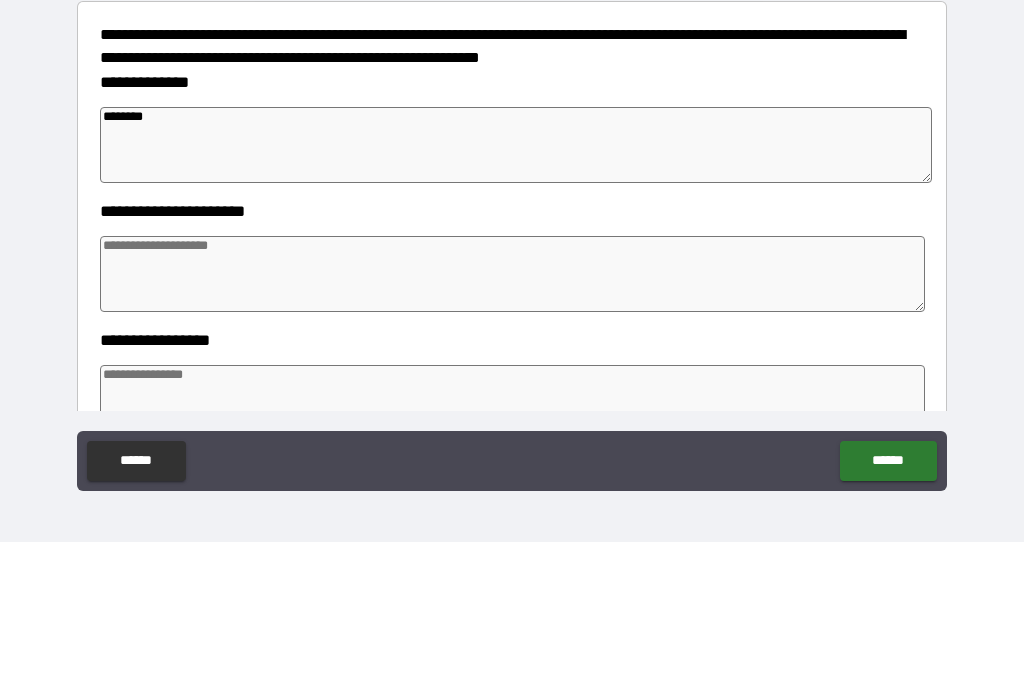 type on "*" 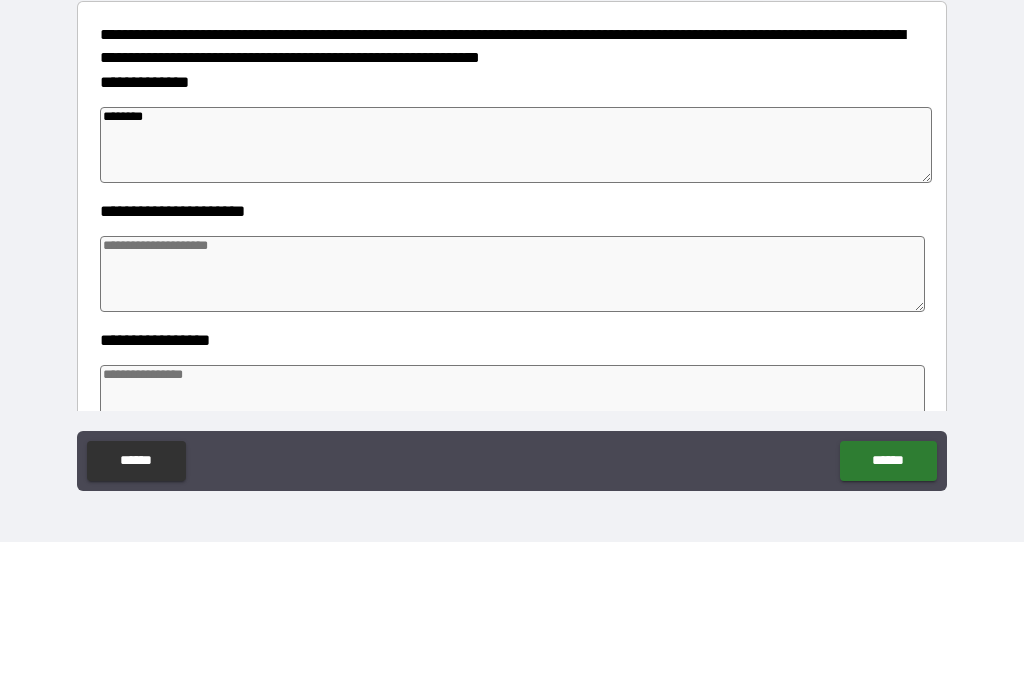 type on "*********" 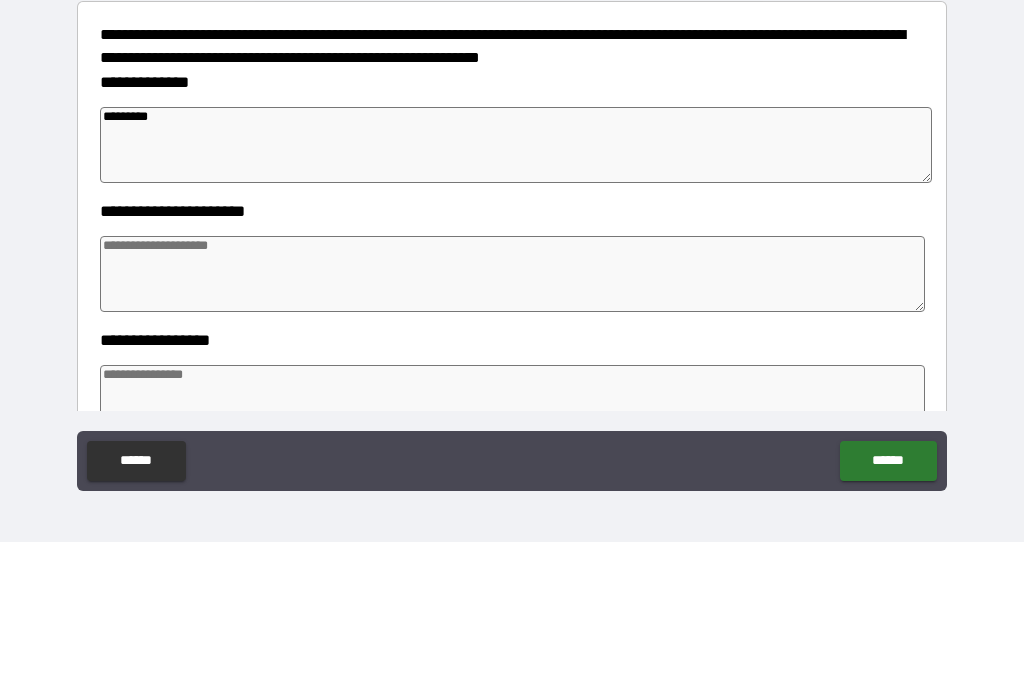 type on "*" 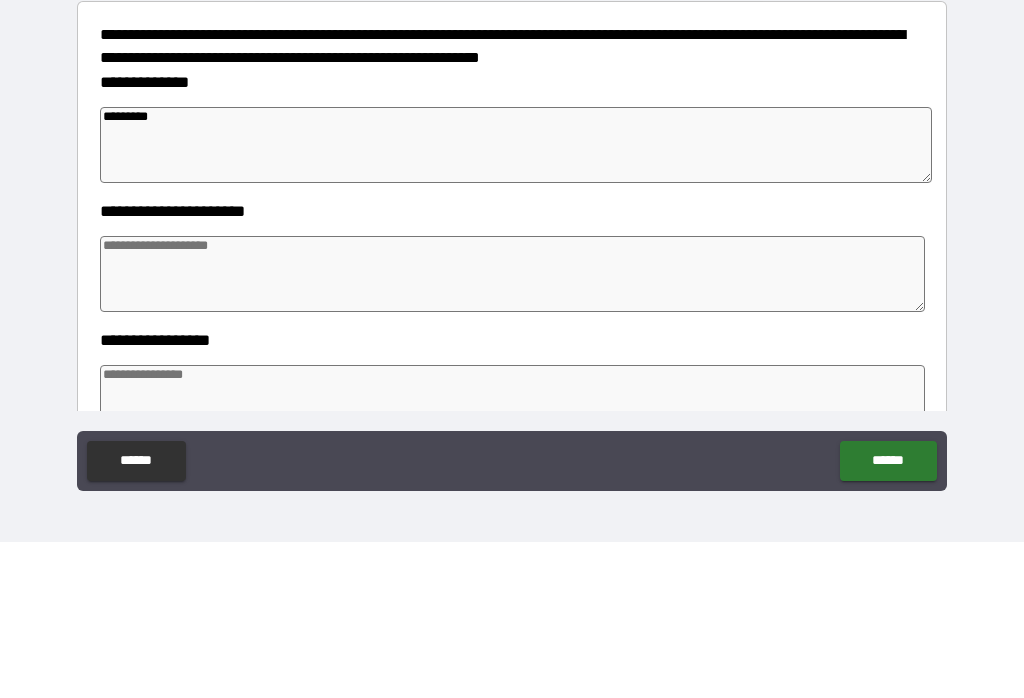 type on "*" 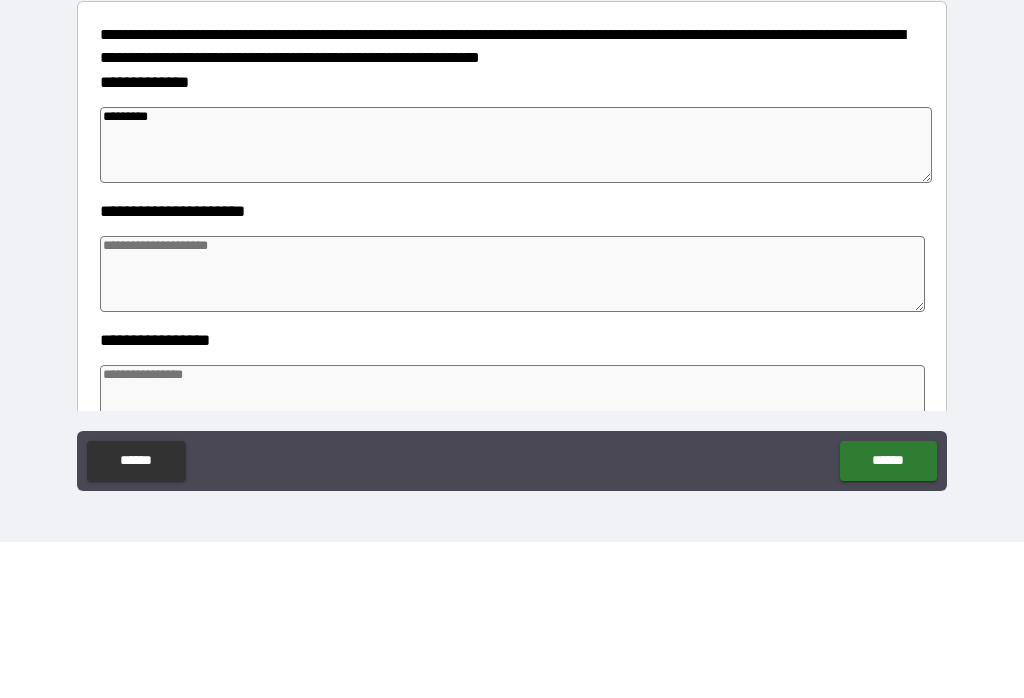 type on "*" 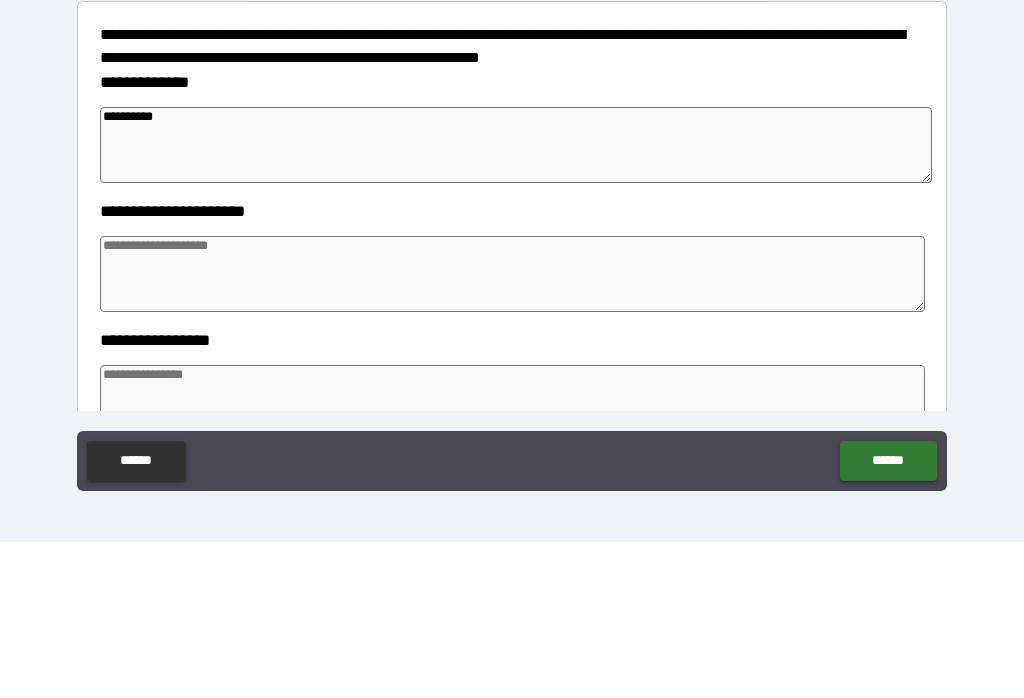 type on "*" 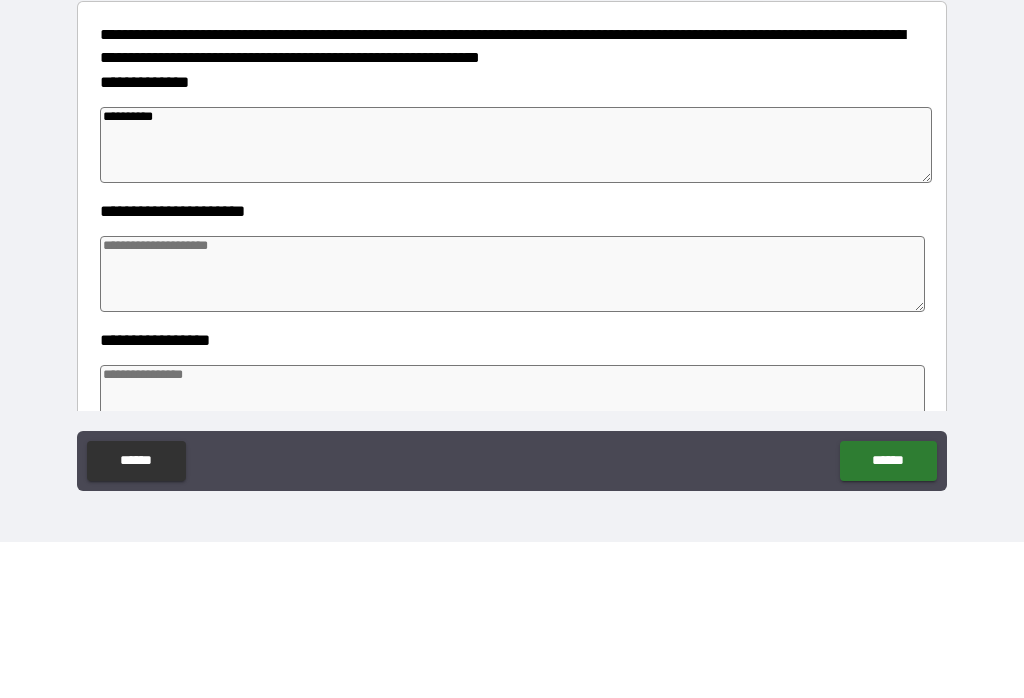 type on "*" 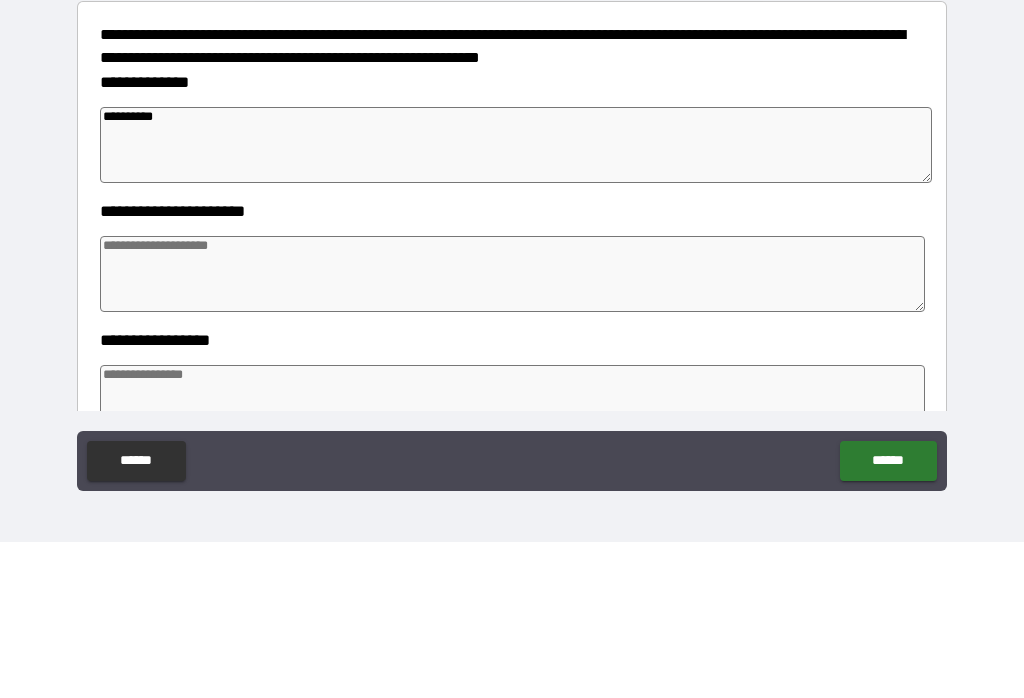 type on "*" 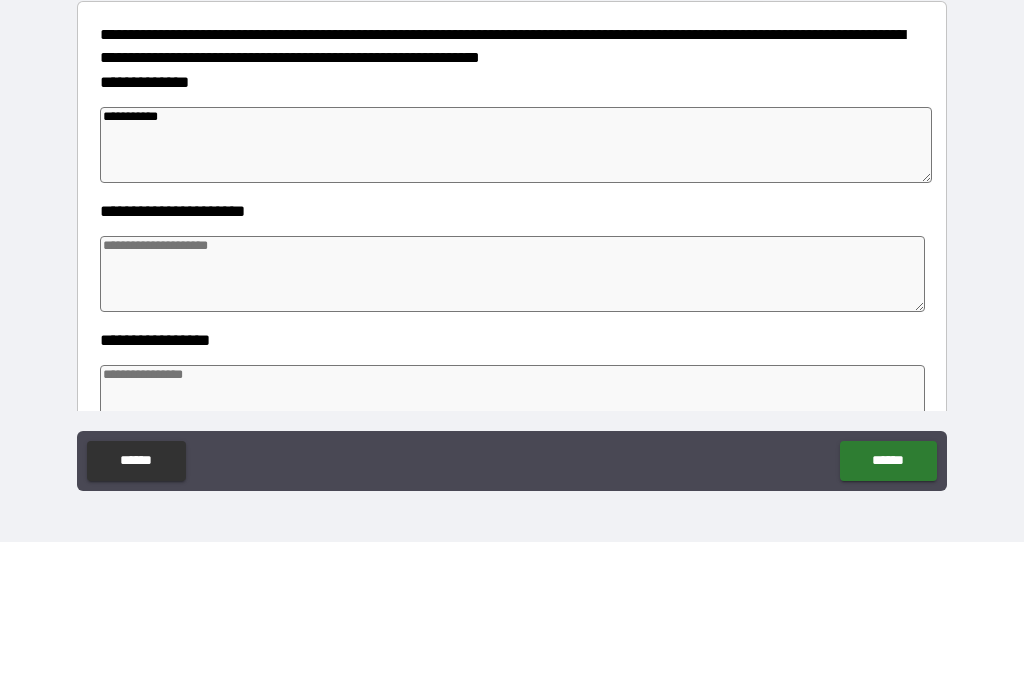 type on "*" 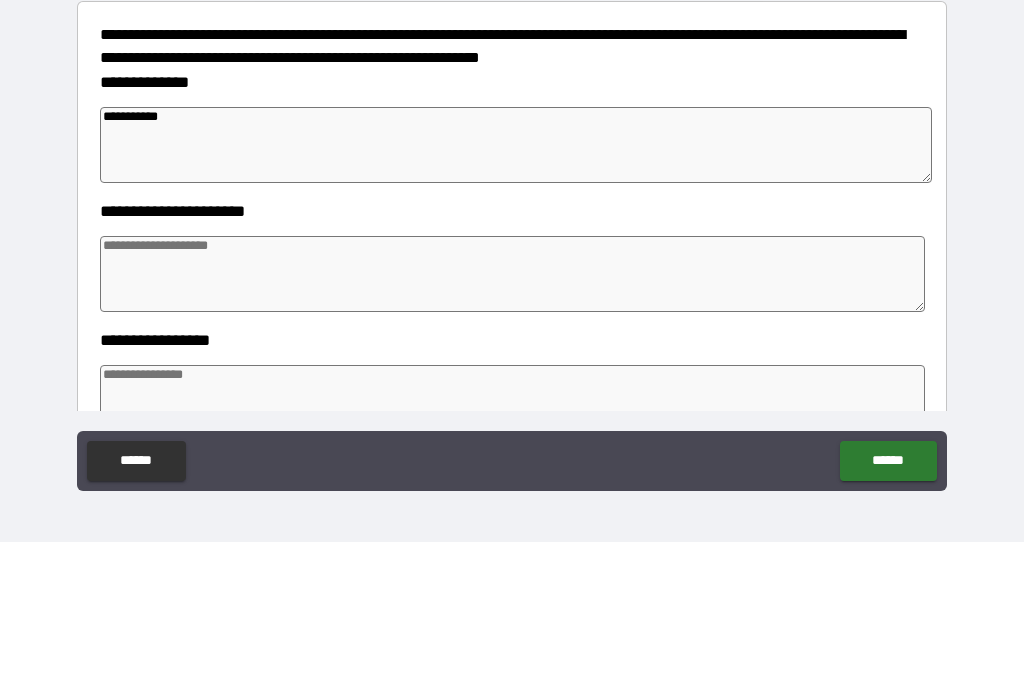 type on "*" 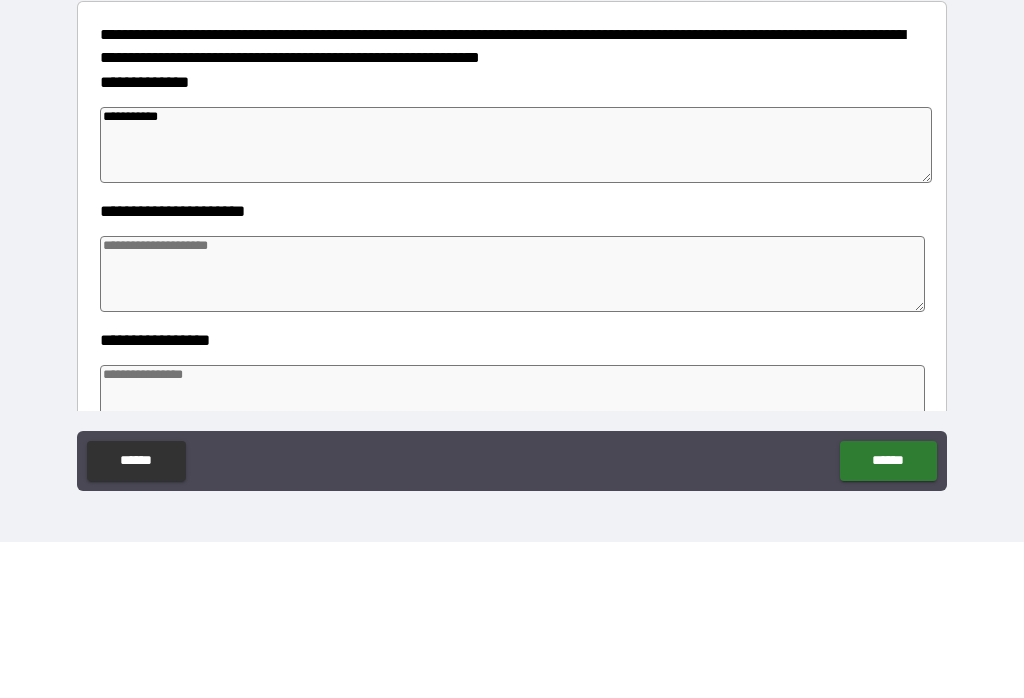 type on "*" 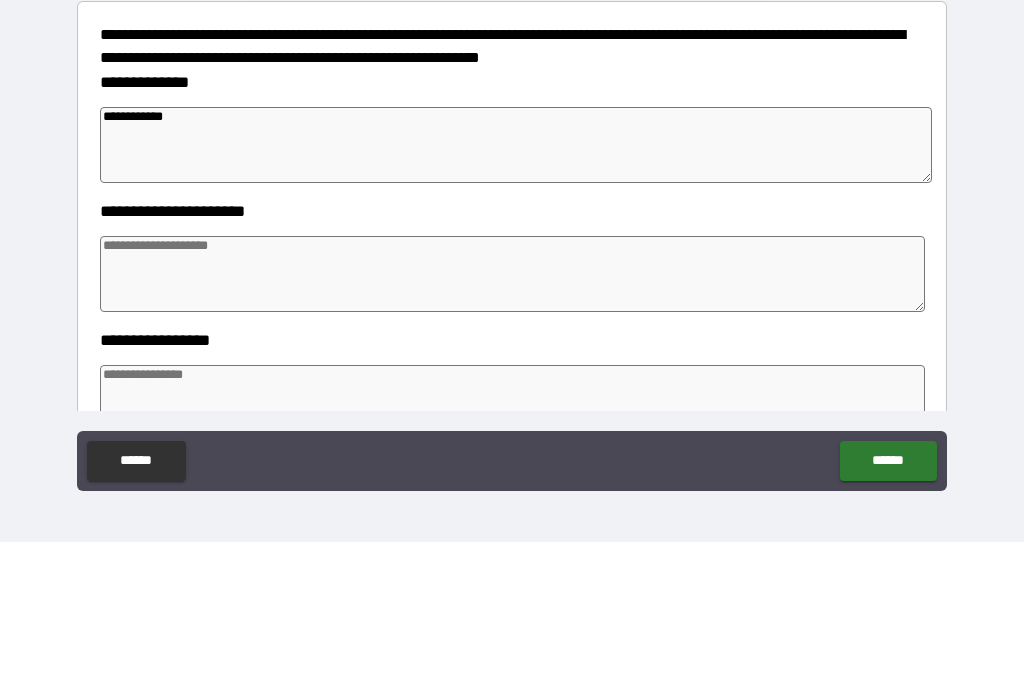 type on "*" 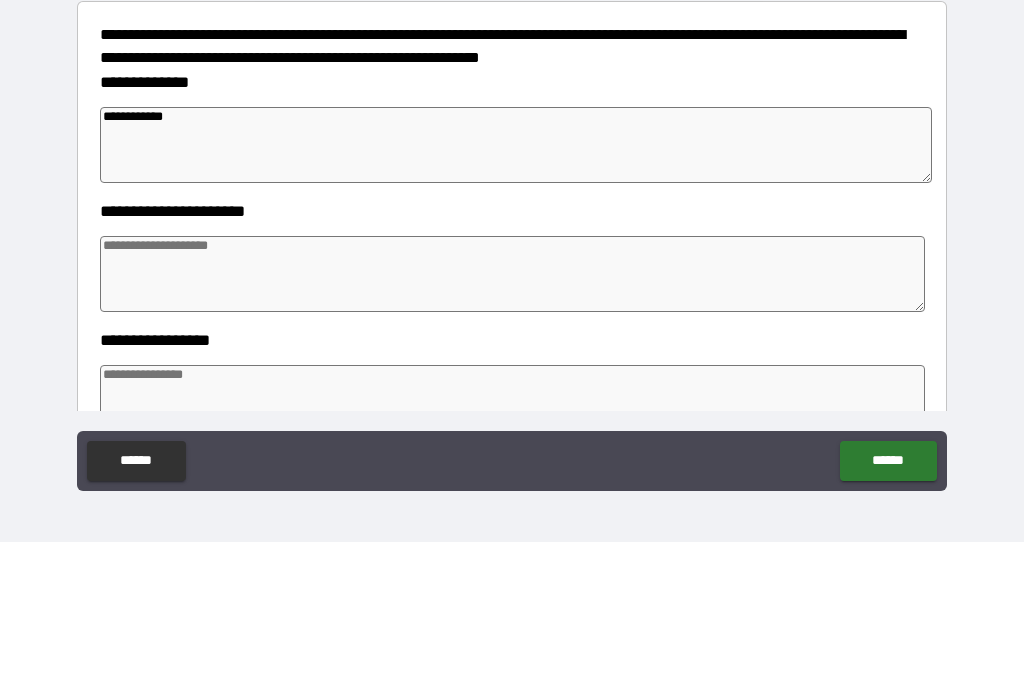 type on "*" 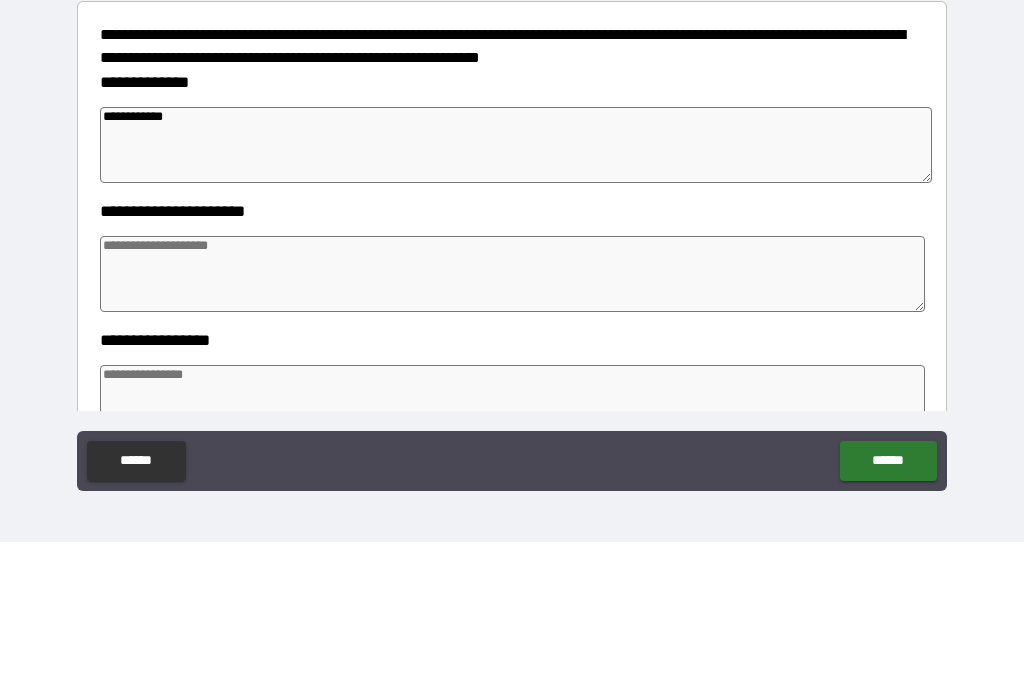 type on "*" 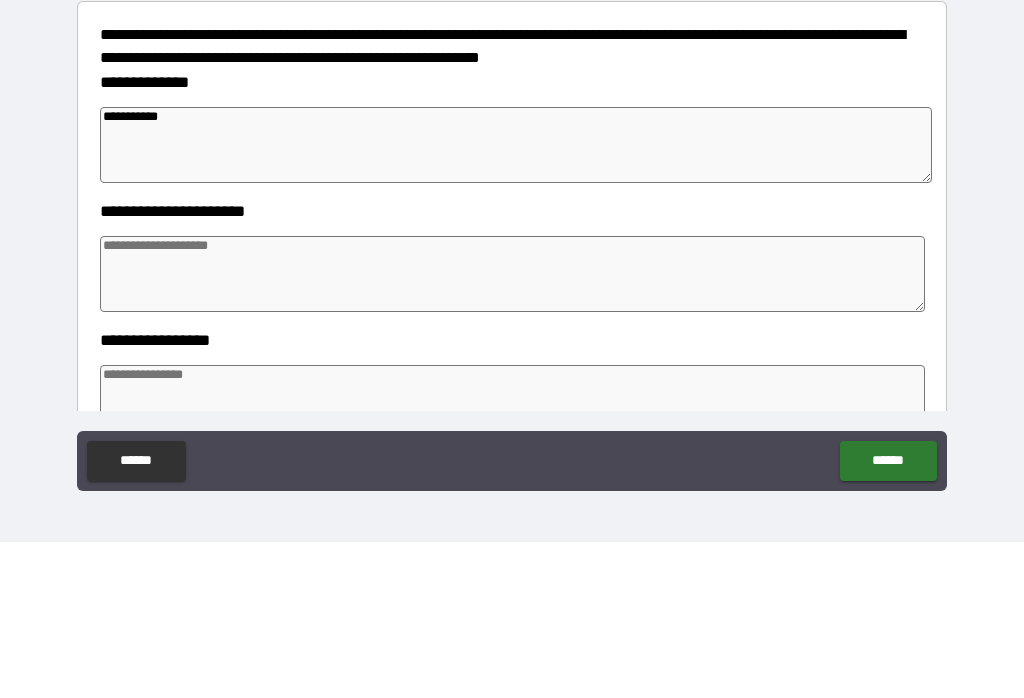 type on "*" 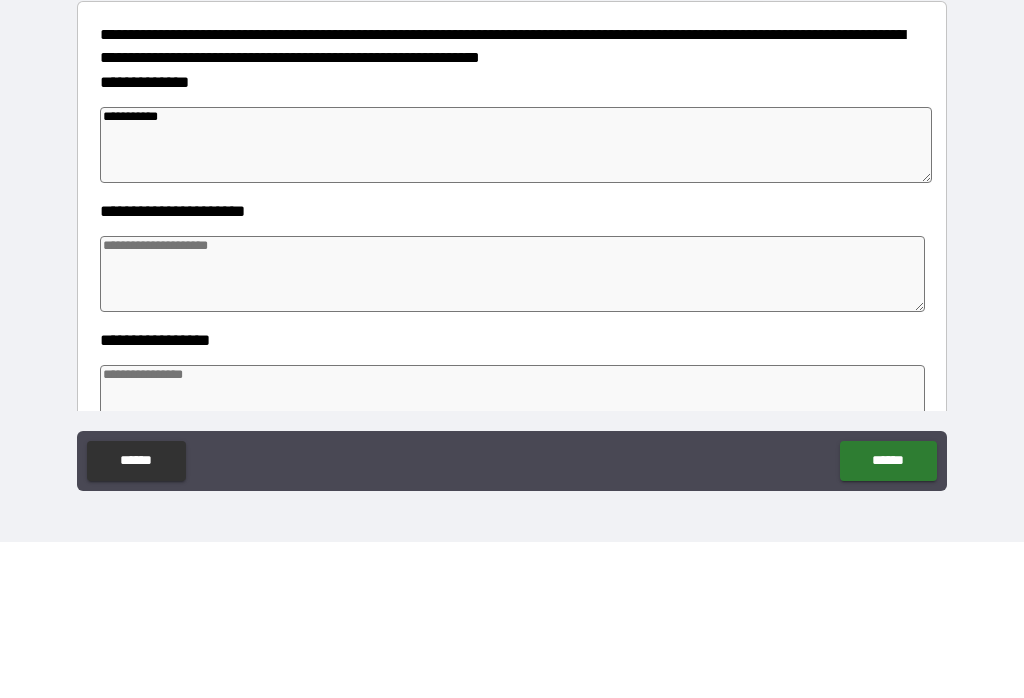 type on "*" 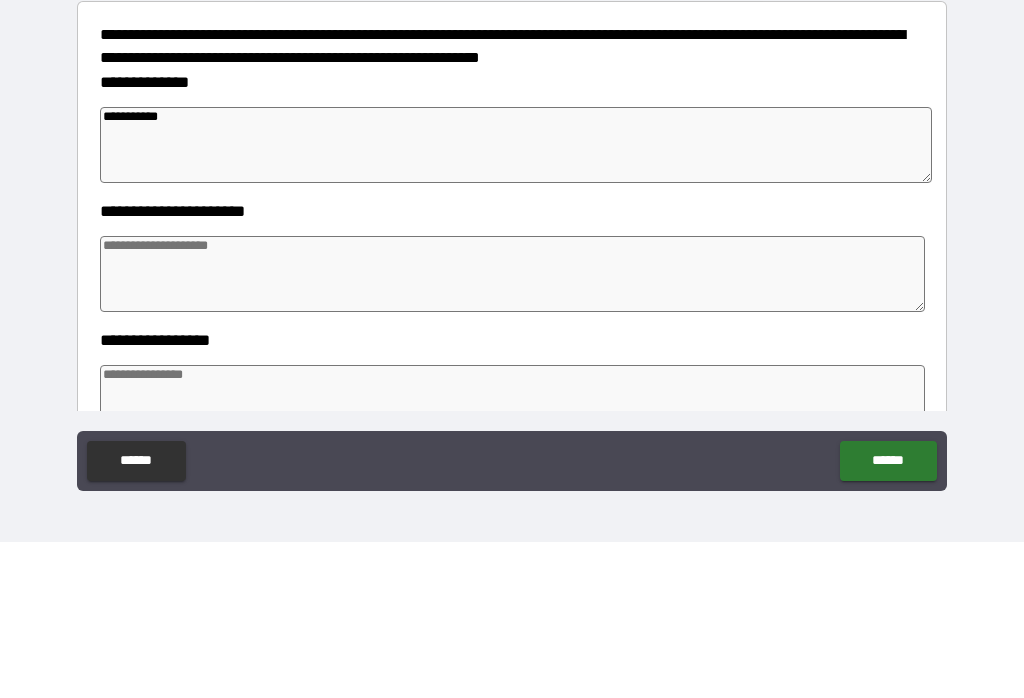 type on "*" 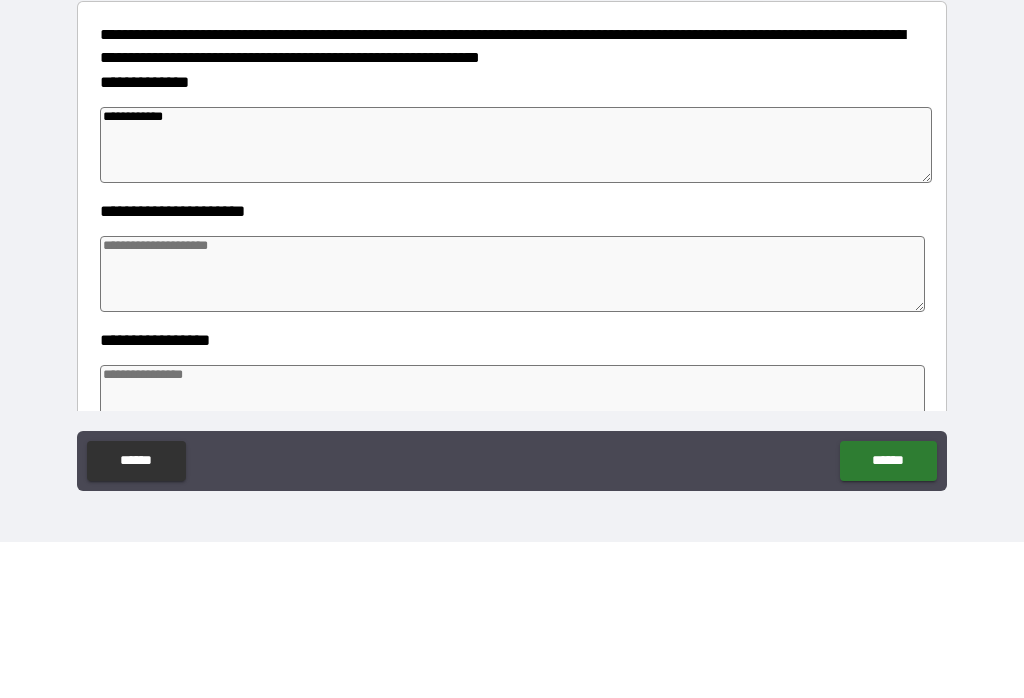 type on "*" 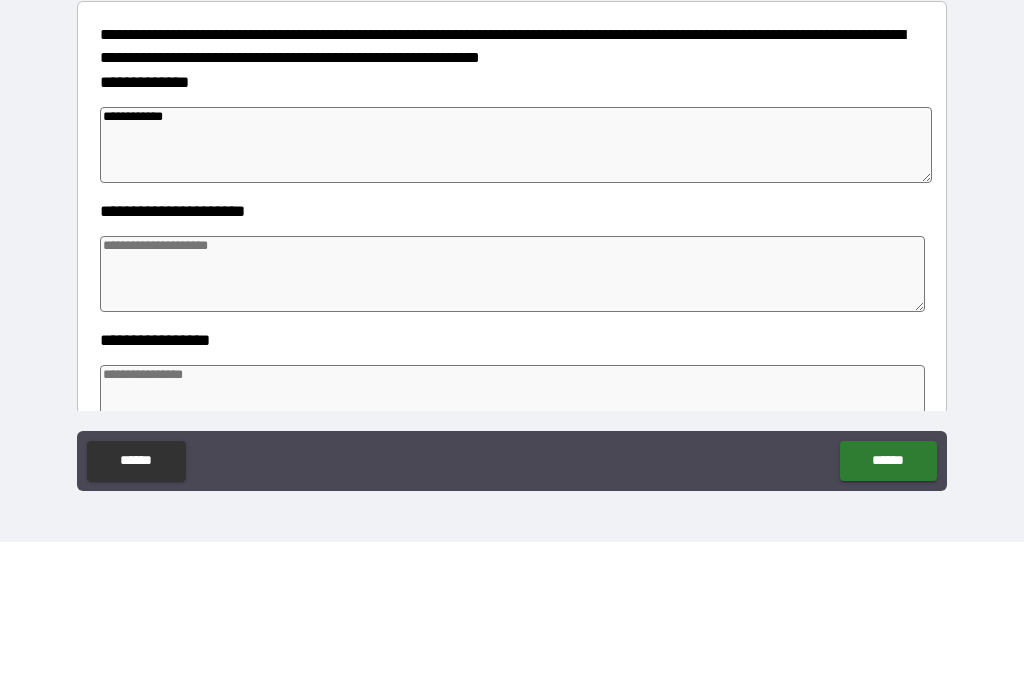 type on "*" 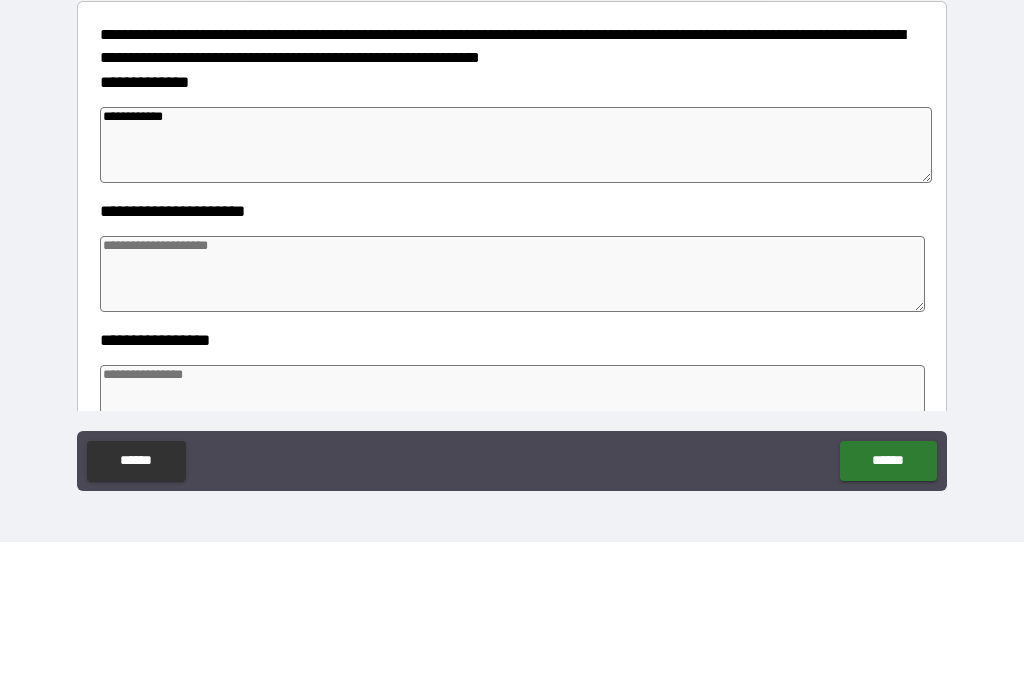 type on "*" 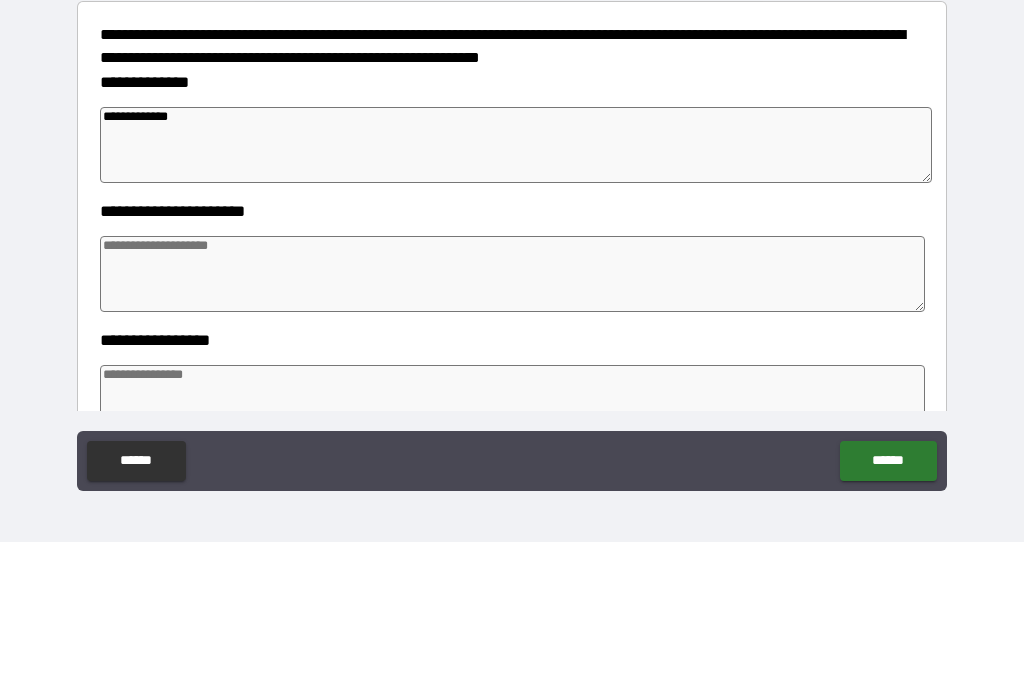type on "*" 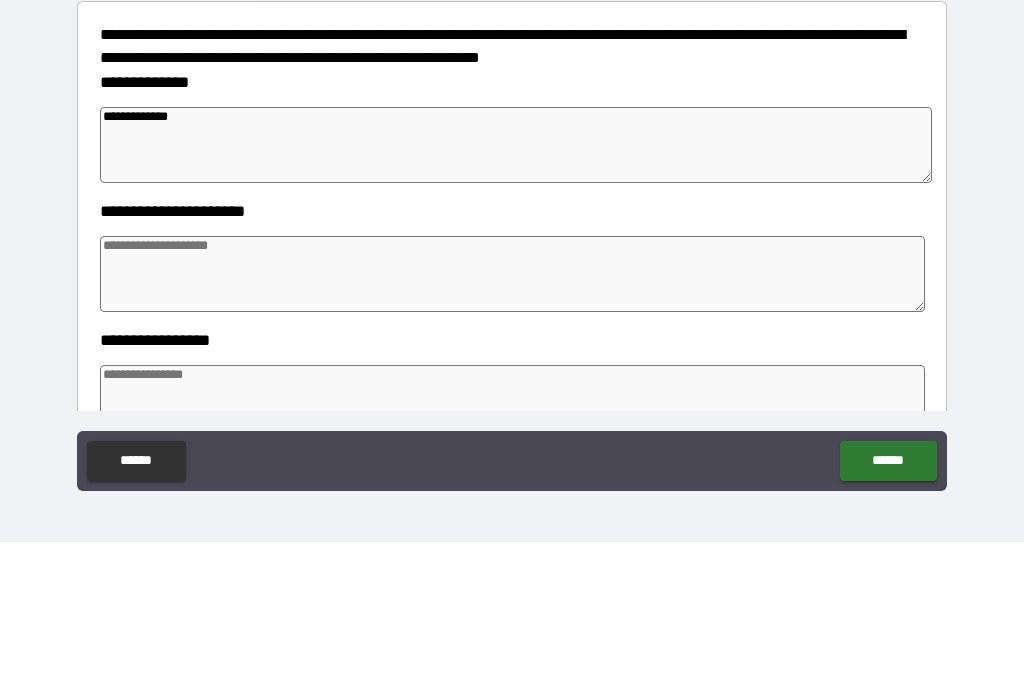 type on "*" 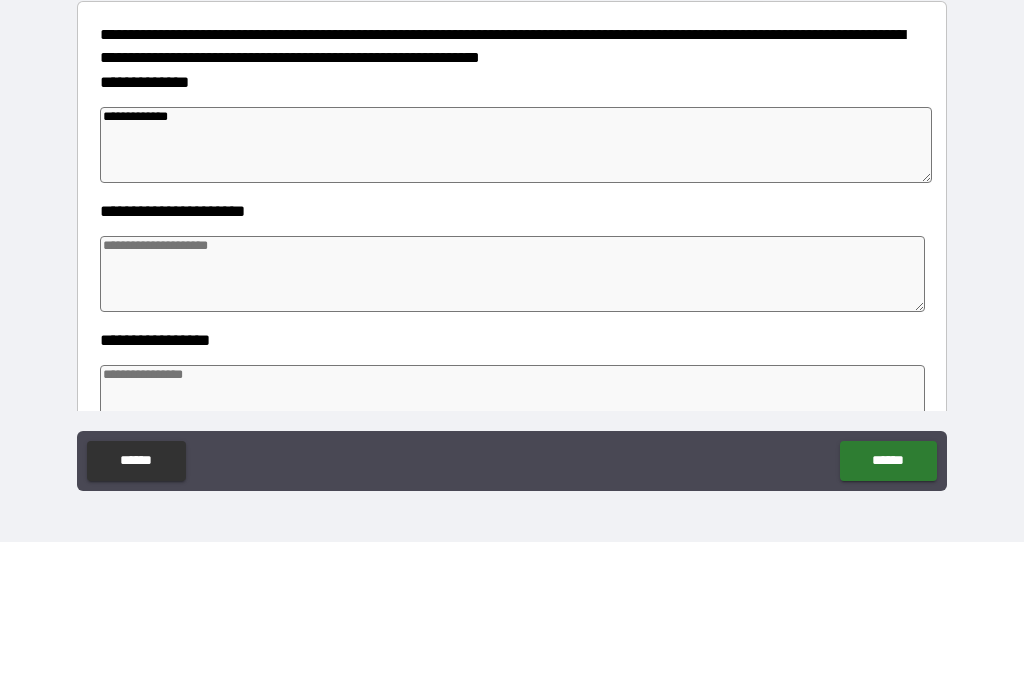 type on "*" 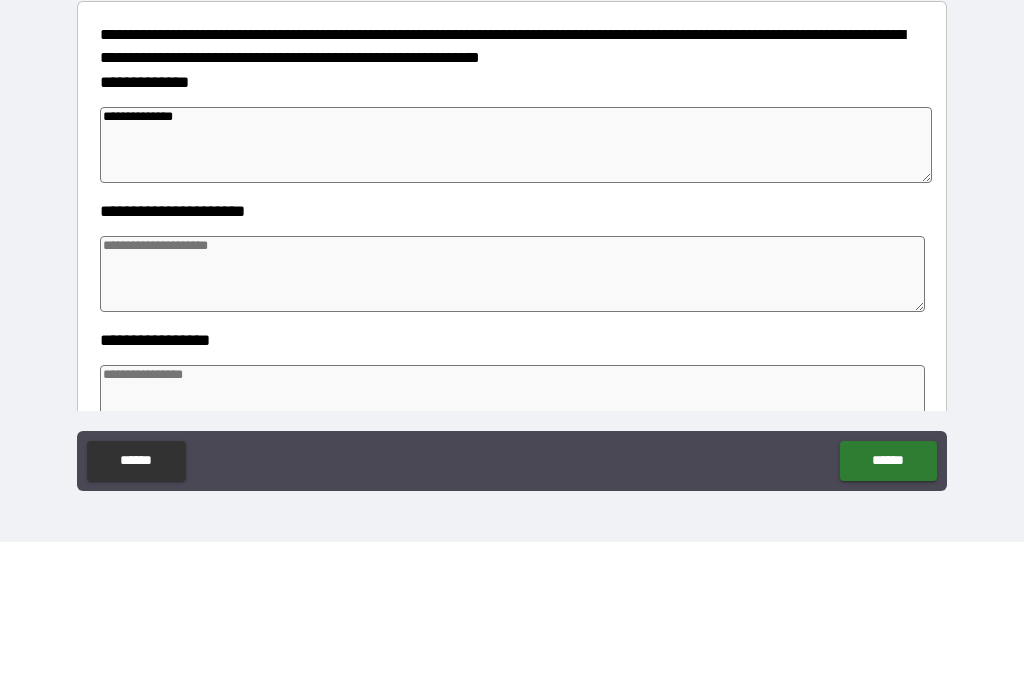 type on "*" 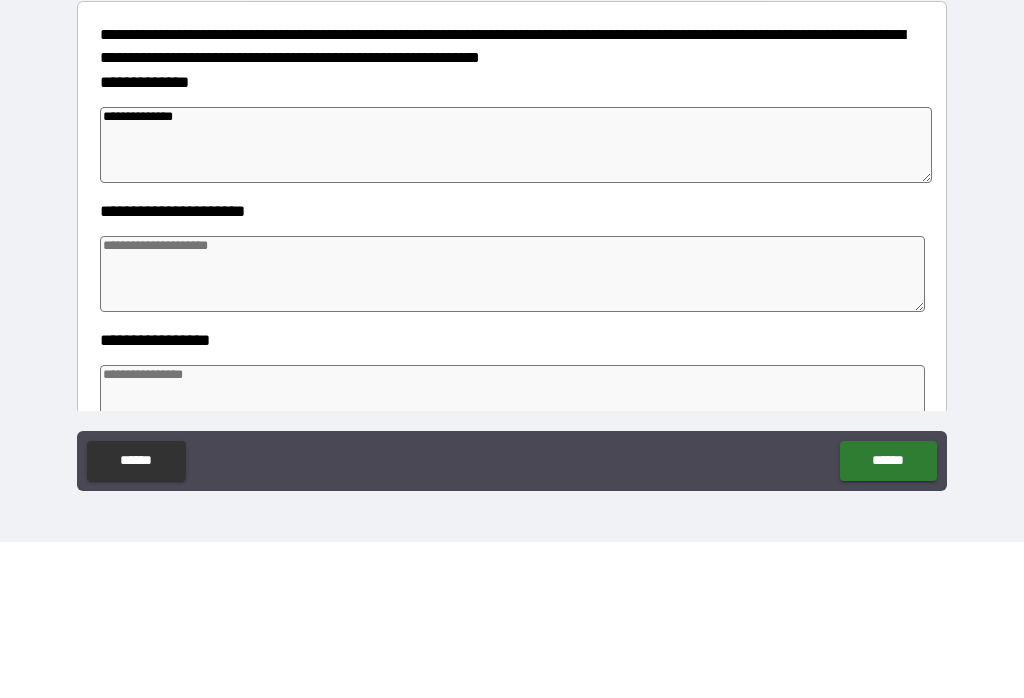 type on "*" 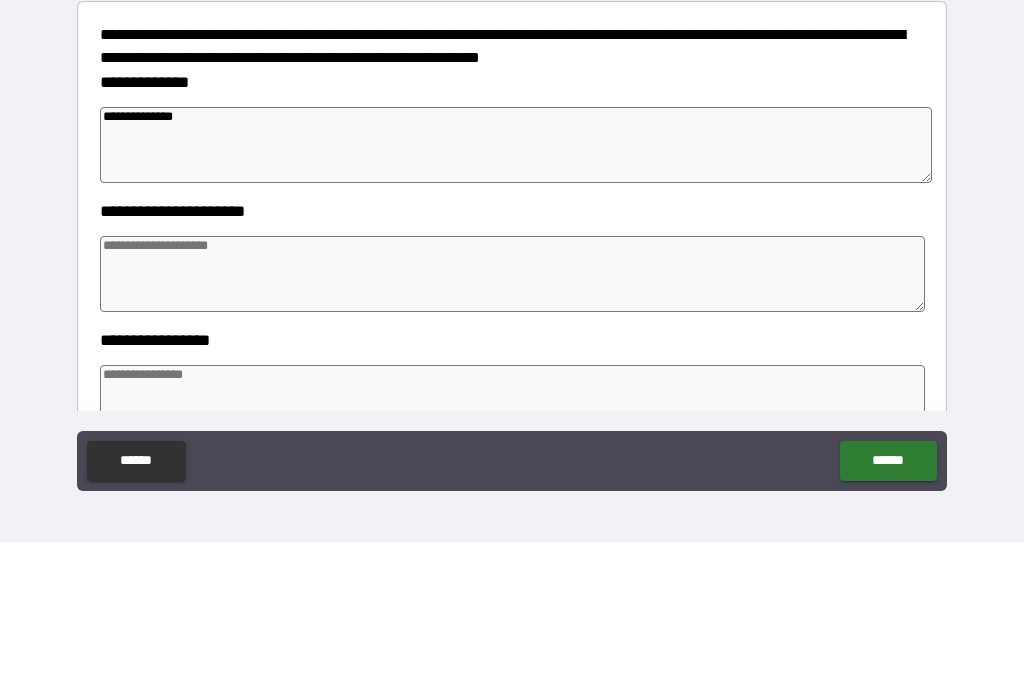 type on "*" 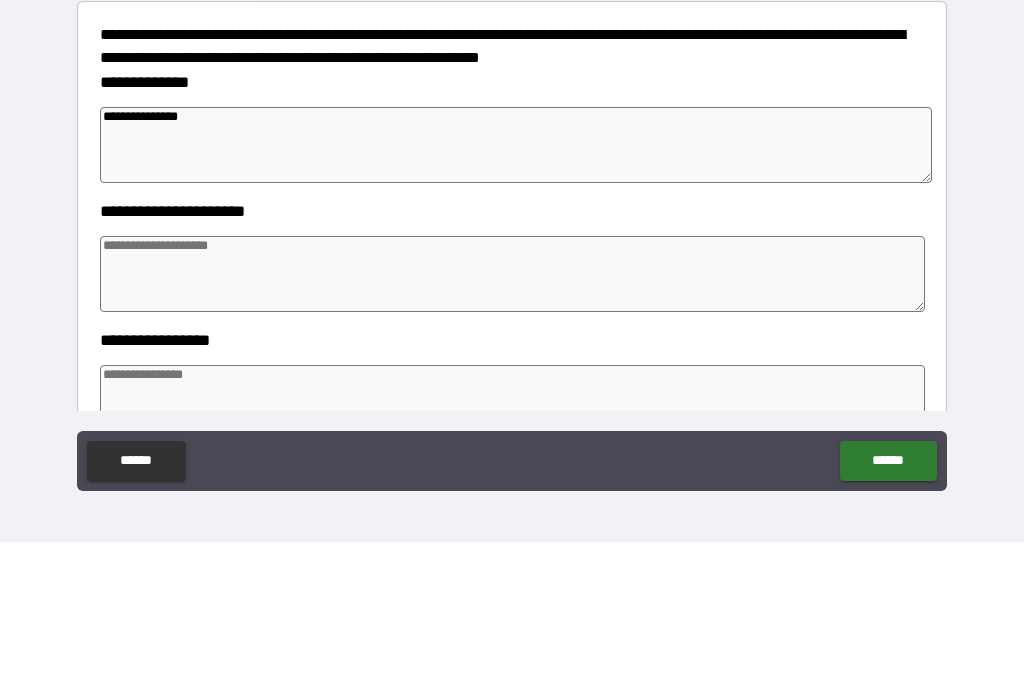 type on "*" 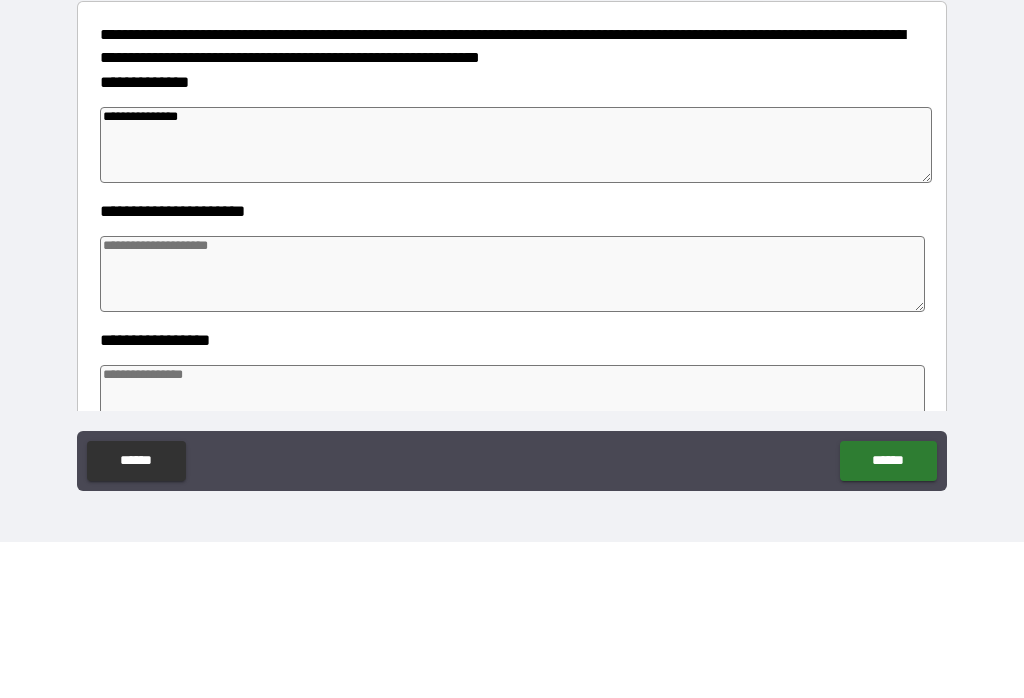 type on "*" 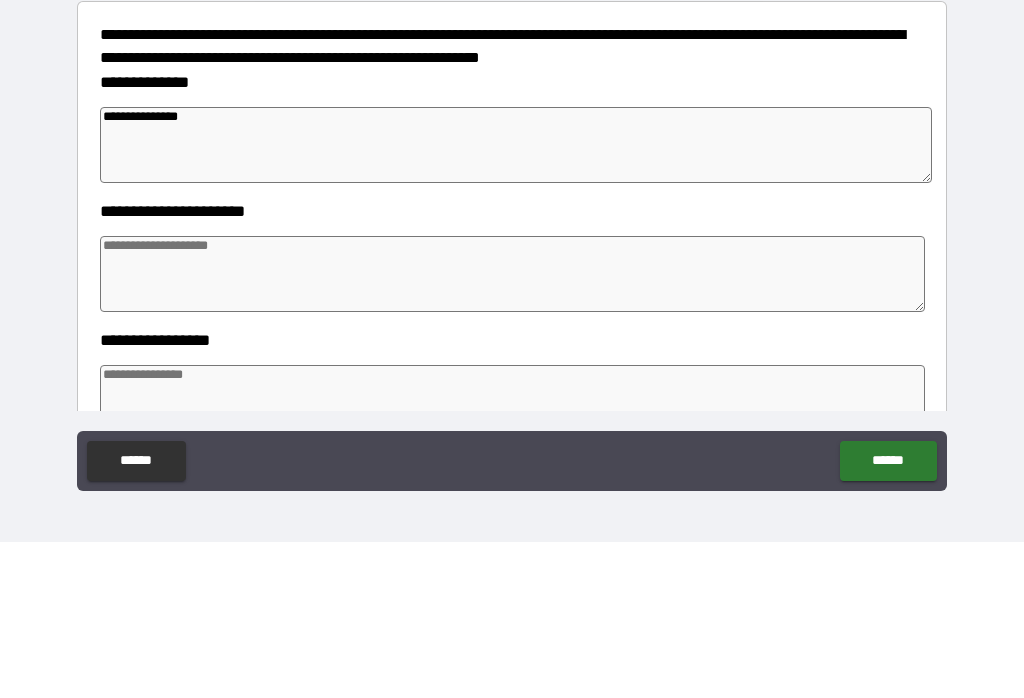 type on "*" 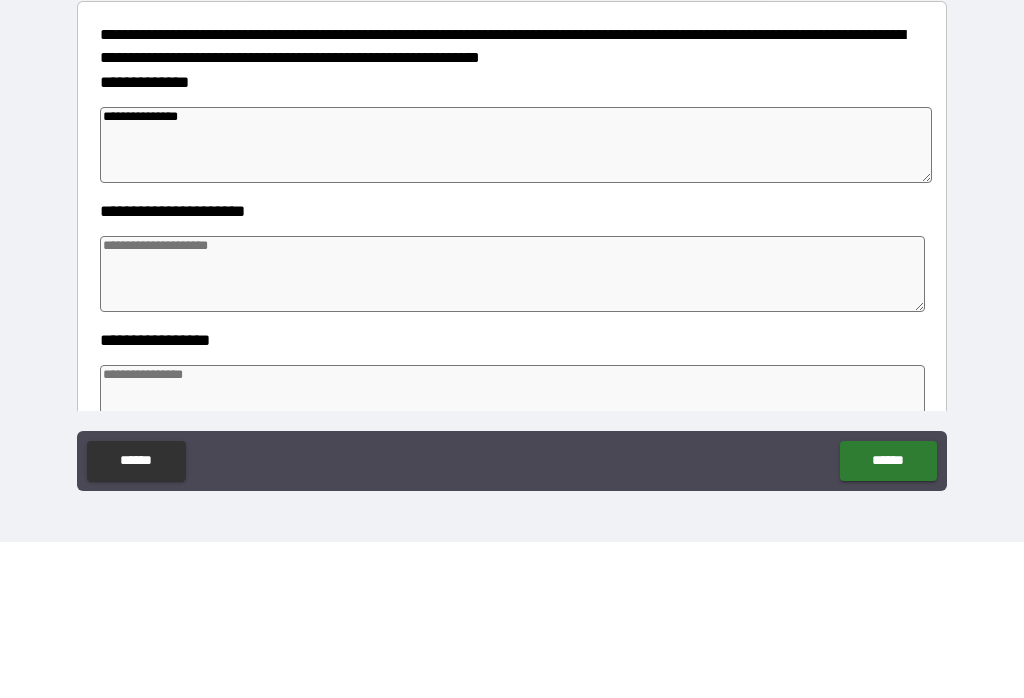 type on "**********" 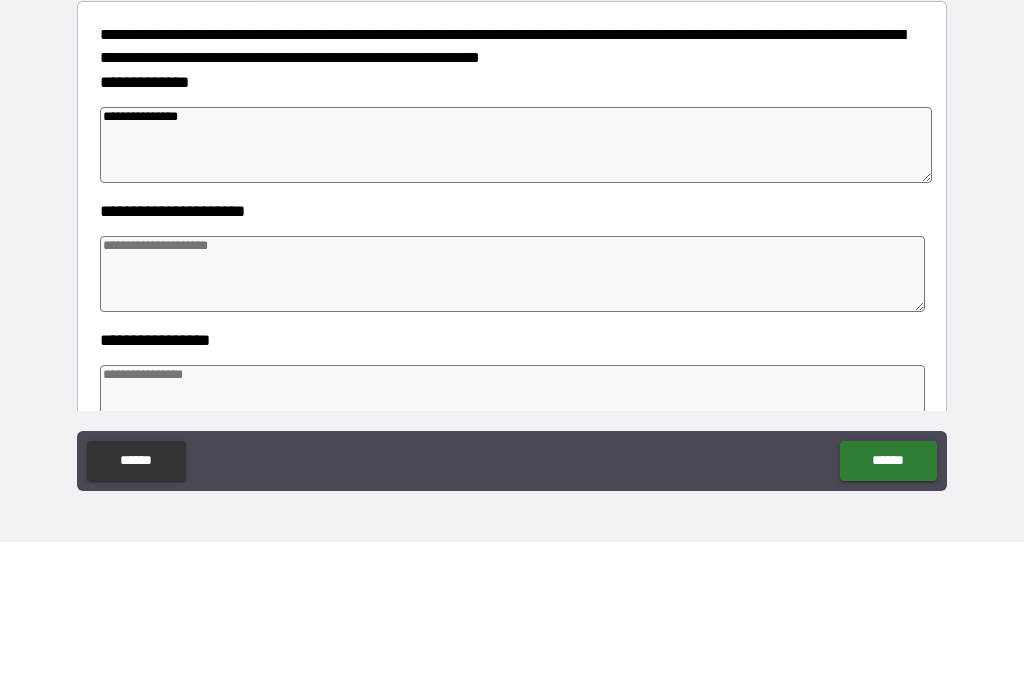 type on "*" 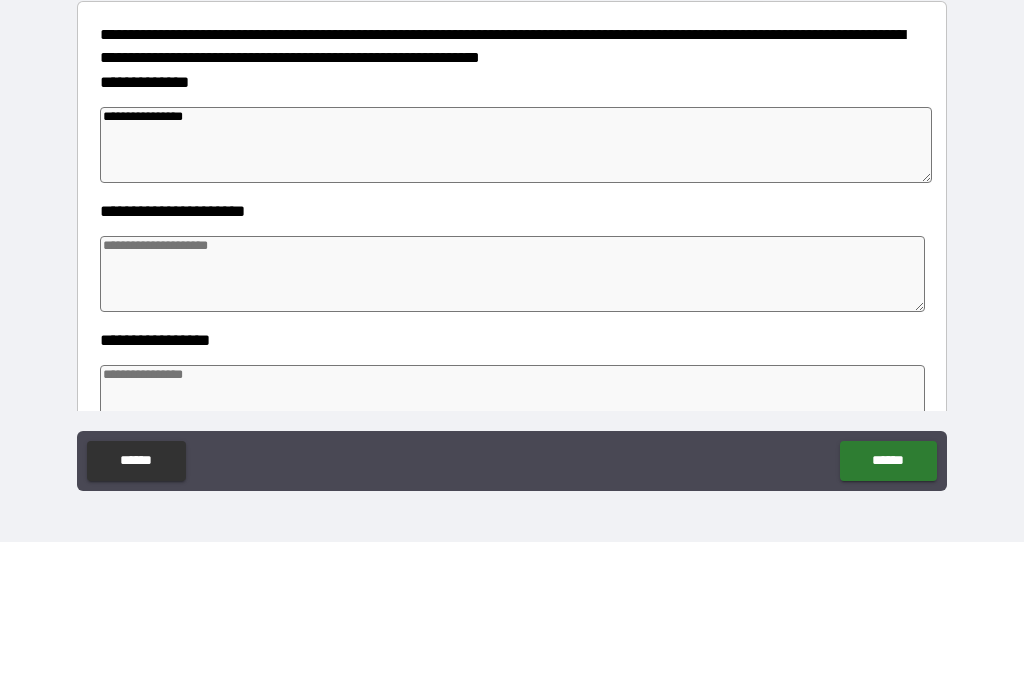 type on "*" 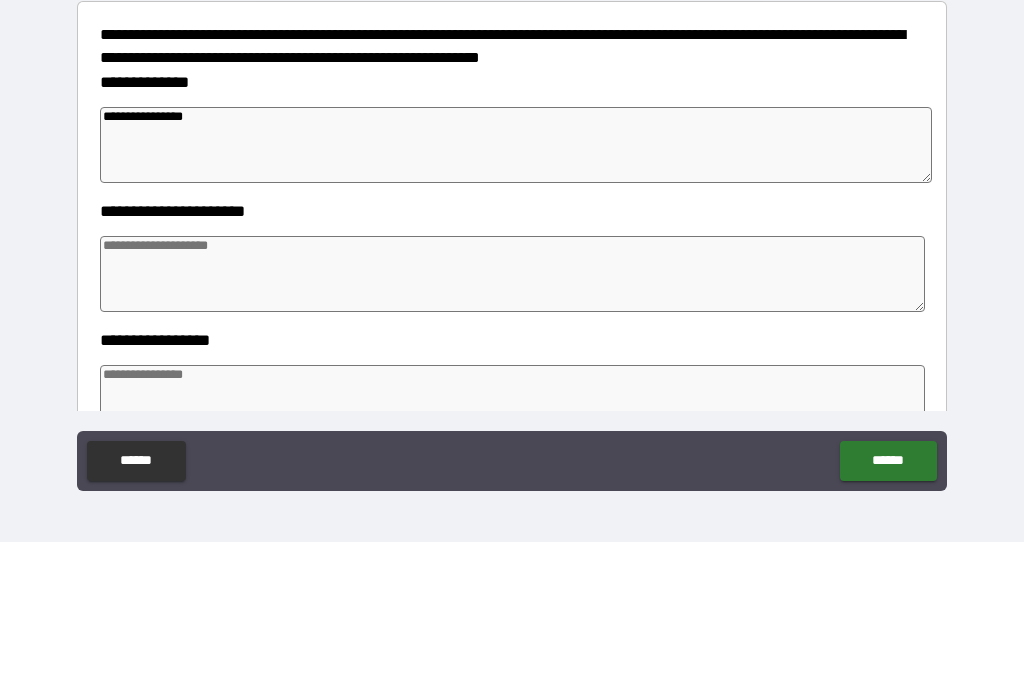 type on "*" 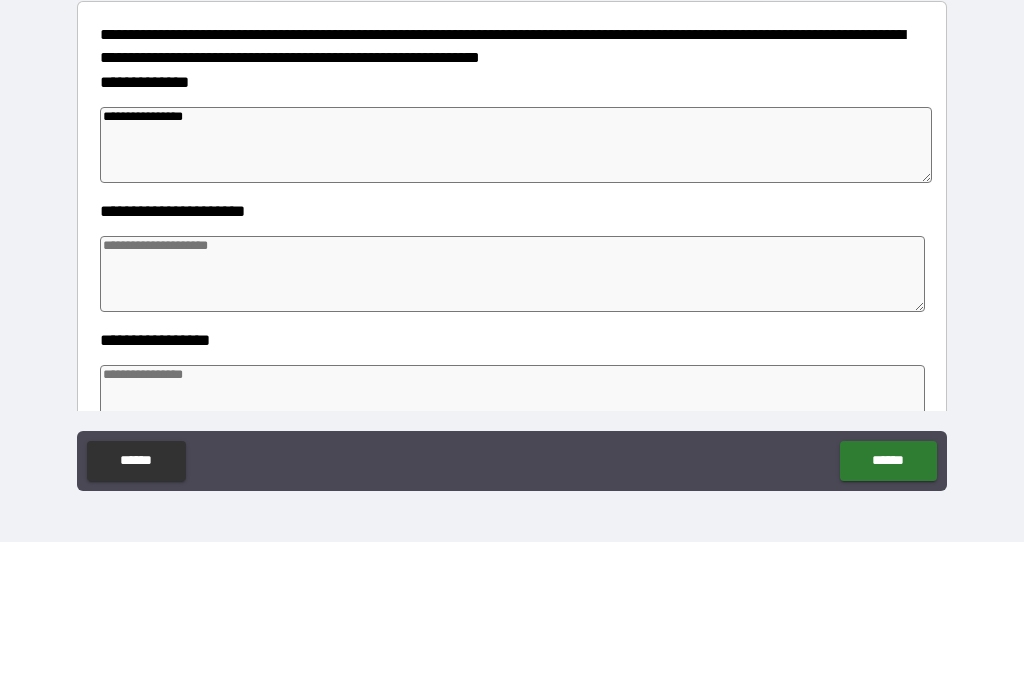 type on "**********" 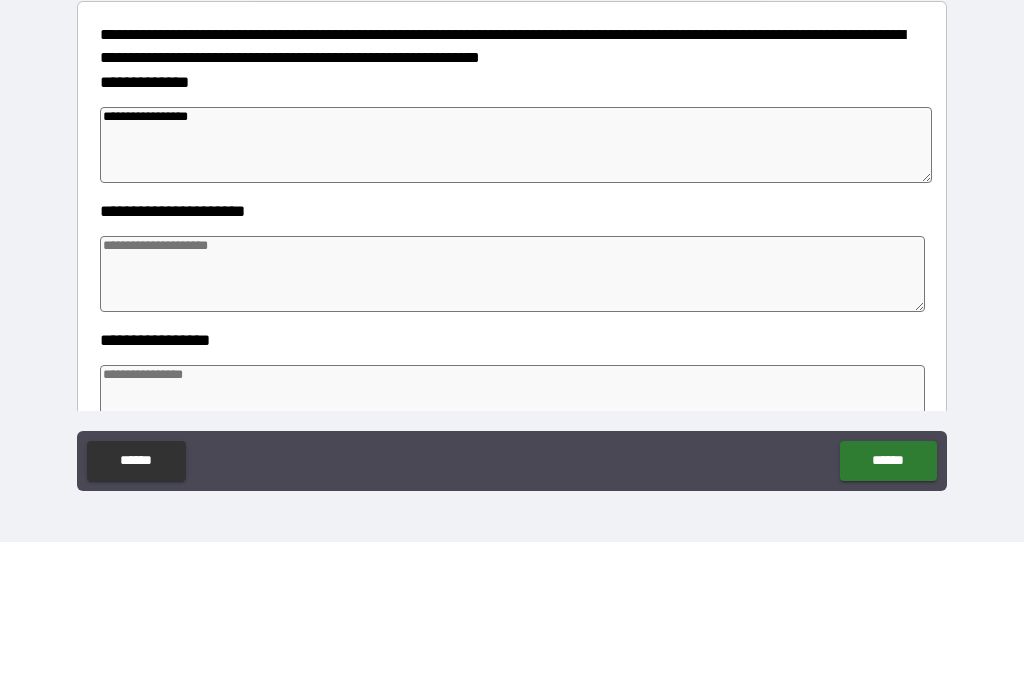 type on "*" 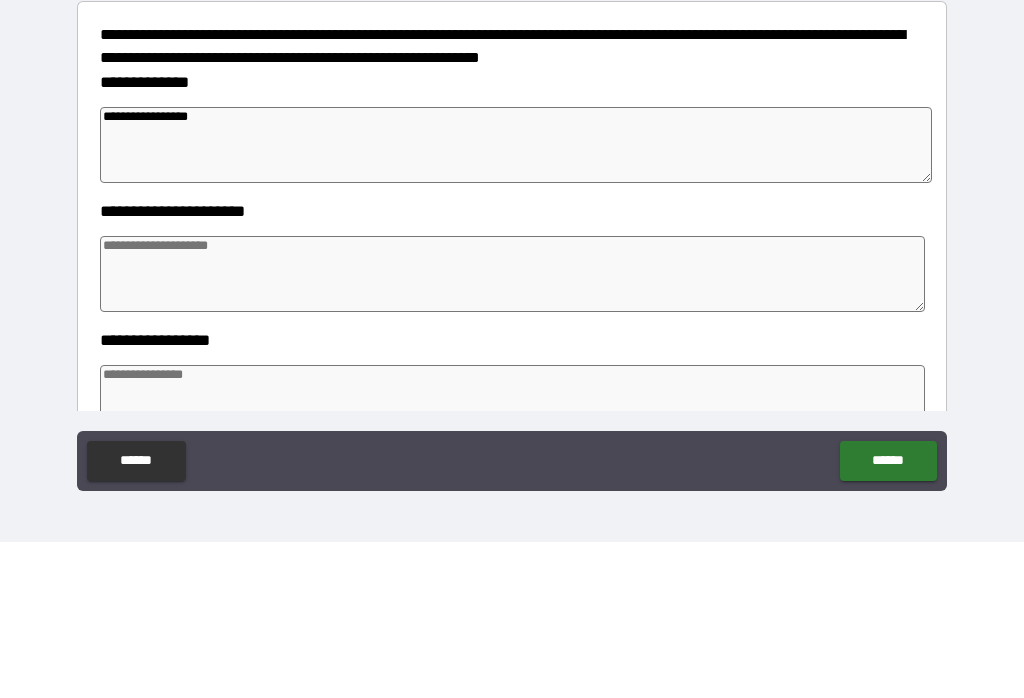 type on "*" 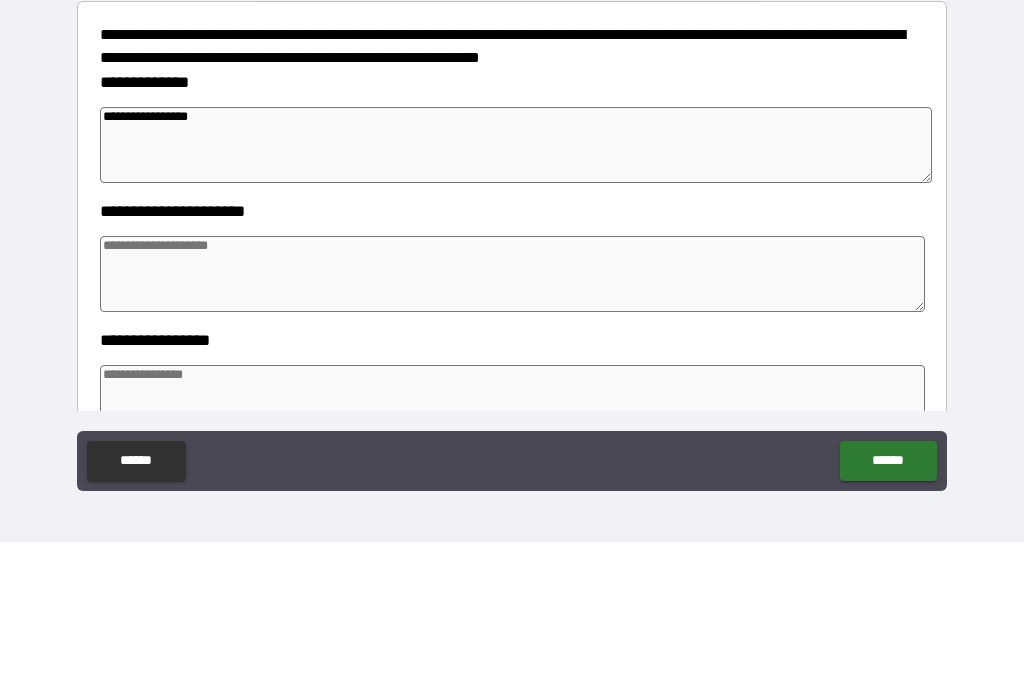 type on "*" 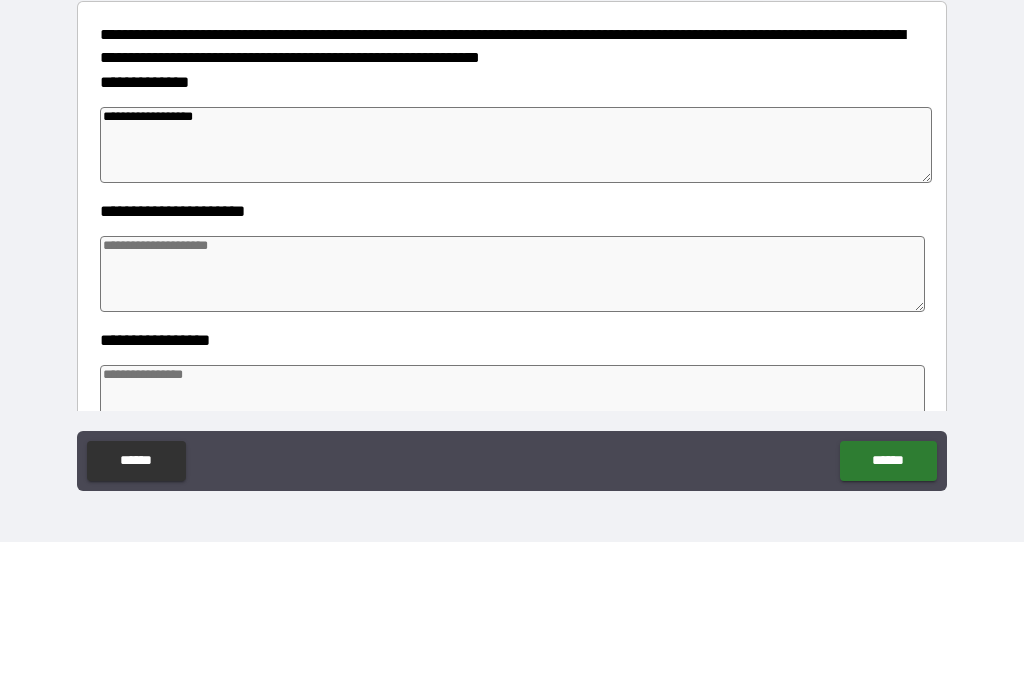 type on "*" 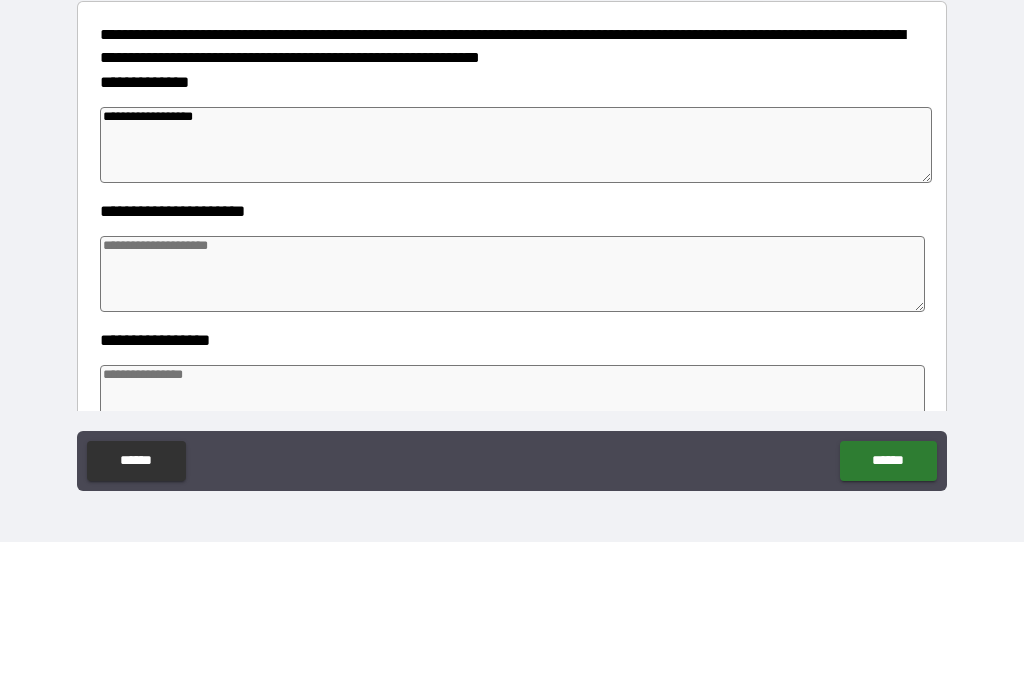 type on "*" 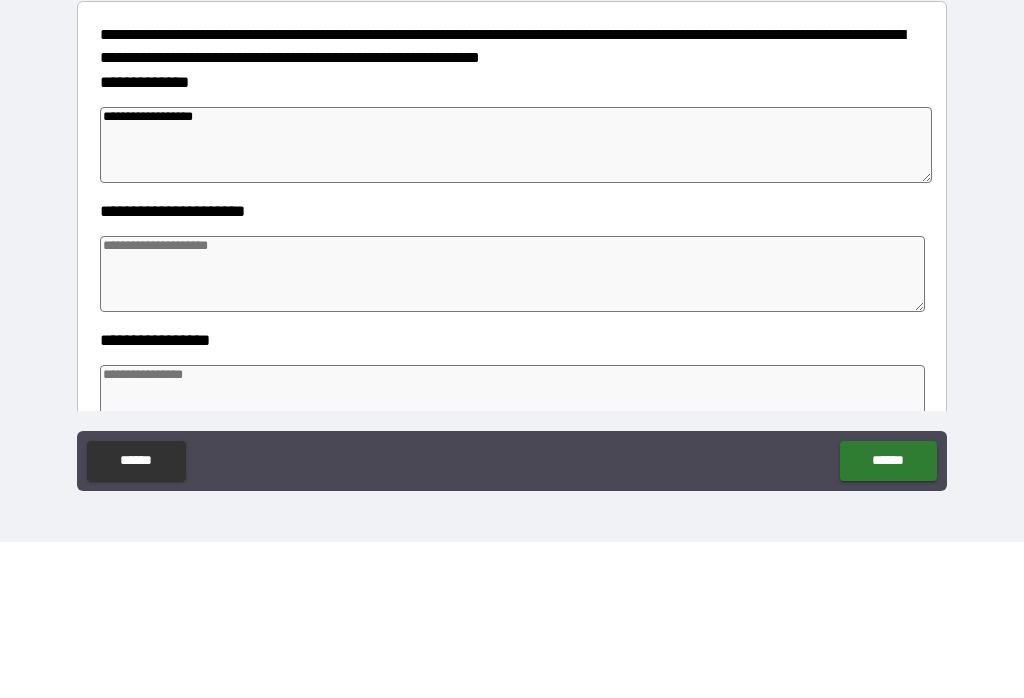type on "*" 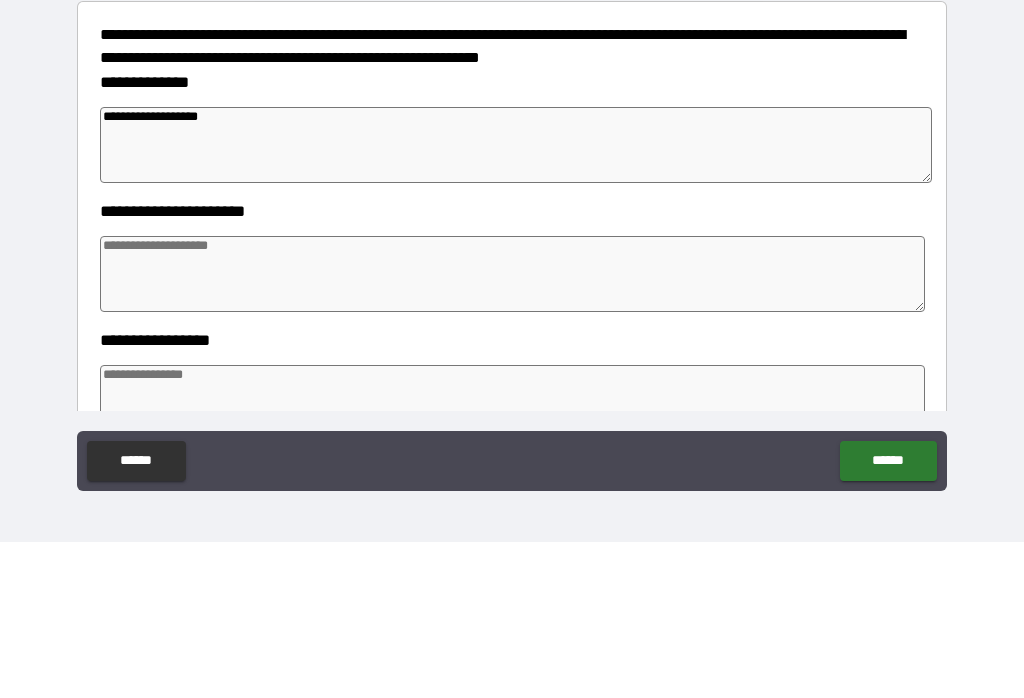 type on "*" 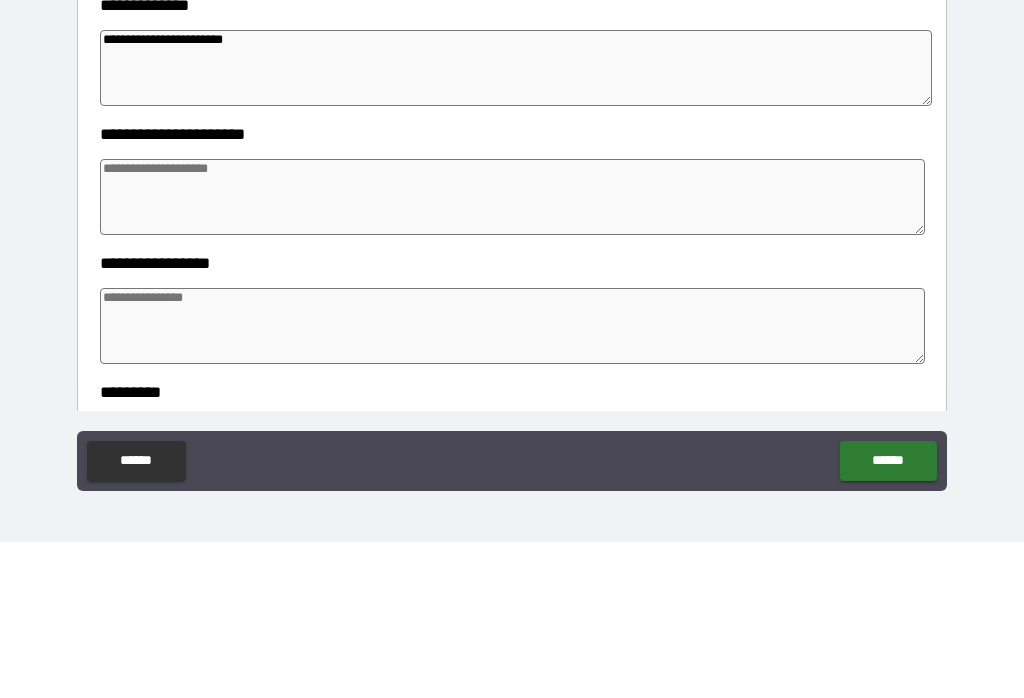 scroll, scrollTop: 214, scrollLeft: 0, axis: vertical 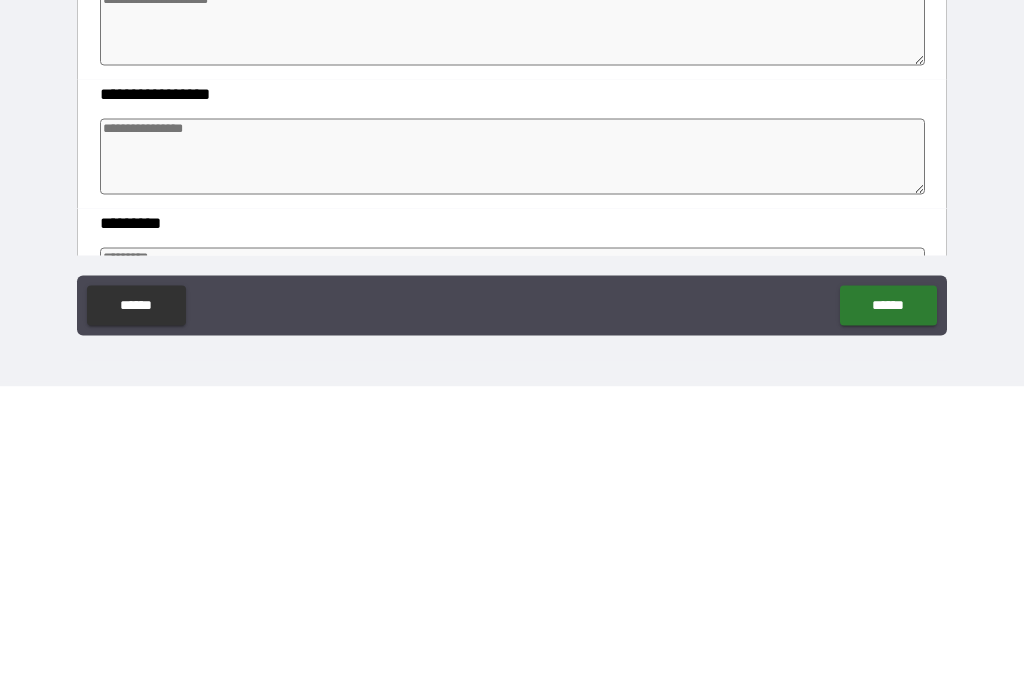click at bounding box center [513, 468] 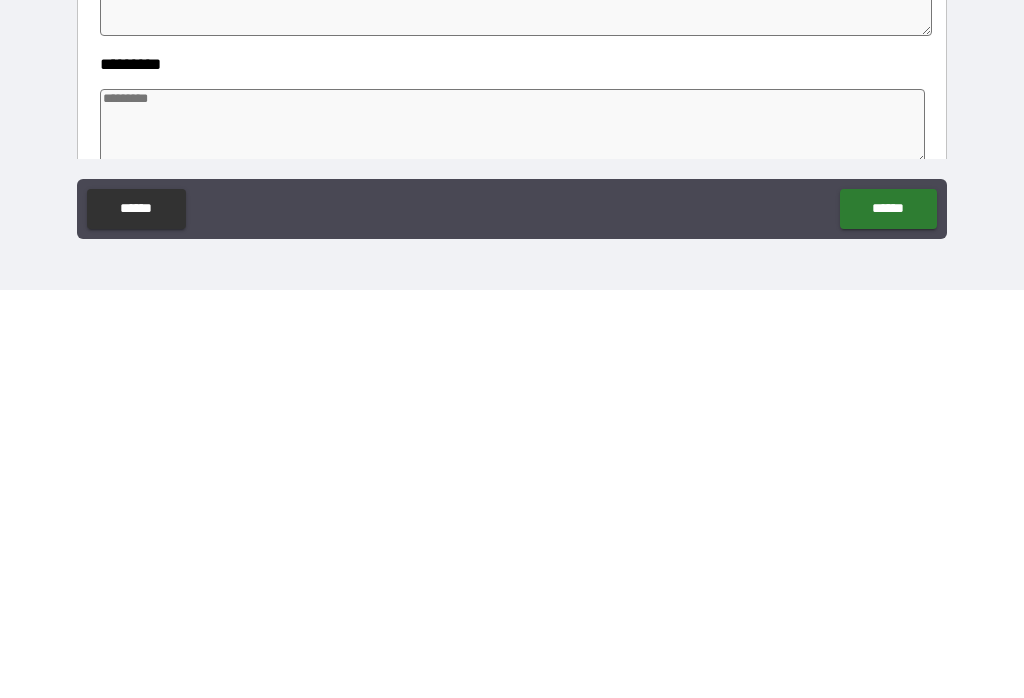 scroll, scrollTop: 277, scrollLeft: 0, axis: vertical 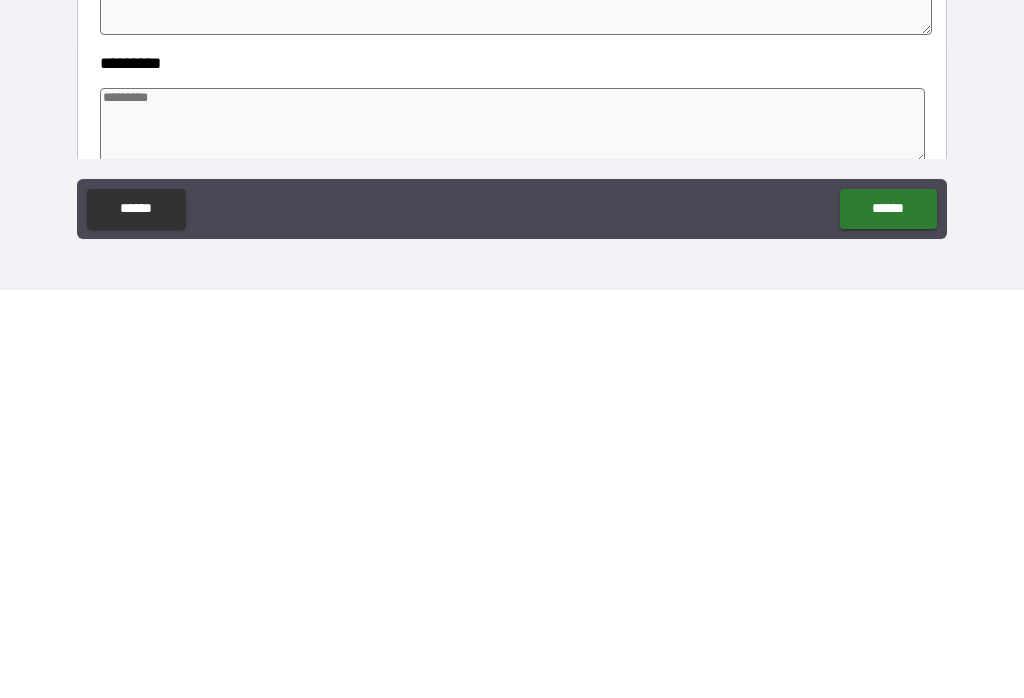 click at bounding box center (513, 534) 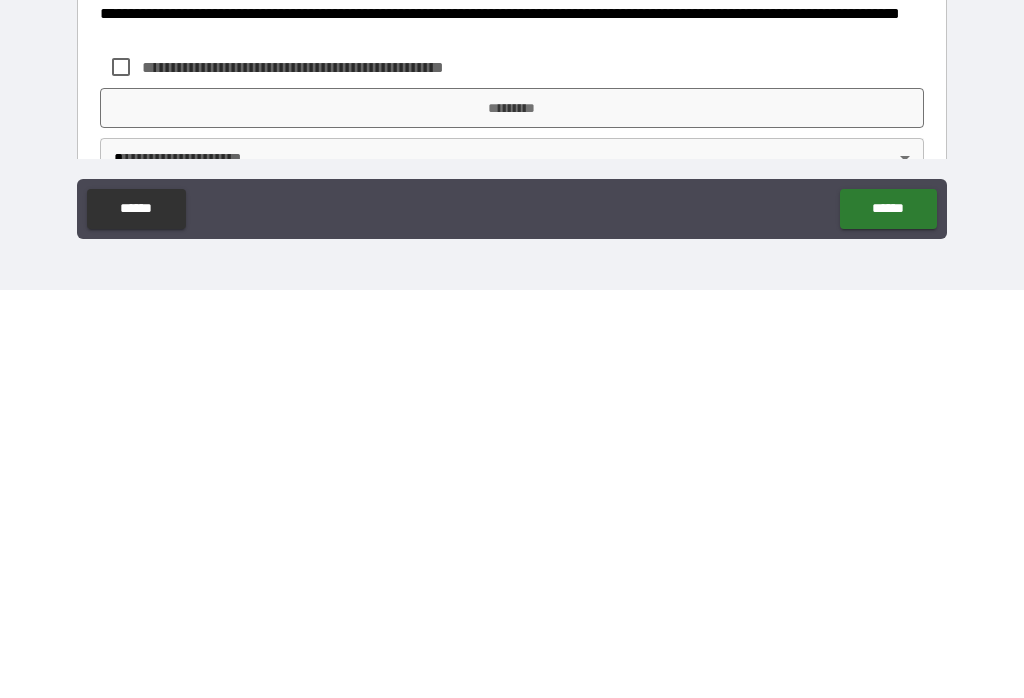 scroll, scrollTop: 562, scrollLeft: 0, axis: vertical 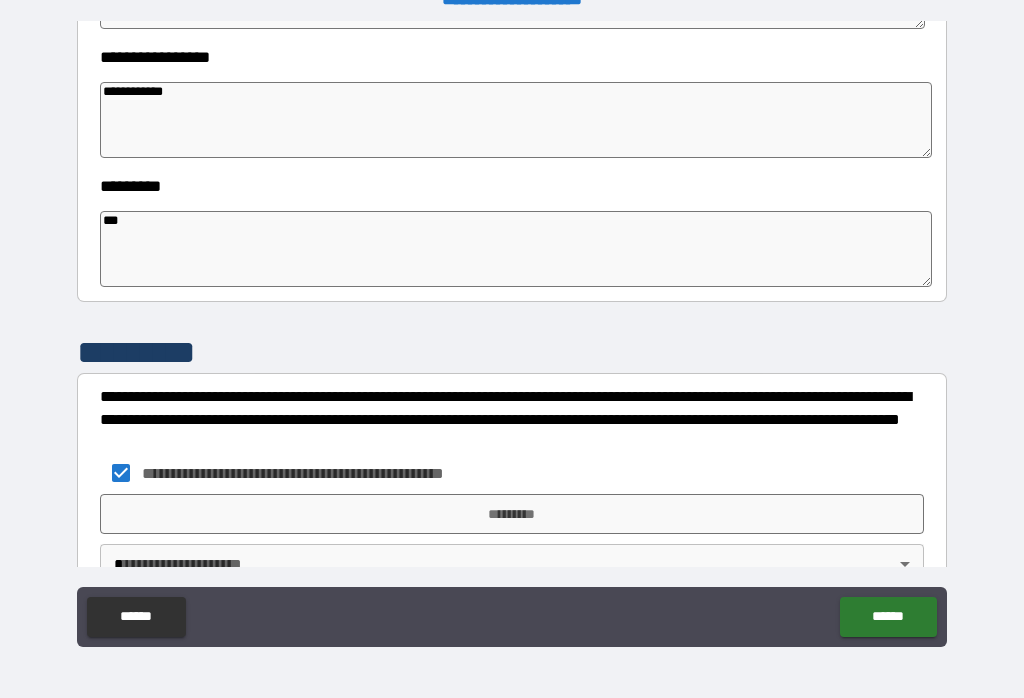 click on "*********" at bounding box center (512, 514) 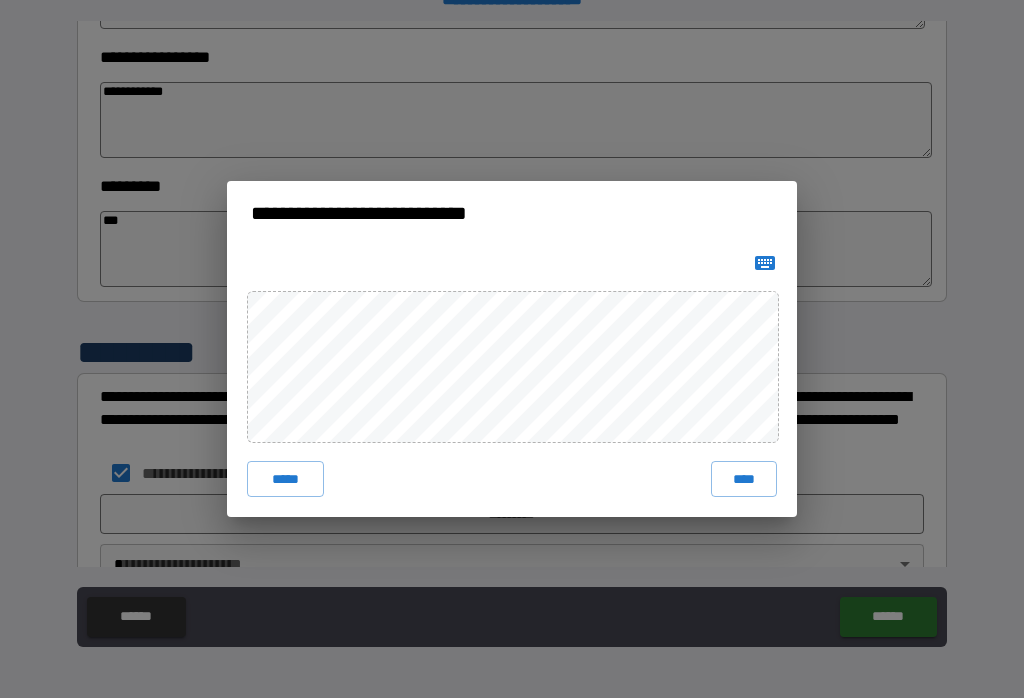 click on "****" at bounding box center (744, 479) 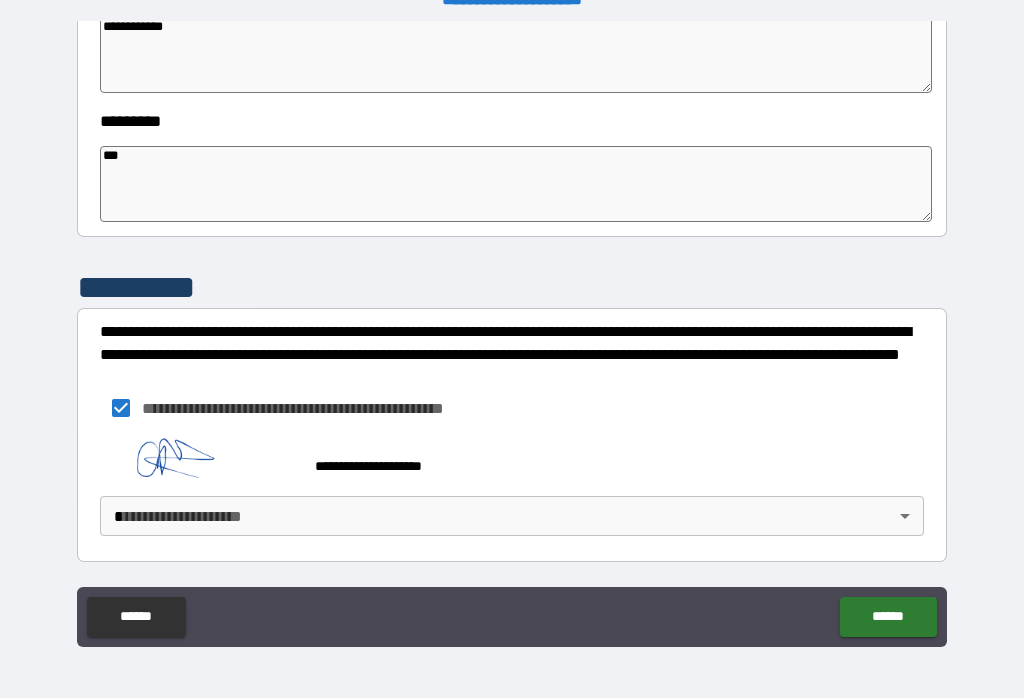 scroll, scrollTop: 627, scrollLeft: 0, axis: vertical 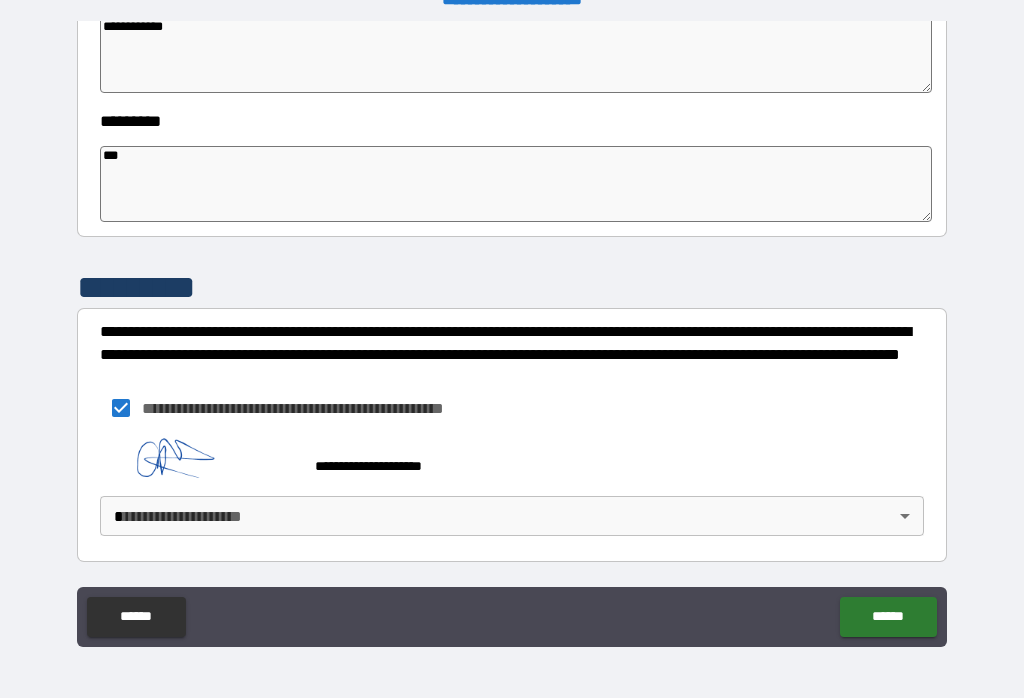 click on "**********" at bounding box center [512, 333] 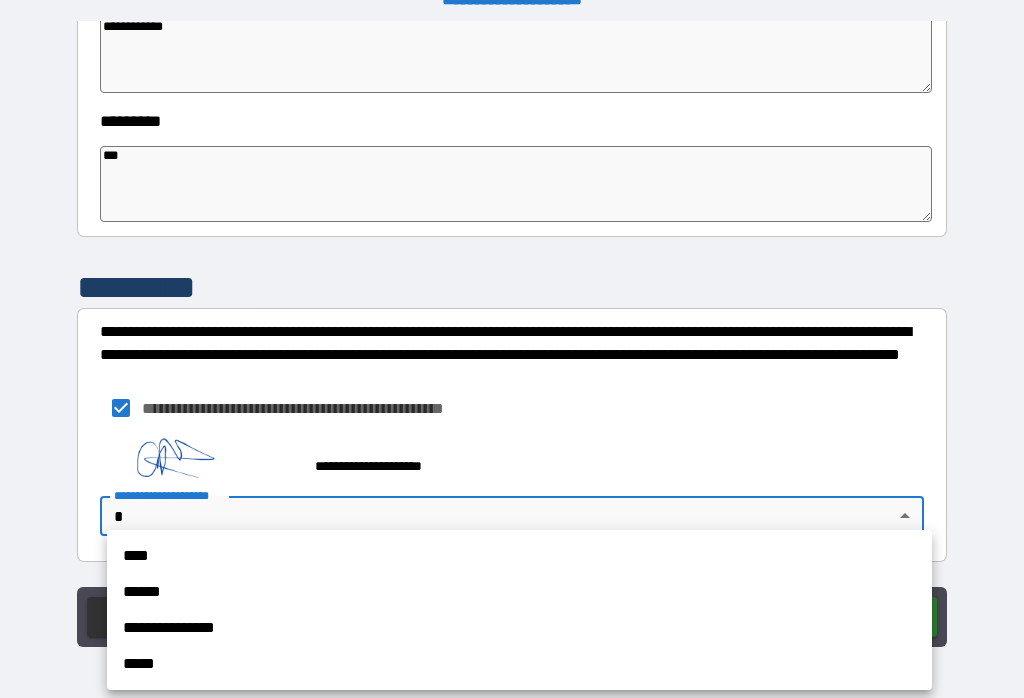 click on "**********" at bounding box center (519, 628) 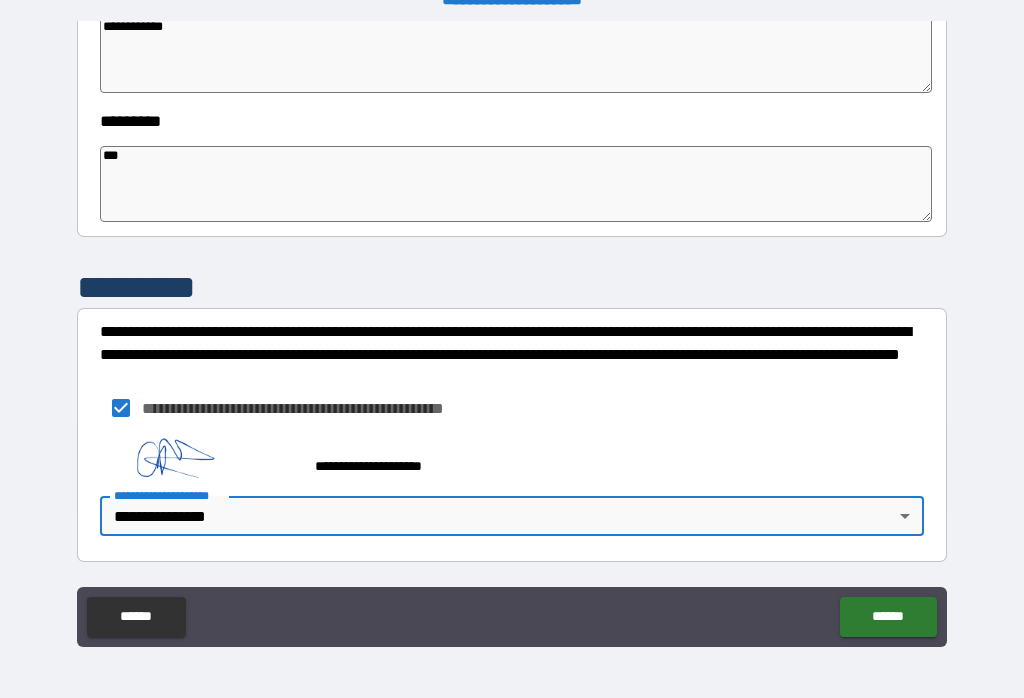 click on "******" at bounding box center [888, 617] 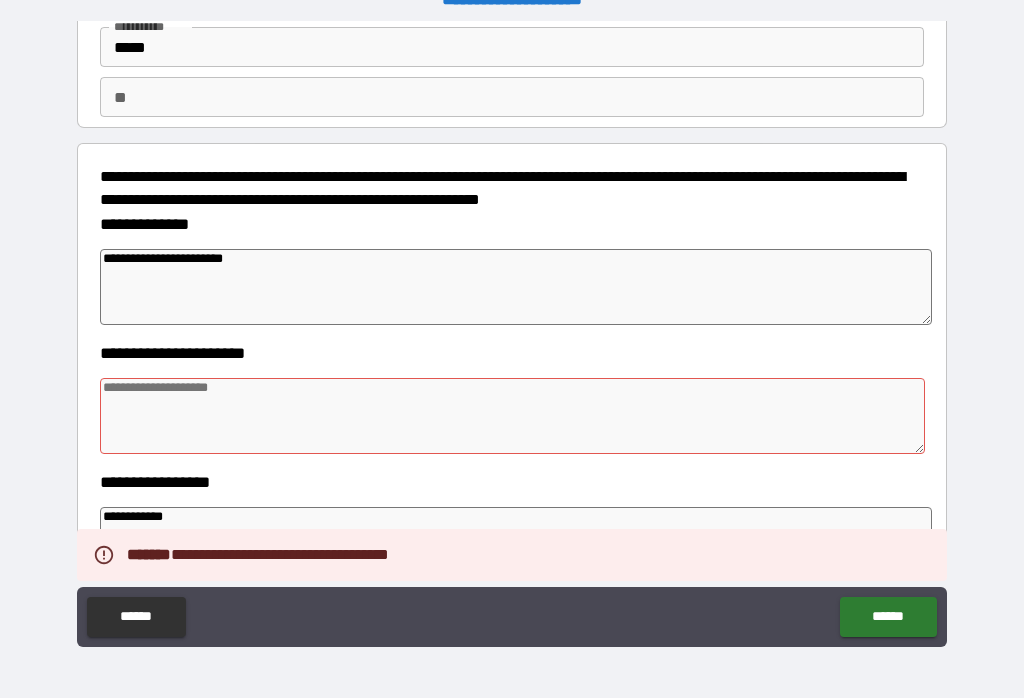scroll, scrollTop: 116, scrollLeft: 0, axis: vertical 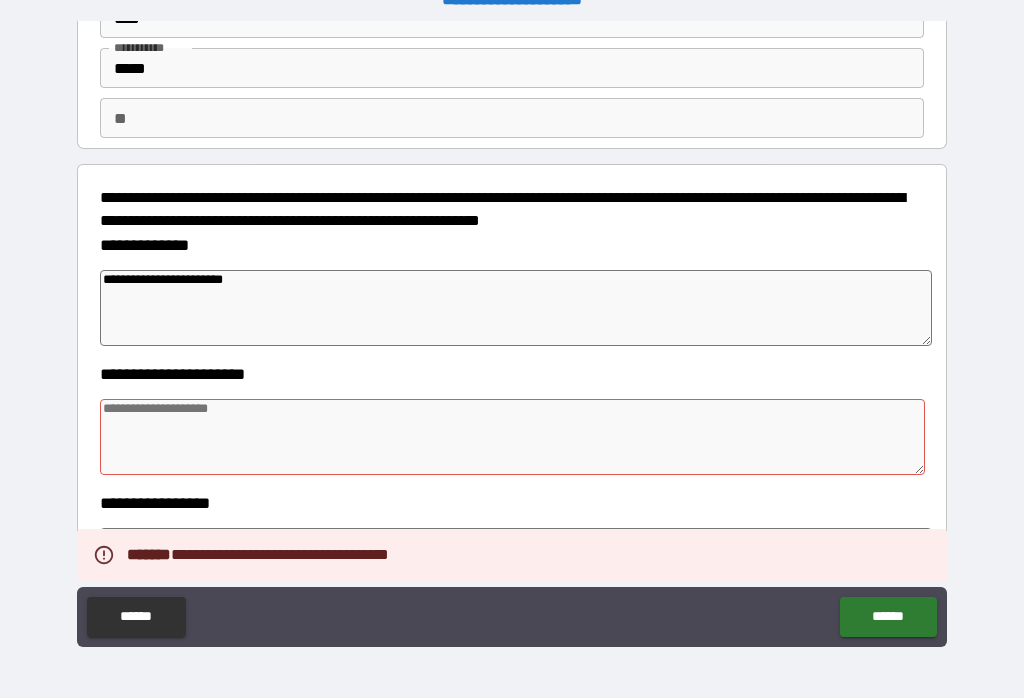 click at bounding box center (513, 437) 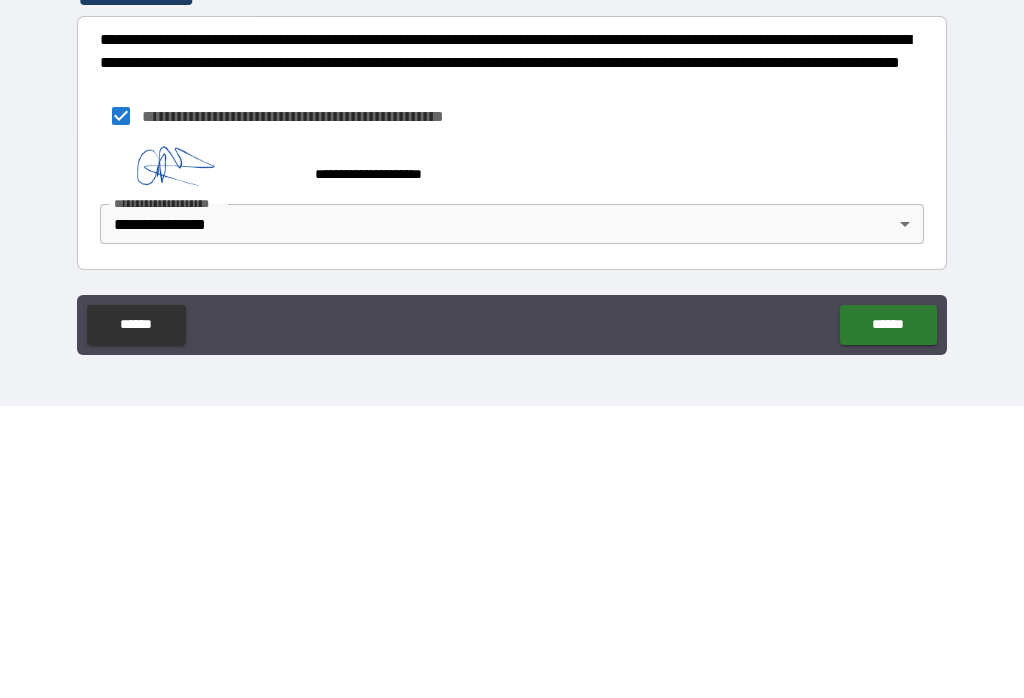 scroll, scrollTop: 627, scrollLeft: 0, axis: vertical 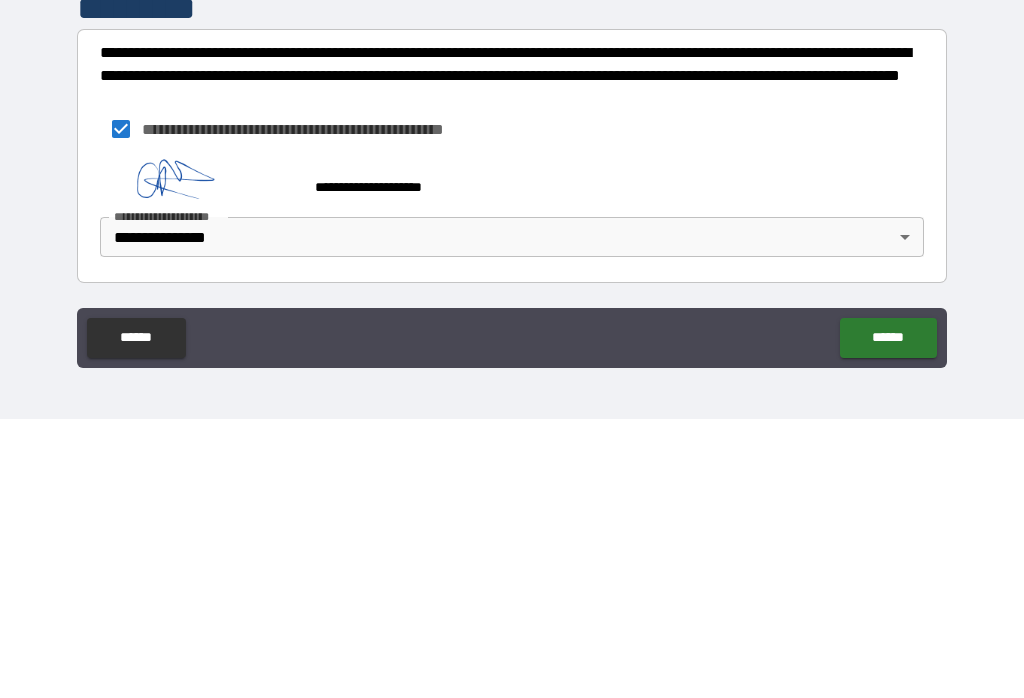click on "******" at bounding box center (888, 617) 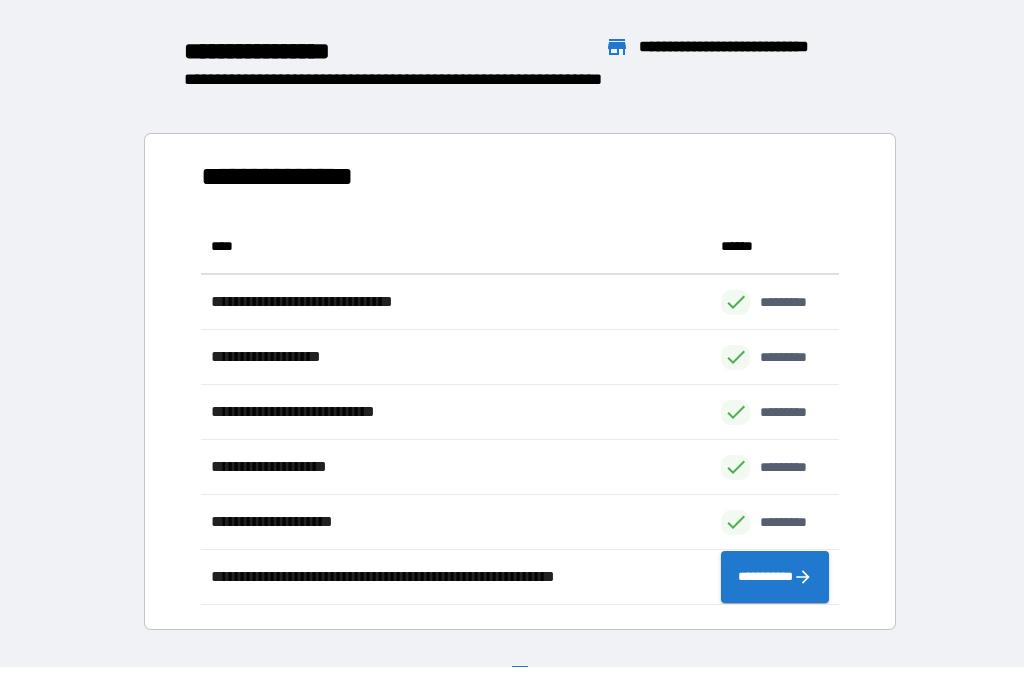 scroll, scrollTop: 1, scrollLeft: 1, axis: both 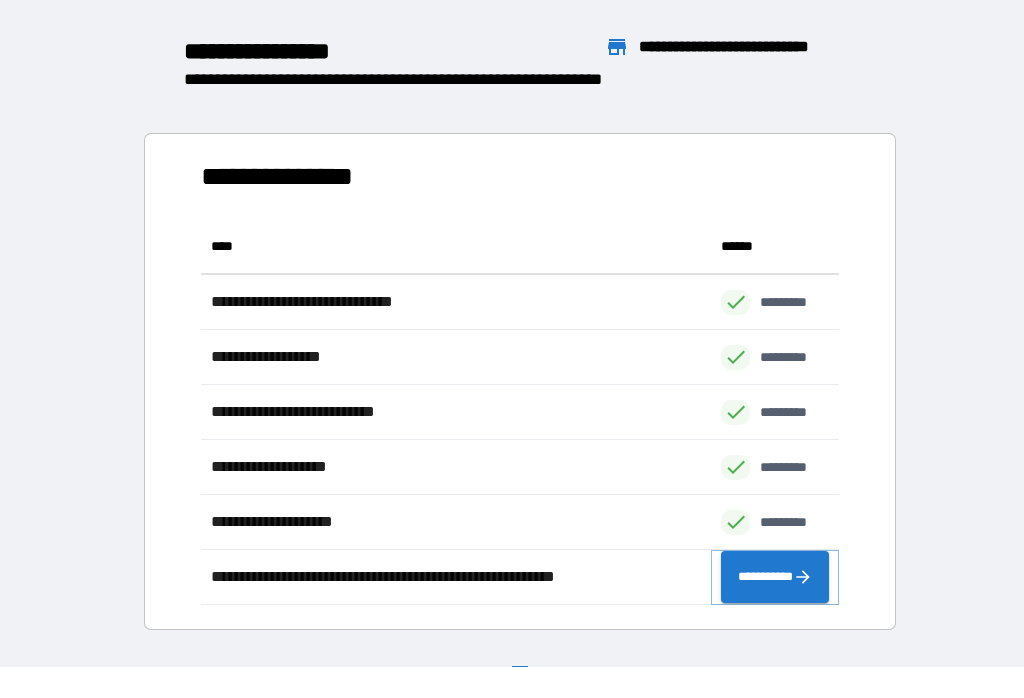 click on "**********" at bounding box center [775, 577] 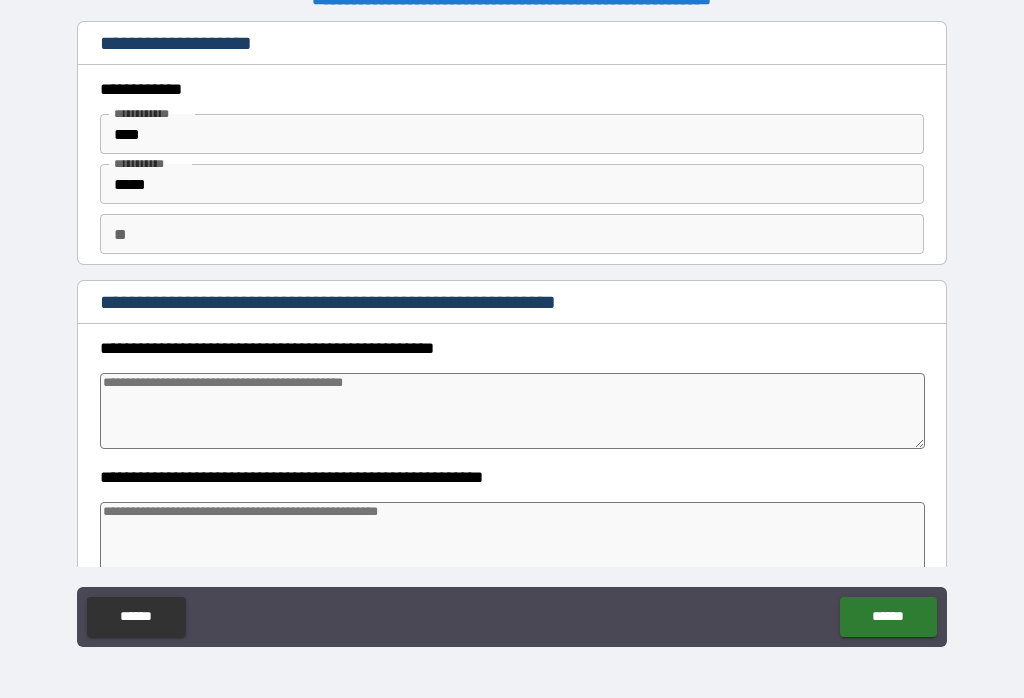 click at bounding box center [513, 411] 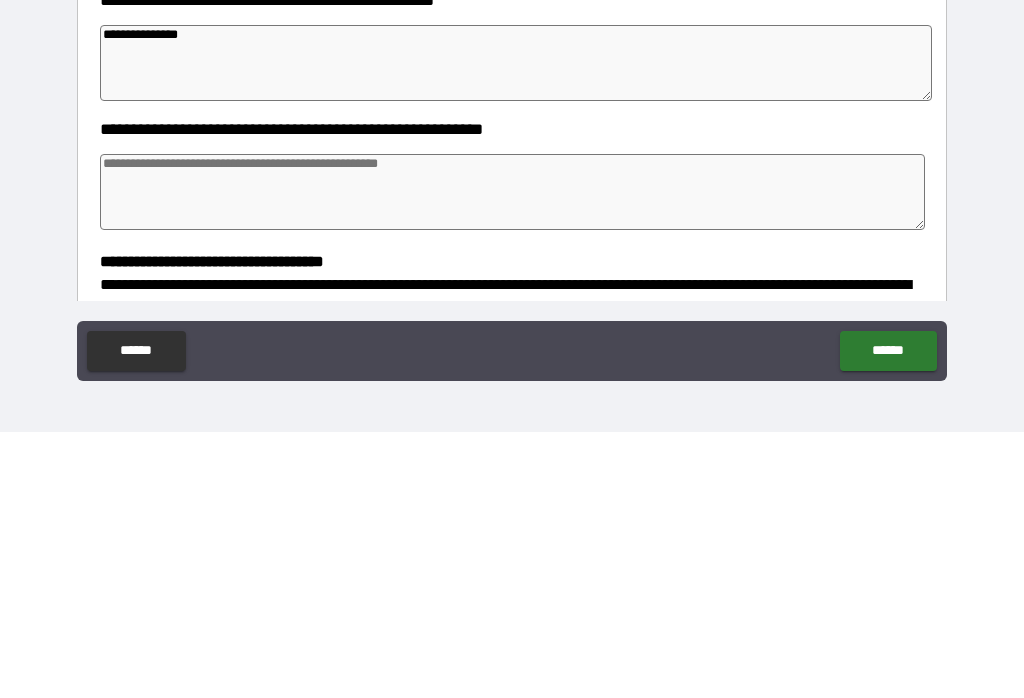 scroll, scrollTop: 103, scrollLeft: 0, axis: vertical 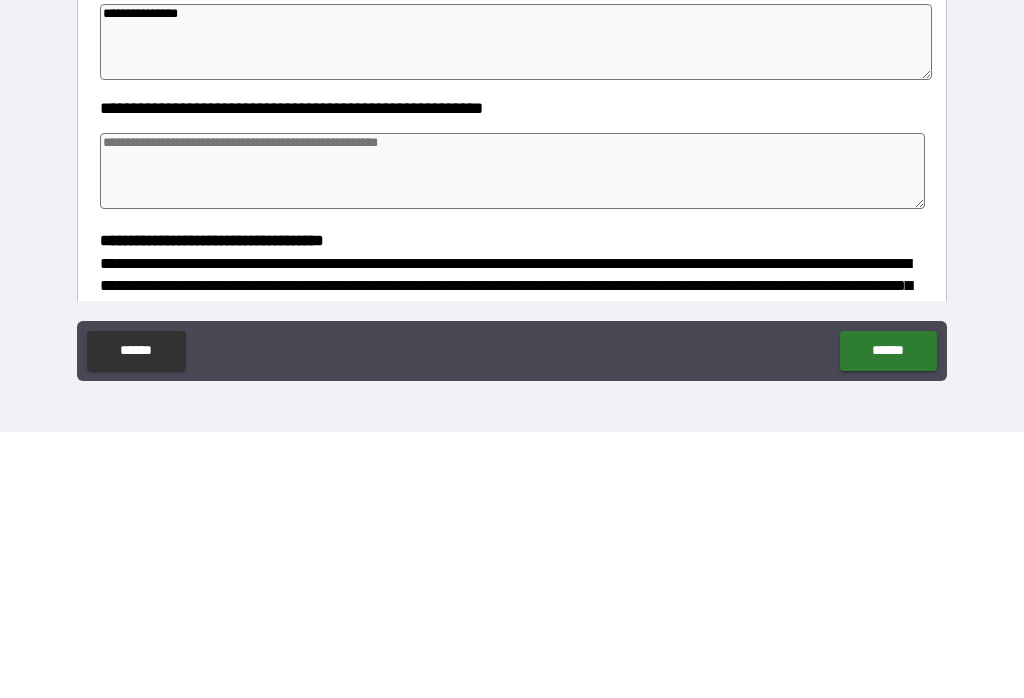 click at bounding box center (513, 437) 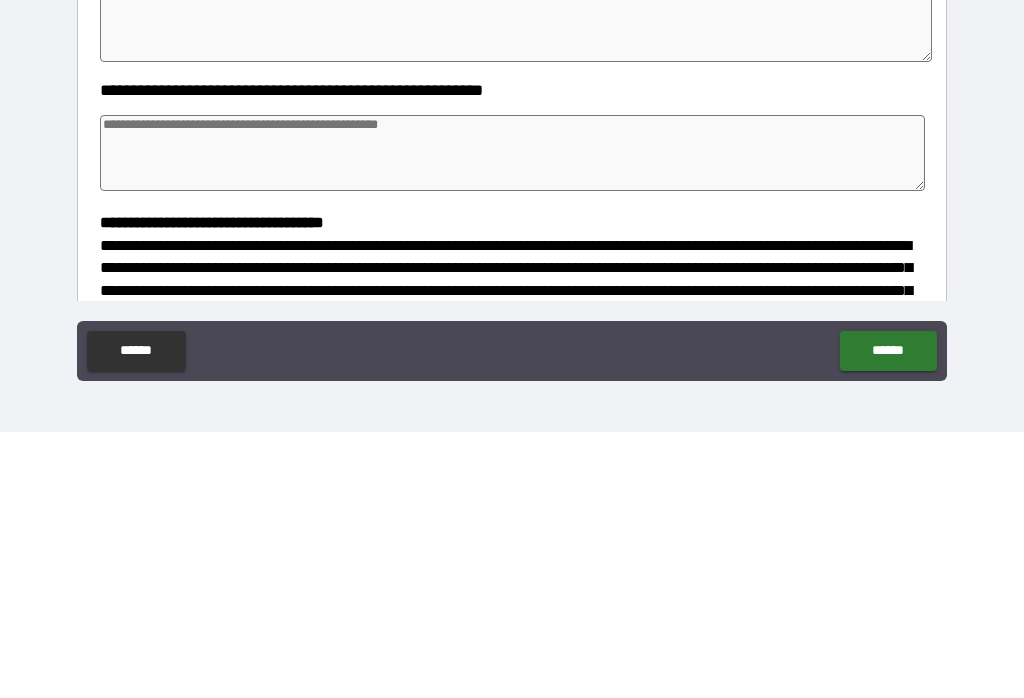 scroll, scrollTop: 119, scrollLeft: 0, axis: vertical 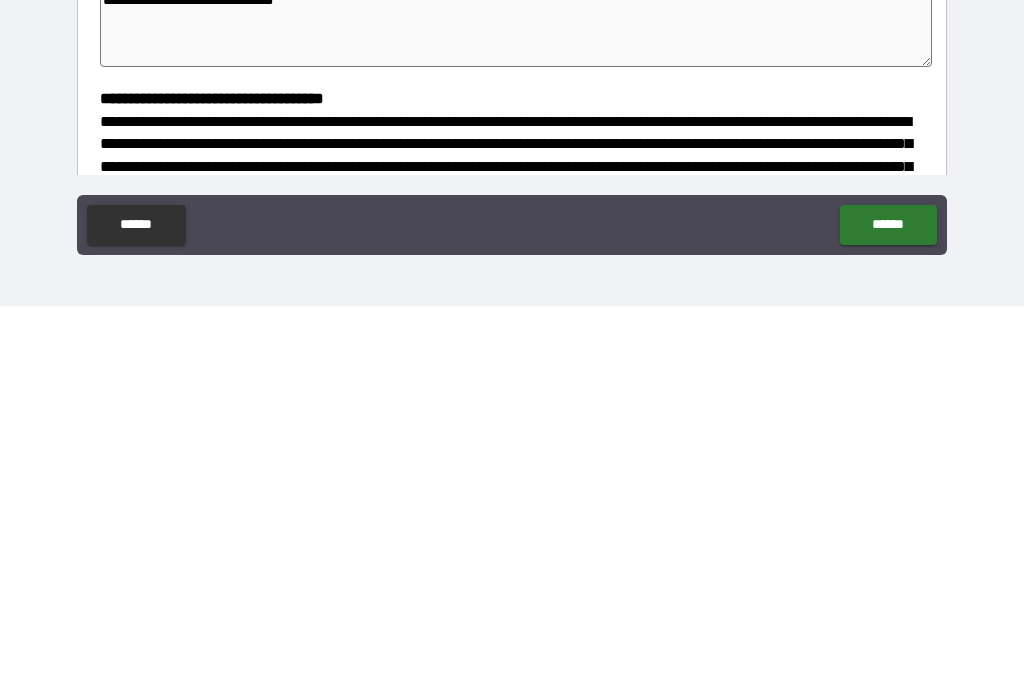 click on "******" at bounding box center [888, 617] 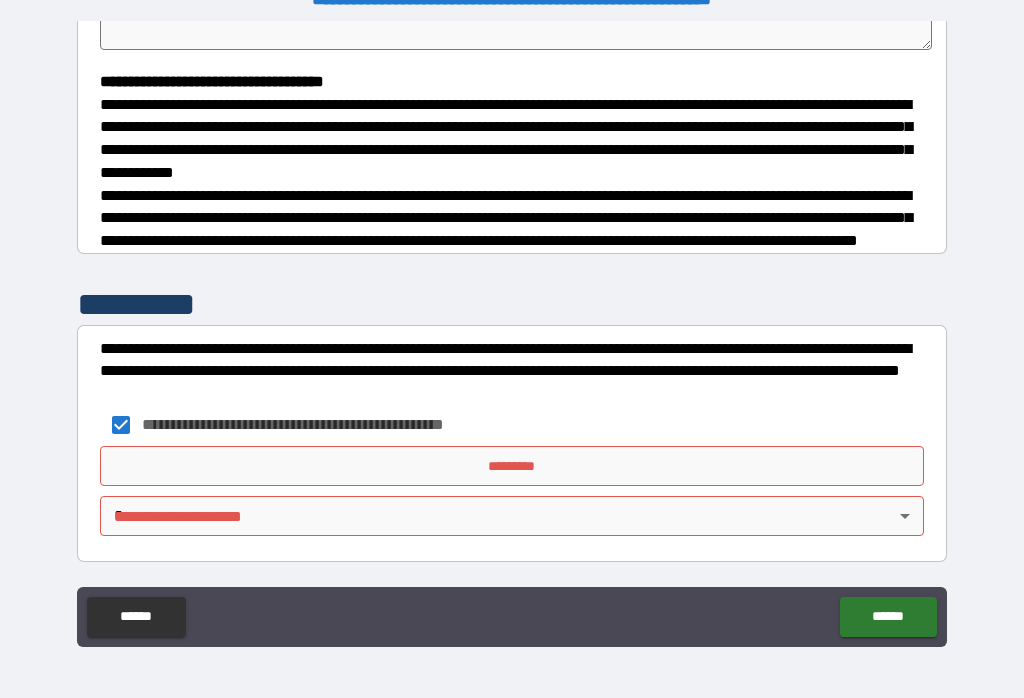 scroll, scrollTop: 544, scrollLeft: 0, axis: vertical 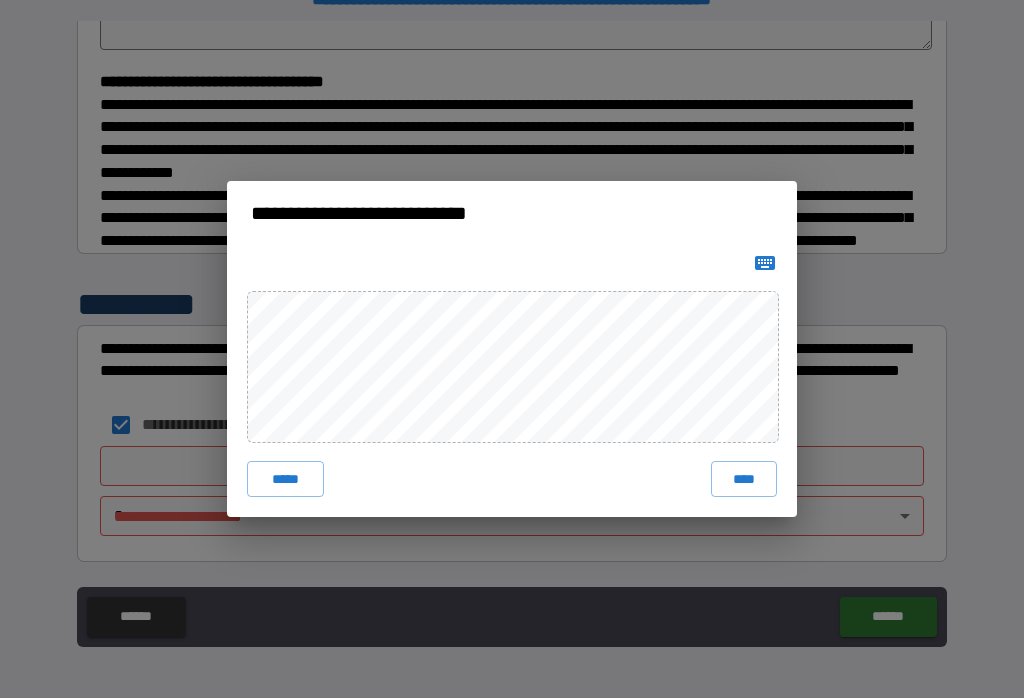 click on "****" at bounding box center (744, 479) 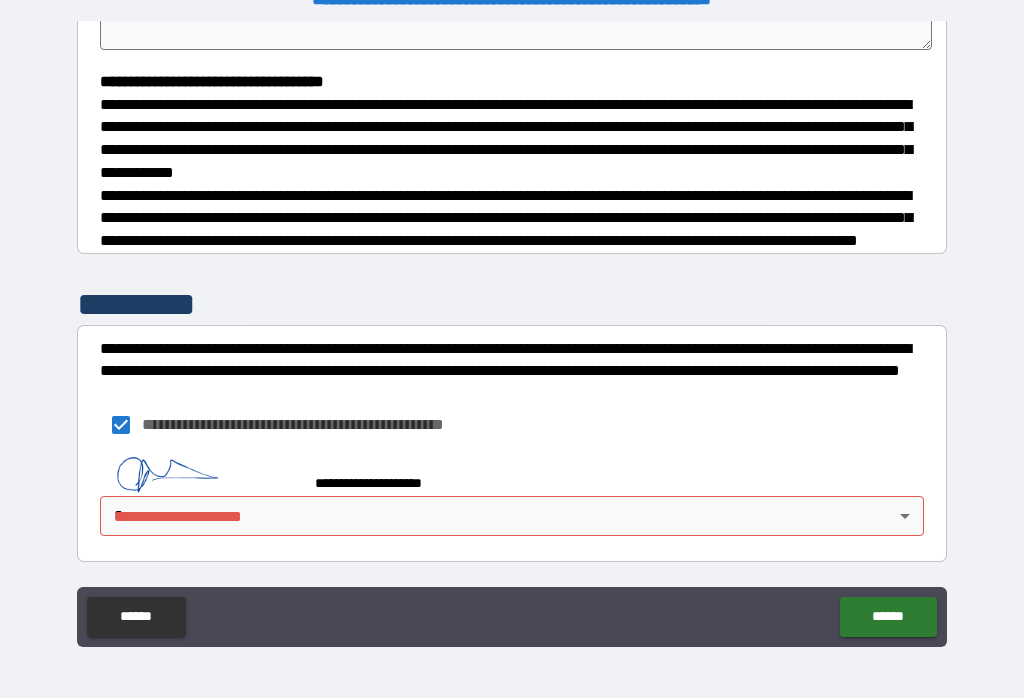 scroll, scrollTop: 534, scrollLeft: 0, axis: vertical 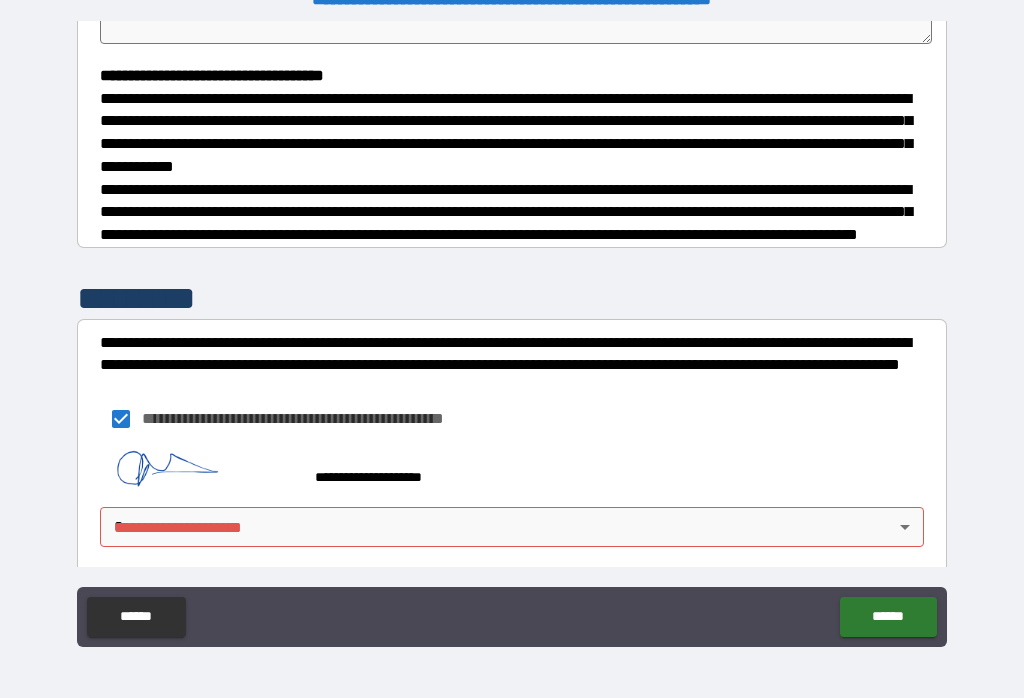 click on "**********" at bounding box center (512, 333) 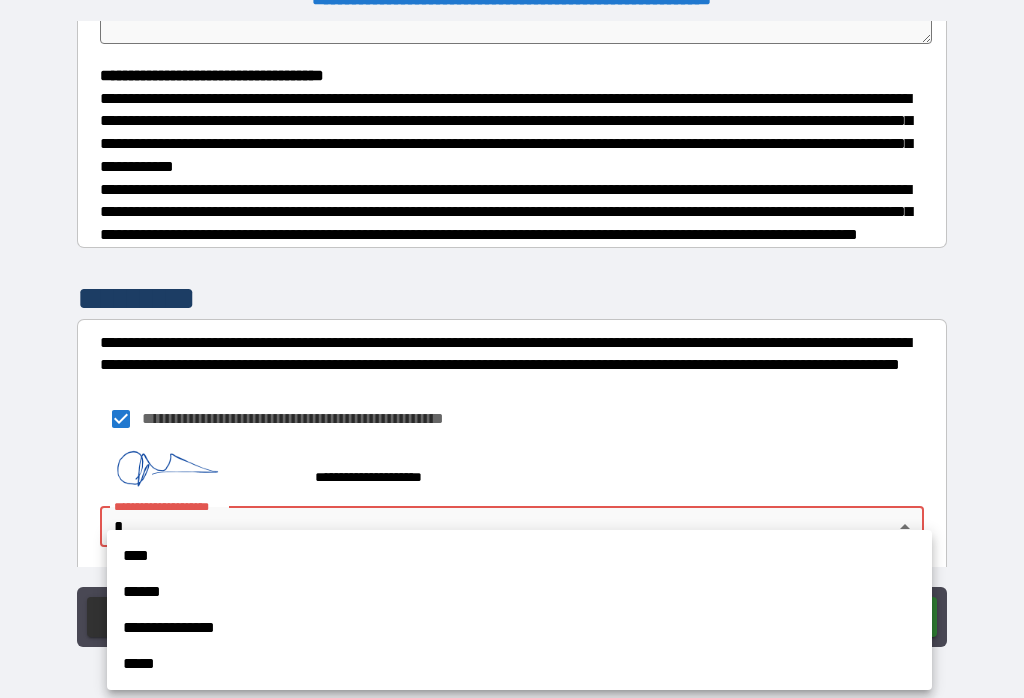 click on "**********" at bounding box center (519, 628) 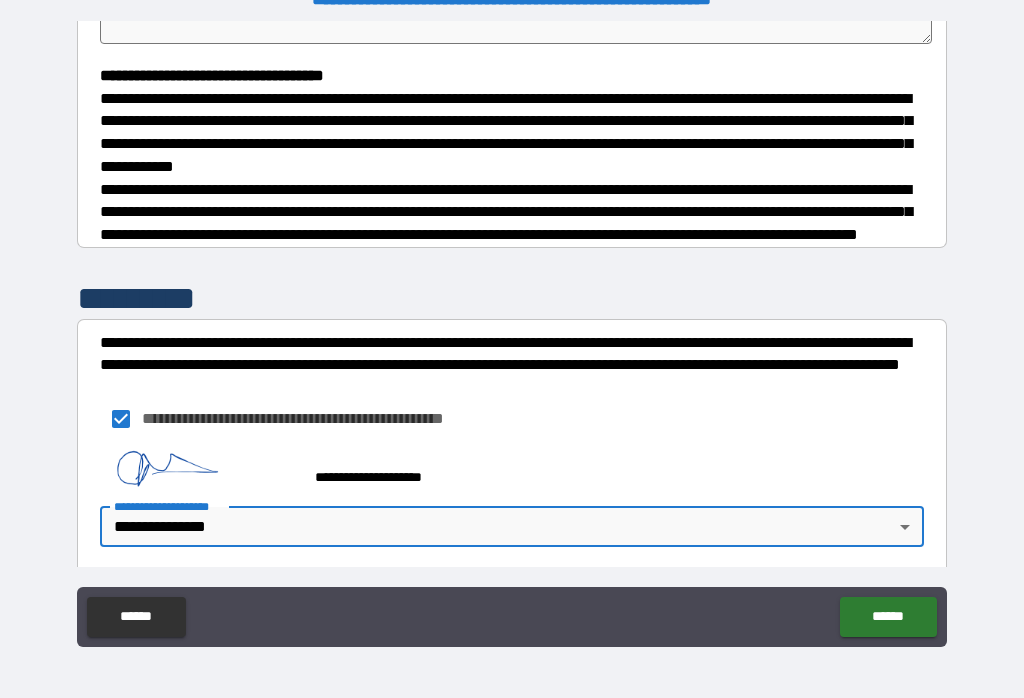 click on "******" at bounding box center [888, 617] 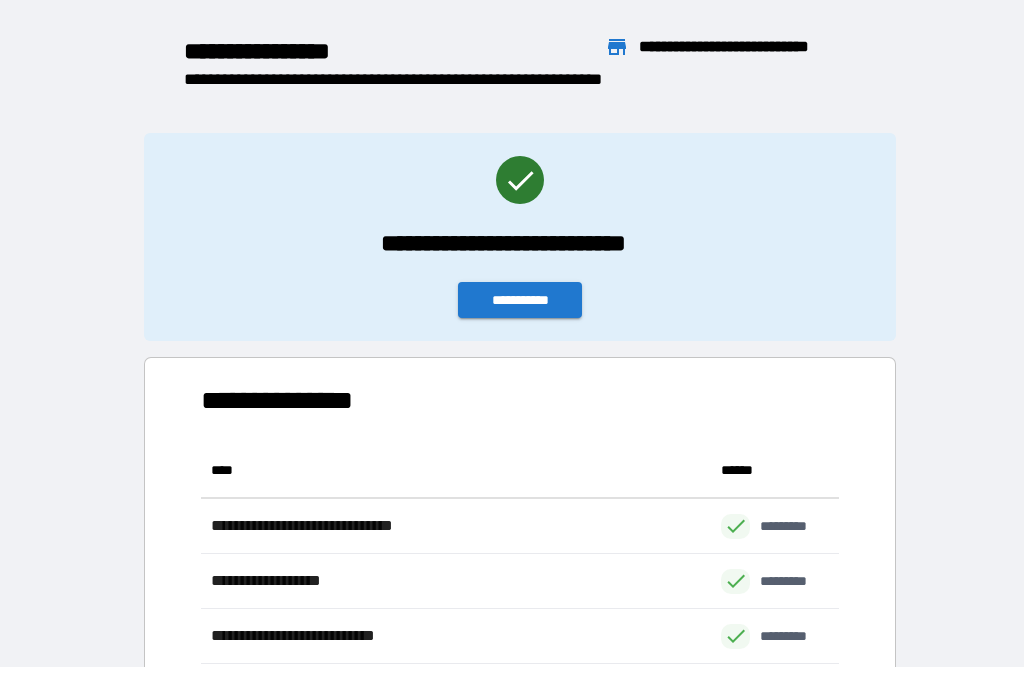 scroll, scrollTop: 386, scrollLeft: 638, axis: both 